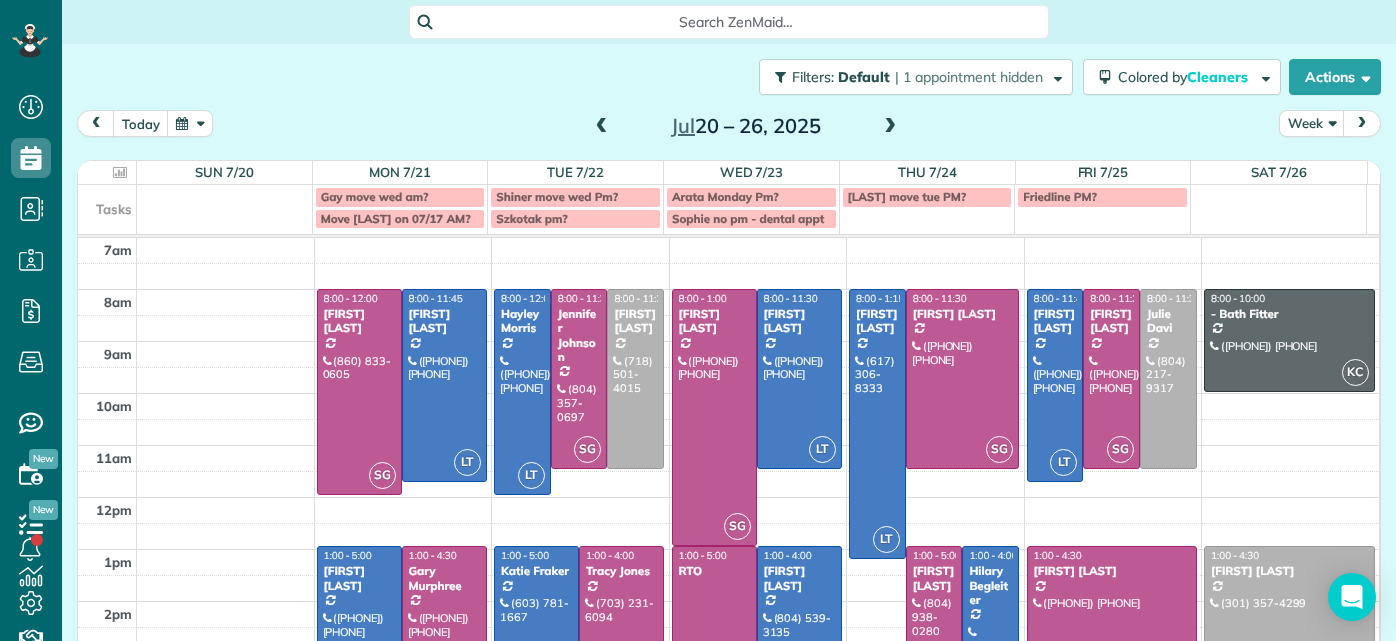 scroll, scrollTop: 0, scrollLeft: 0, axis: both 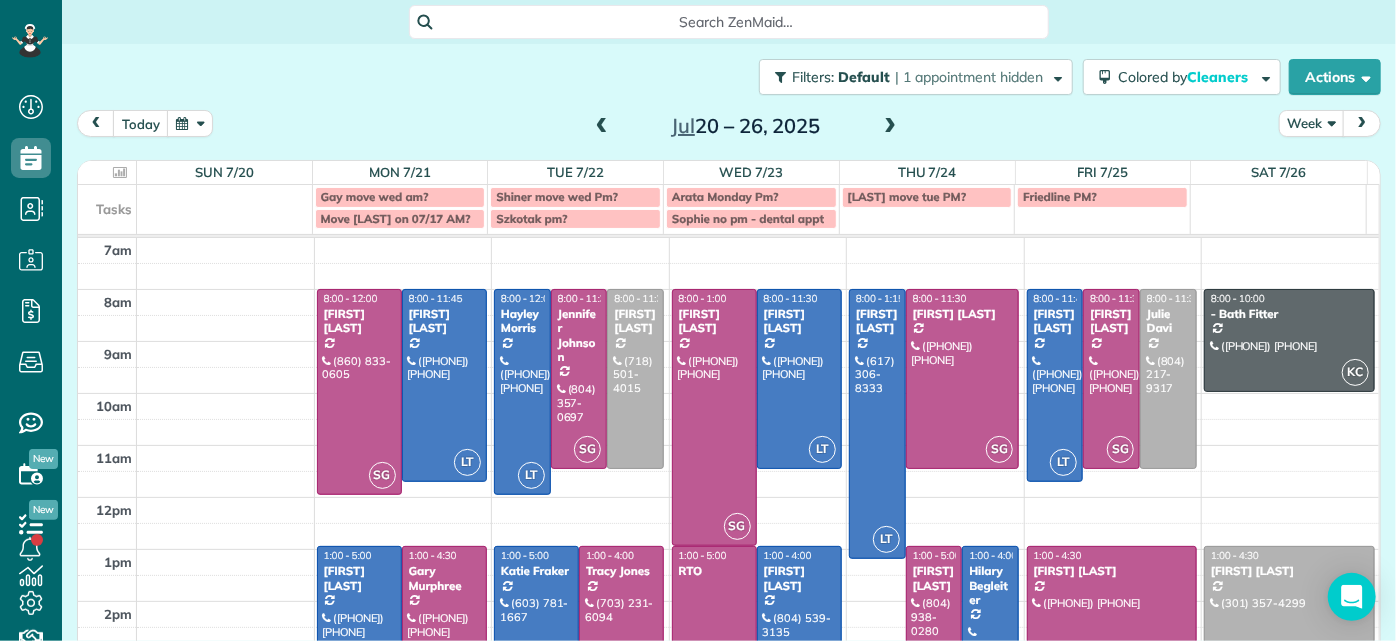 click at bounding box center [890, 127] 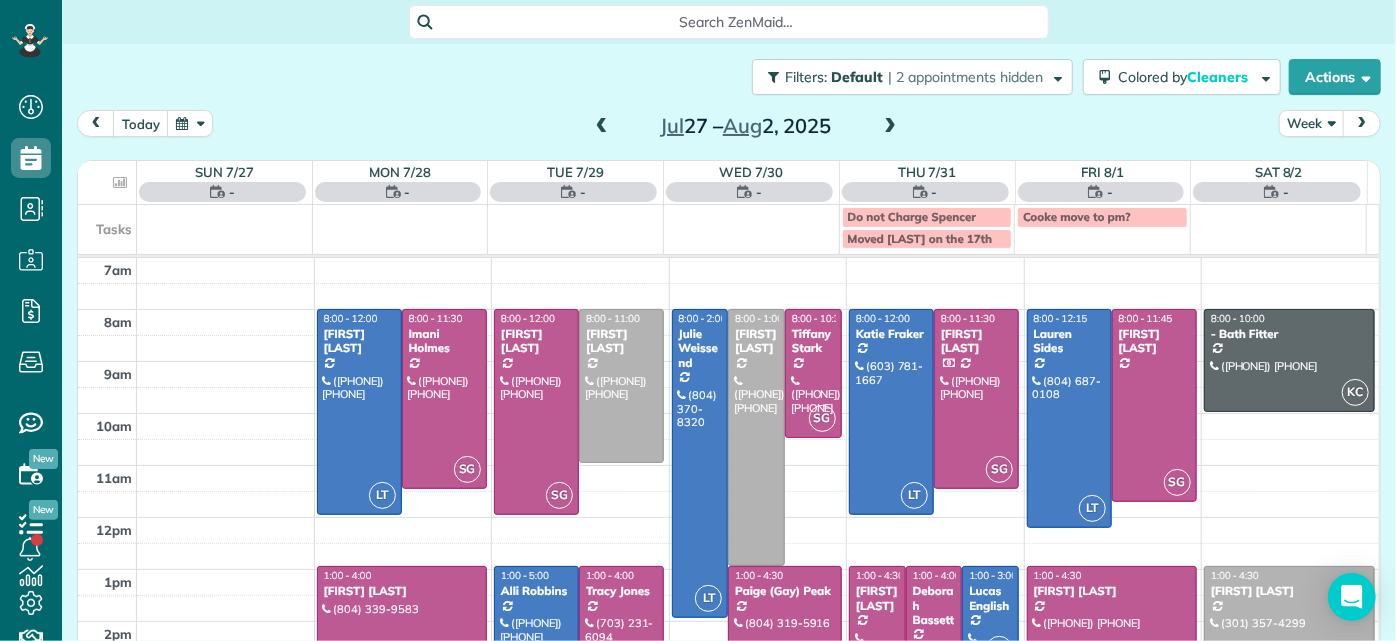 click at bounding box center (890, 127) 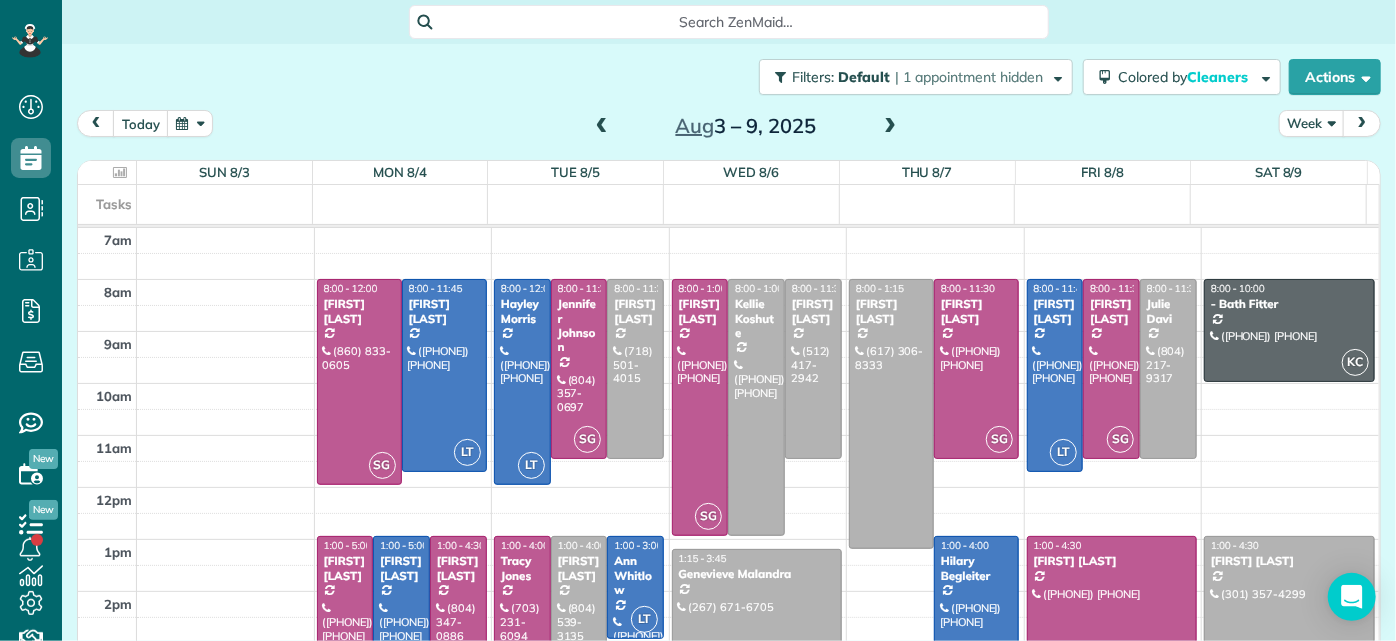 click at bounding box center [890, 127] 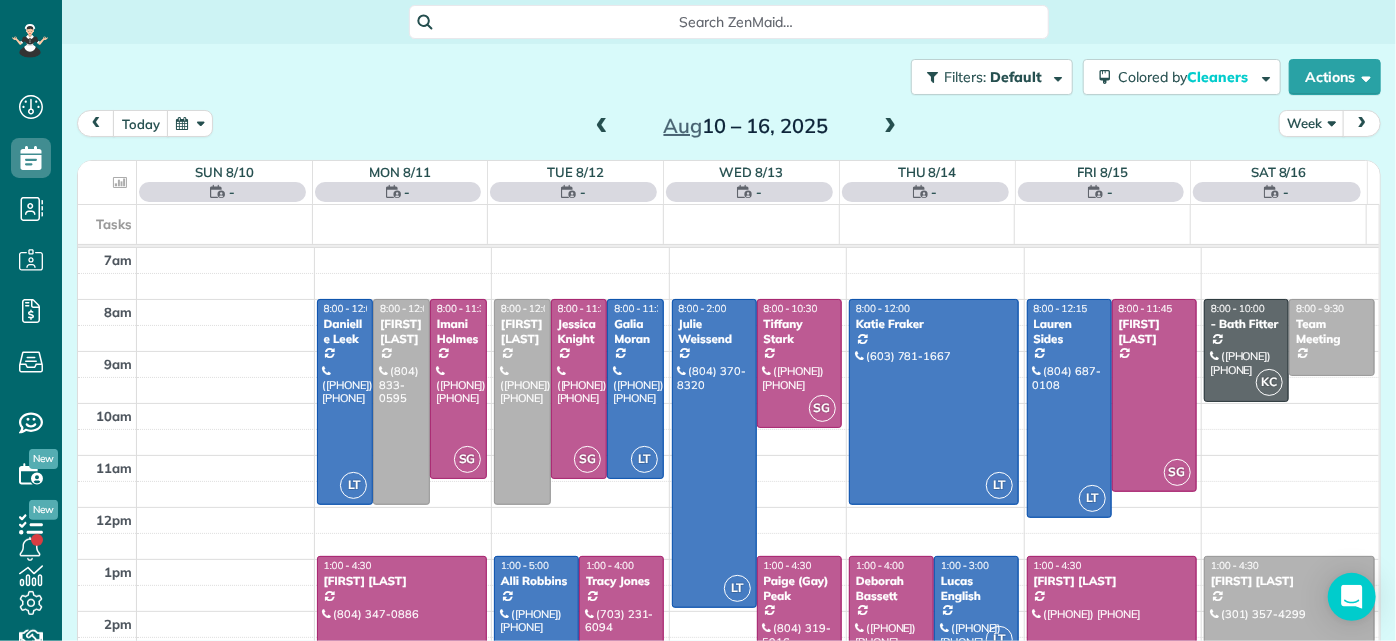 click at bounding box center (890, 127) 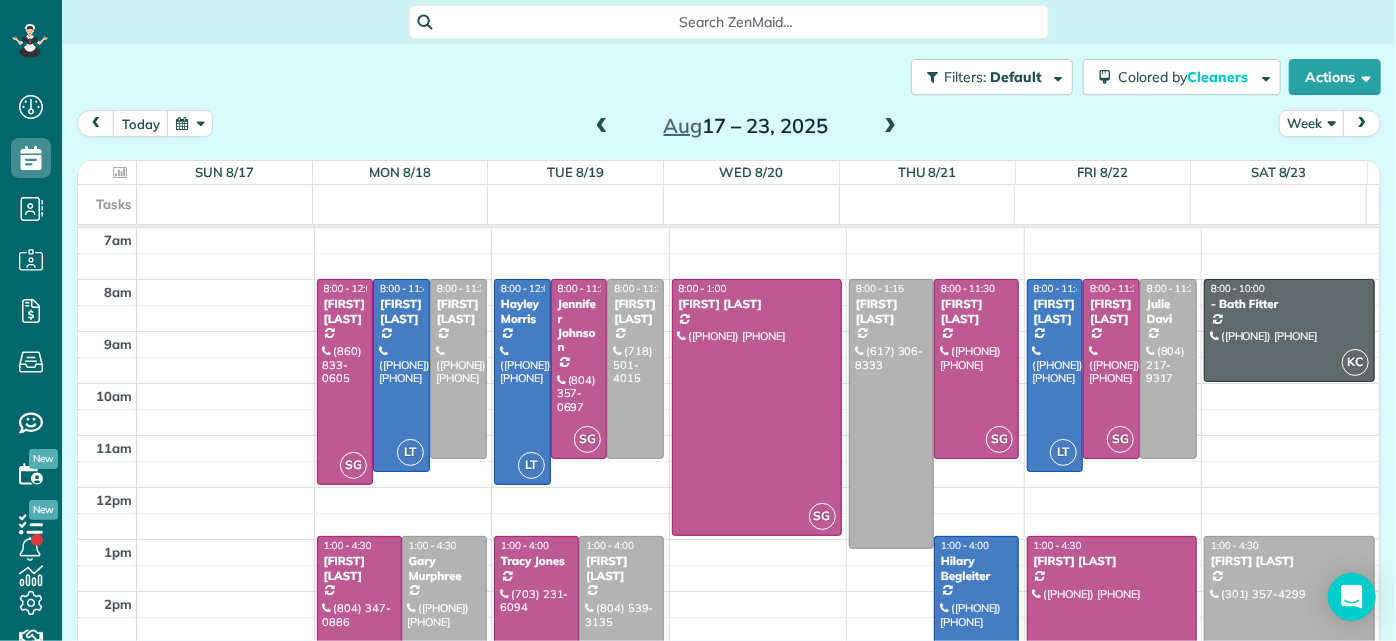 click at bounding box center (890, 127) 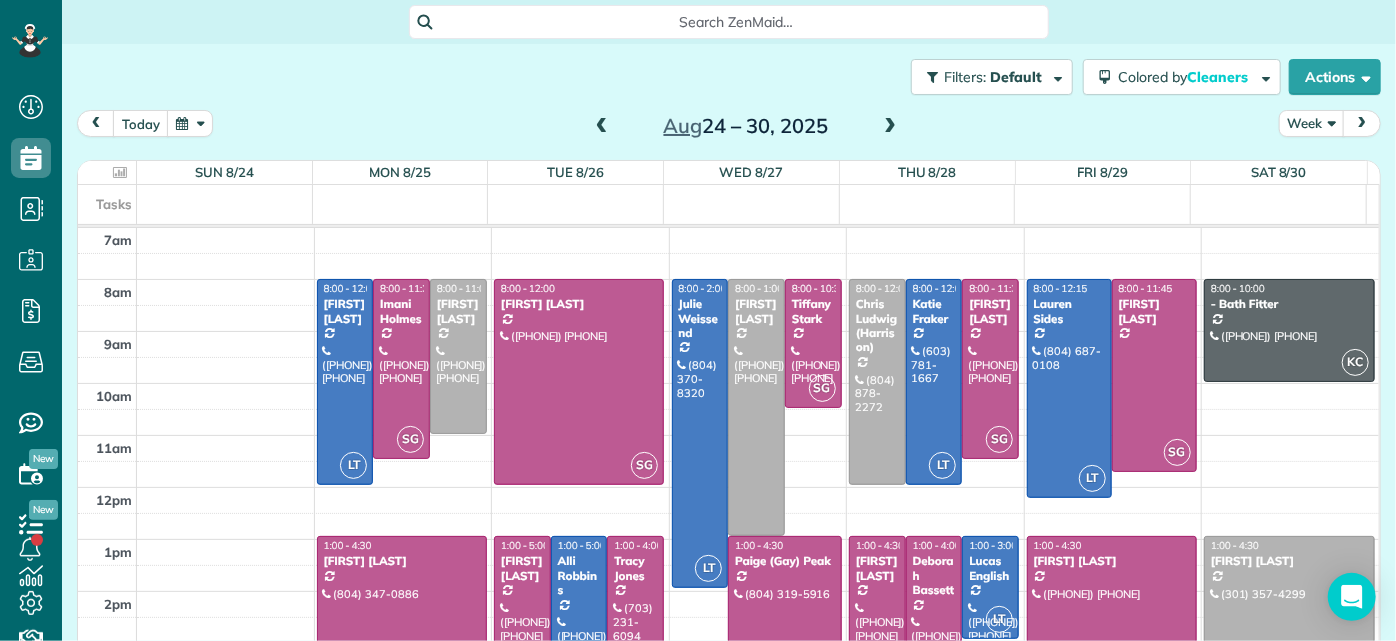 click at bounding box center (890, 127) 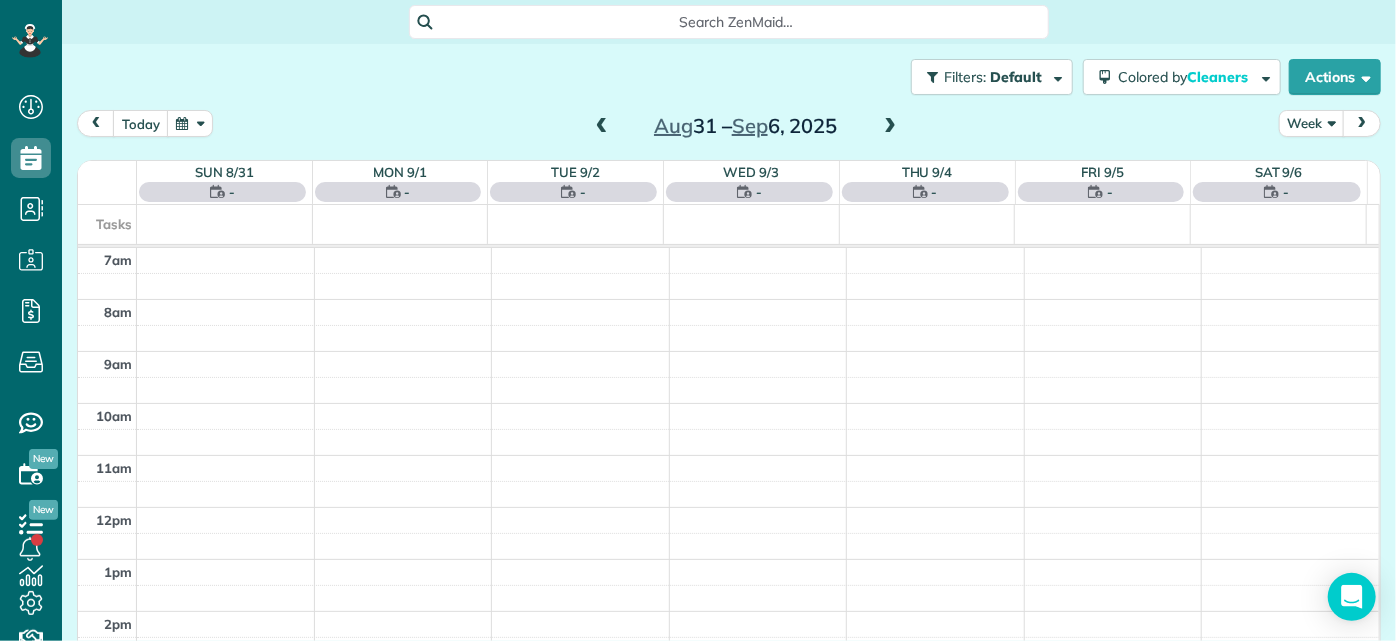 click at bounding box center (890, 127) 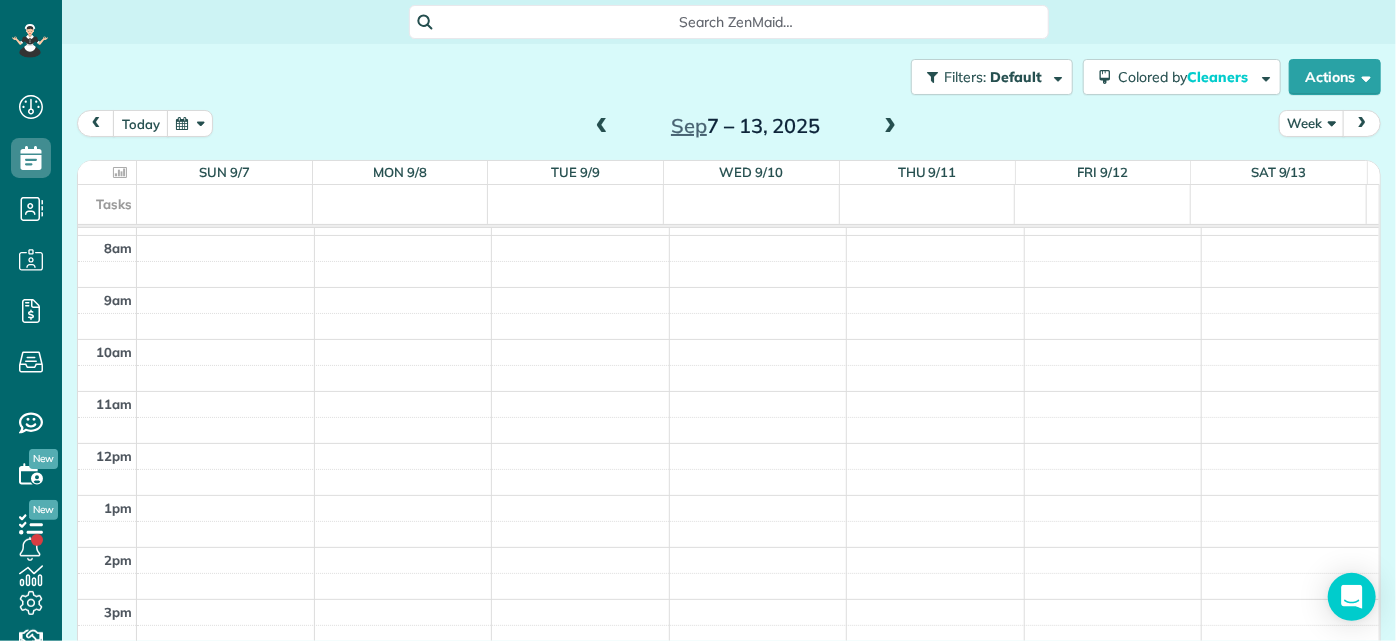 scroll, scrollTop: 0, scrollLeft: 0, axis: both 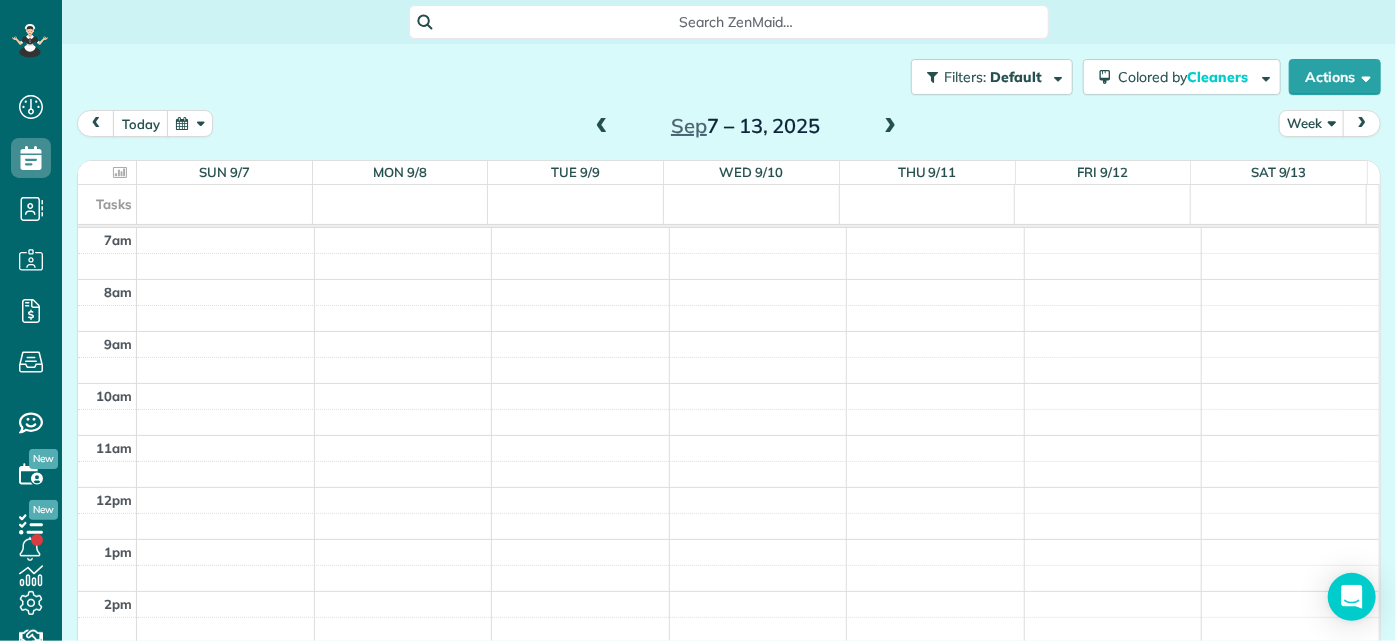 click on "7am 8am 9am 10am 11am 12pm 1pm 2pm 3pm 4pm 5pm" at bounding box center (728, 513) 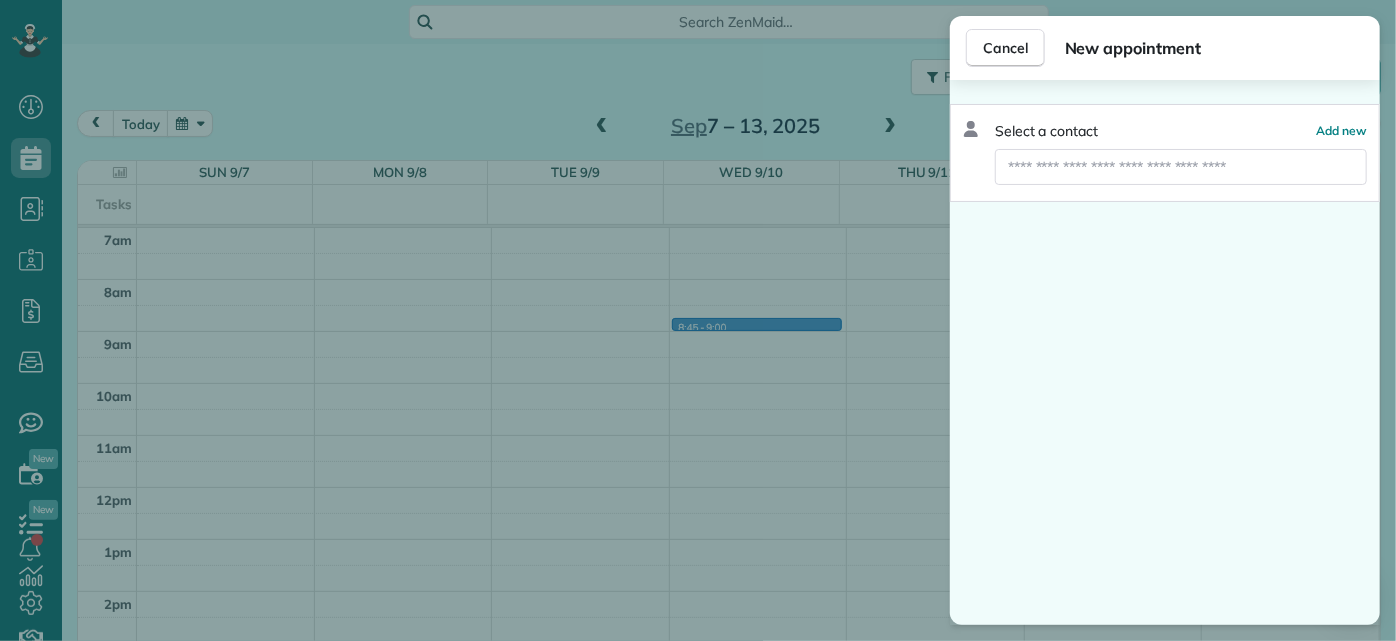 click on "Cancel New appointment Select a contact Add new" at bounding box center (698, 320) 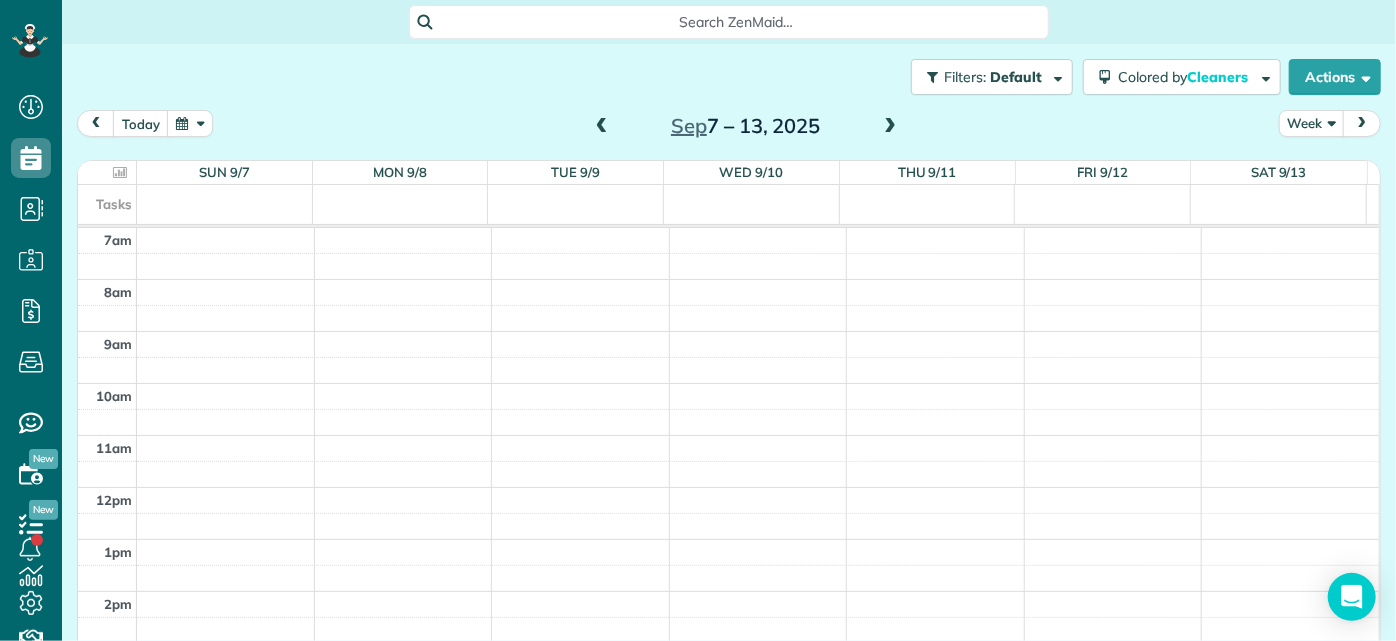 click at bounding box center [602, 127] 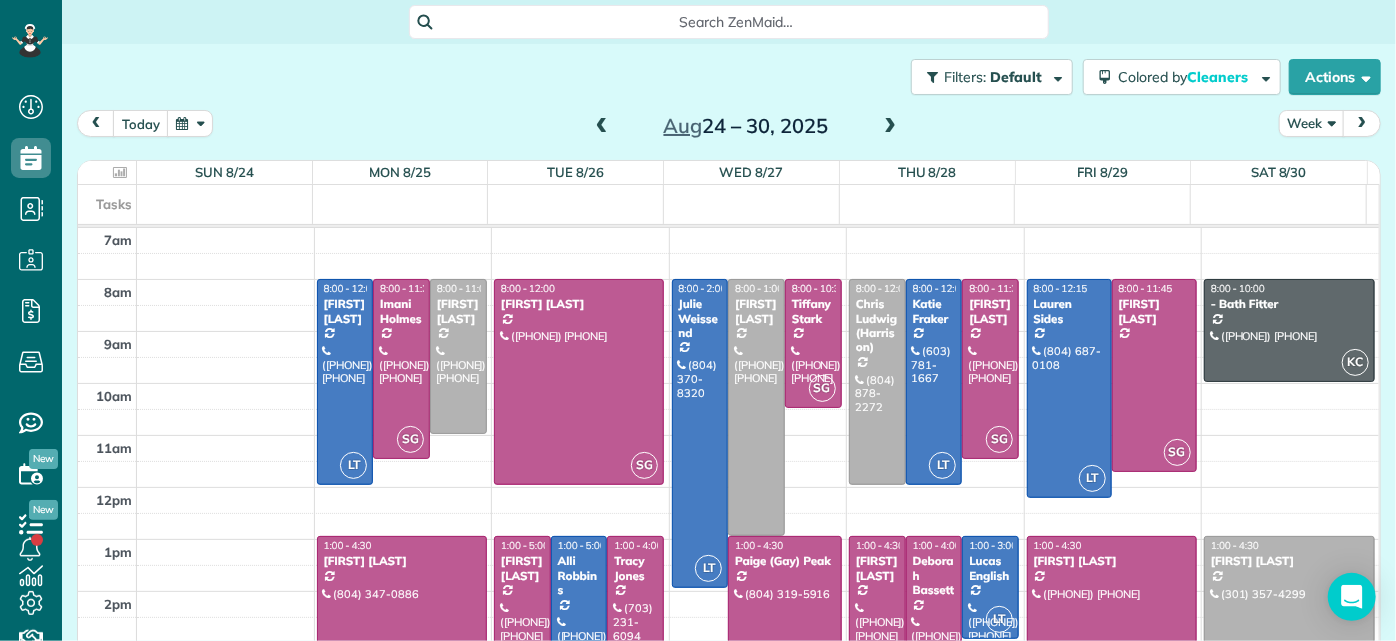 click at bounding box center [890, 127] 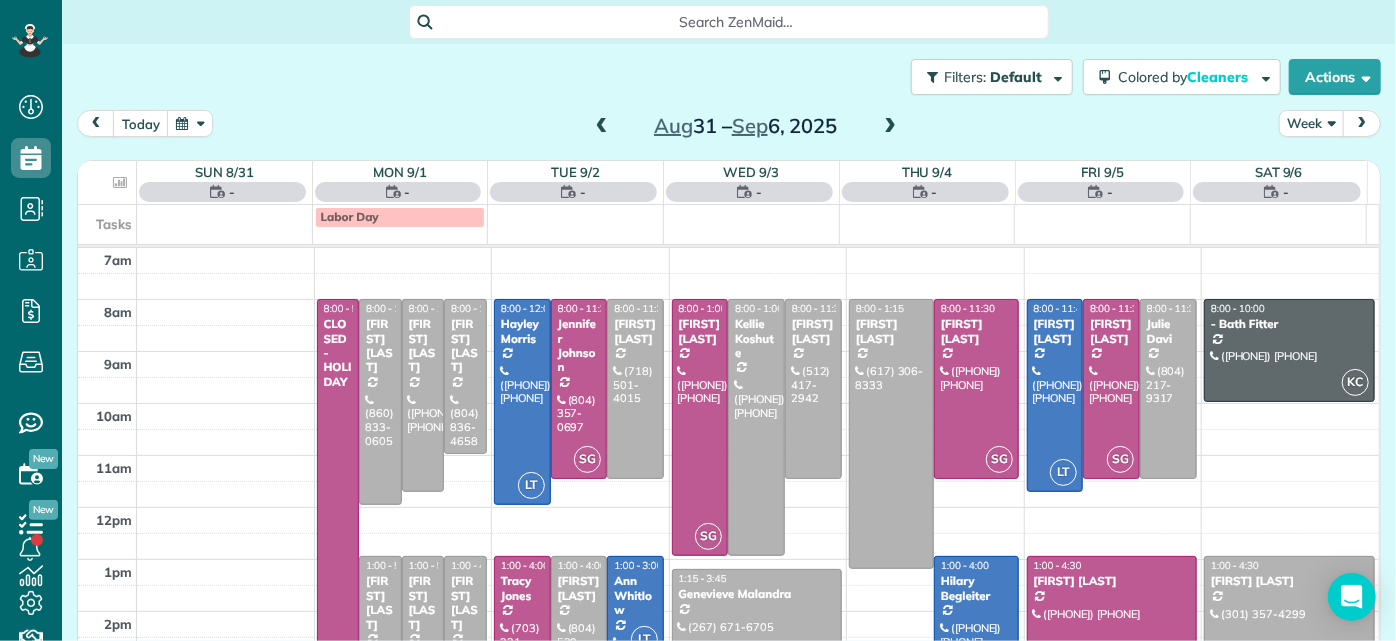 click at bounding box center (890, 127) 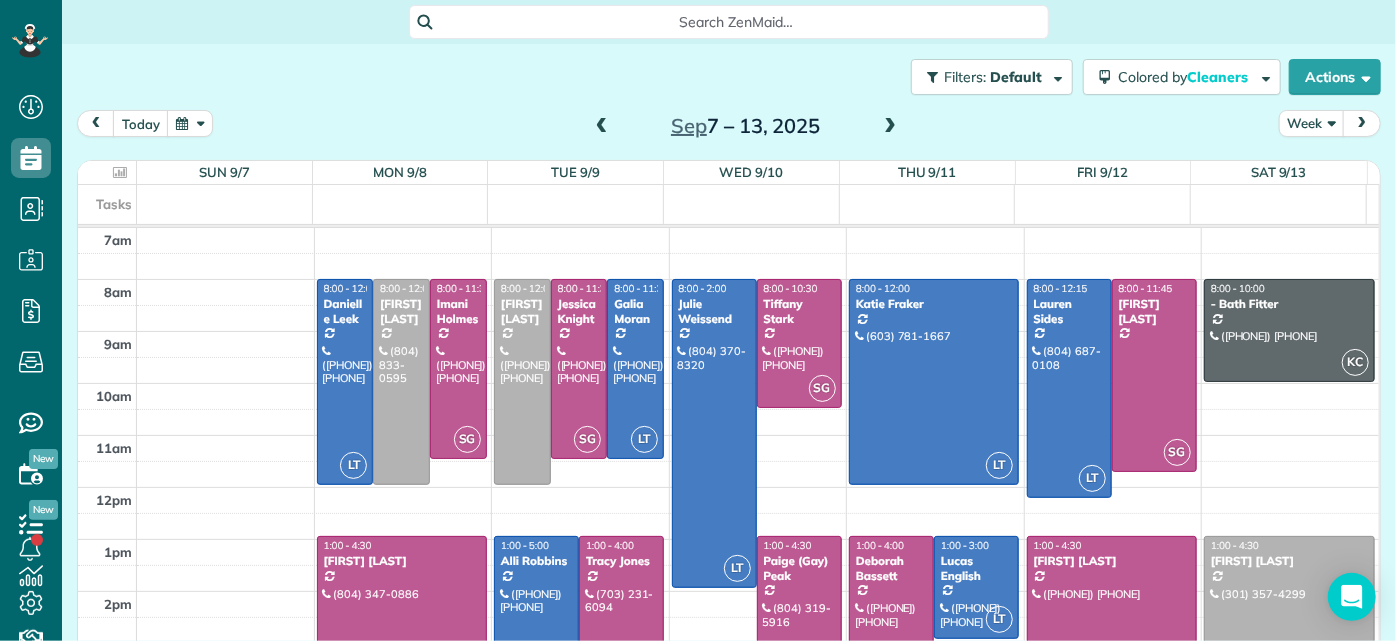 click on "Tasks" at bounding box center [722, 204] 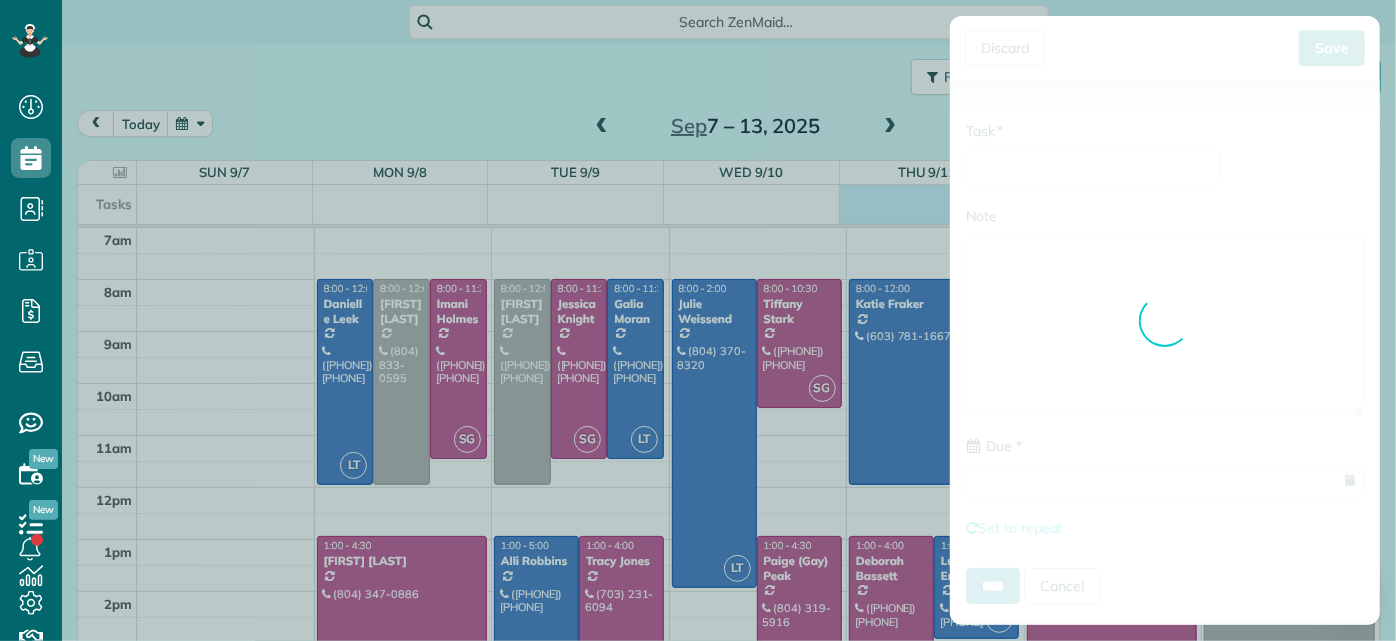 type on "**********" 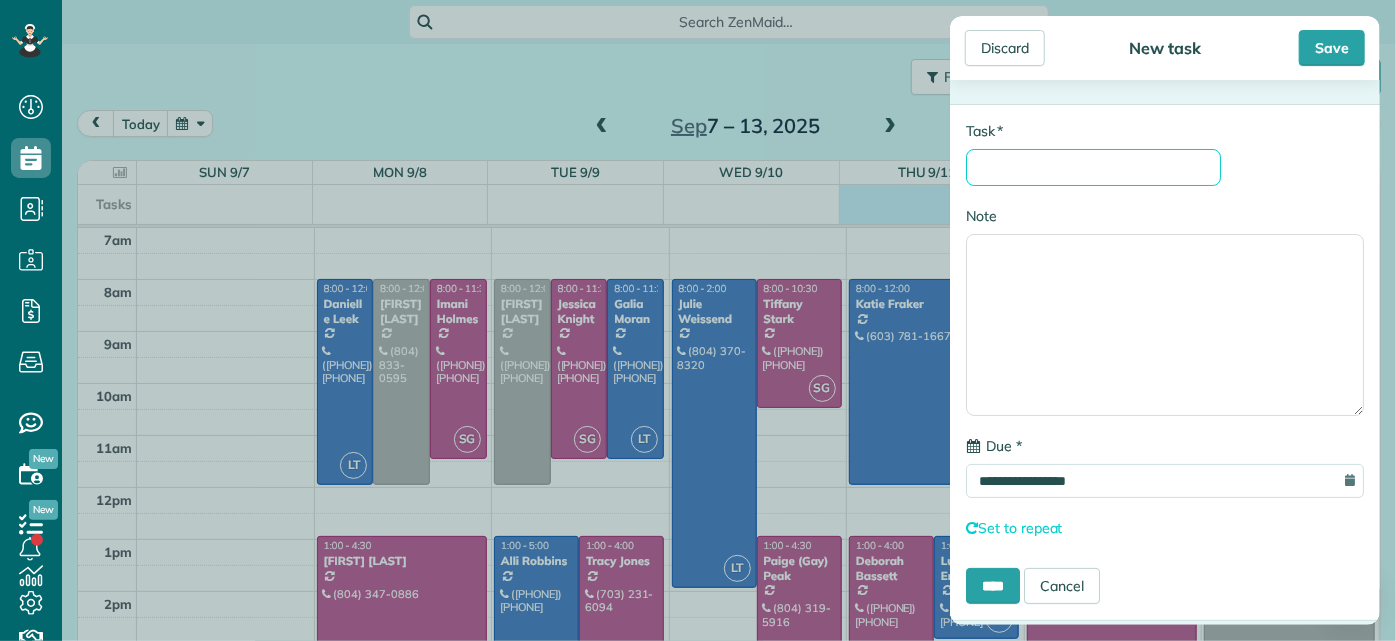 click on "*  Task" at bounding box center (1093, 167) 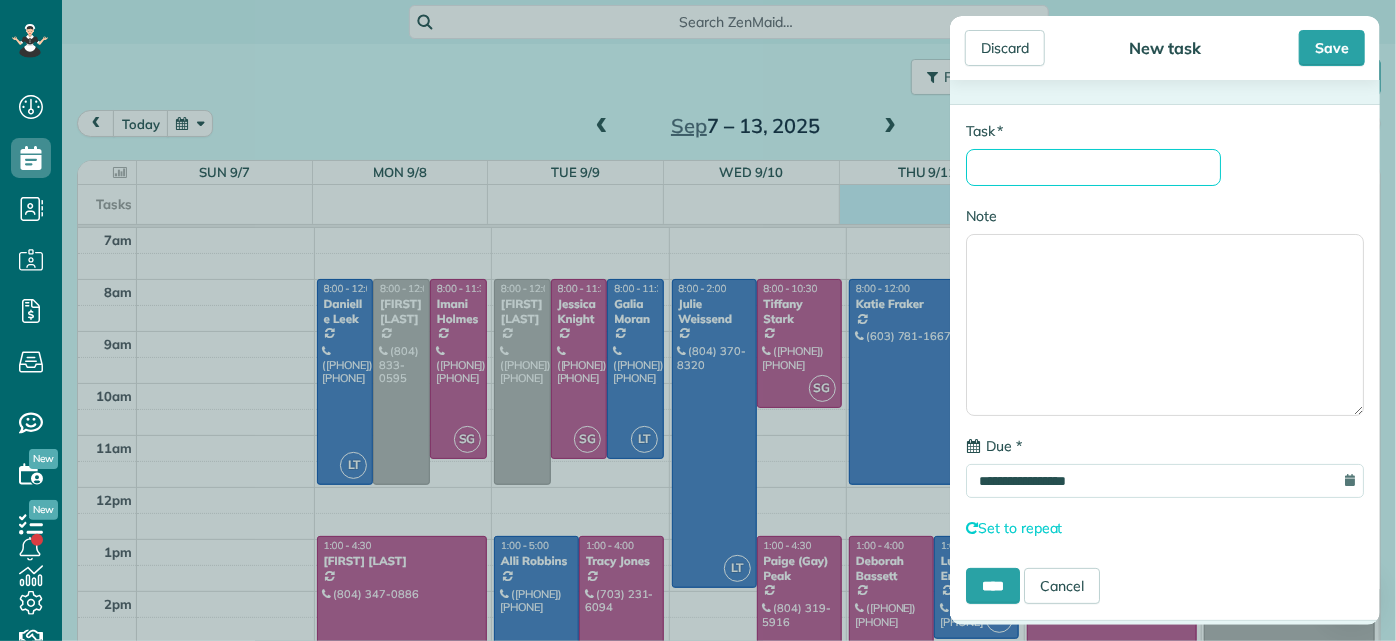 click on "*  Task" at bounding box center [1093, 167] 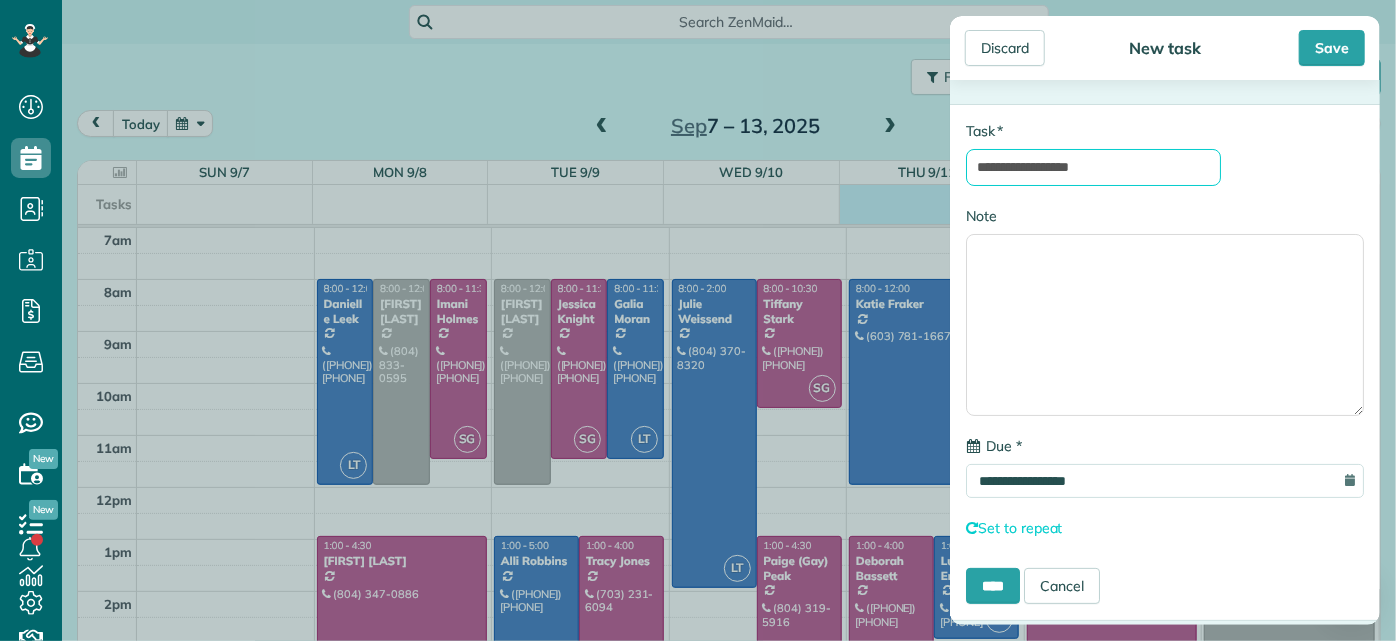 type on "**********" 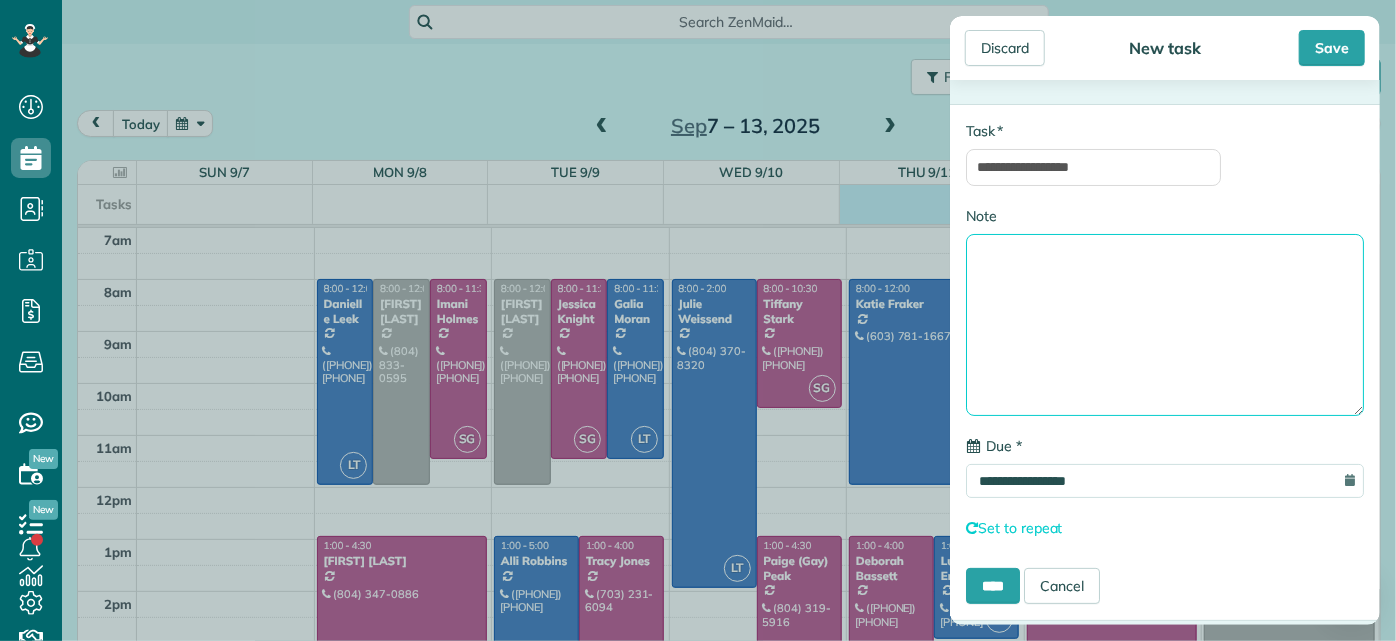 click on "Note" at bounding box center [1165, 325] 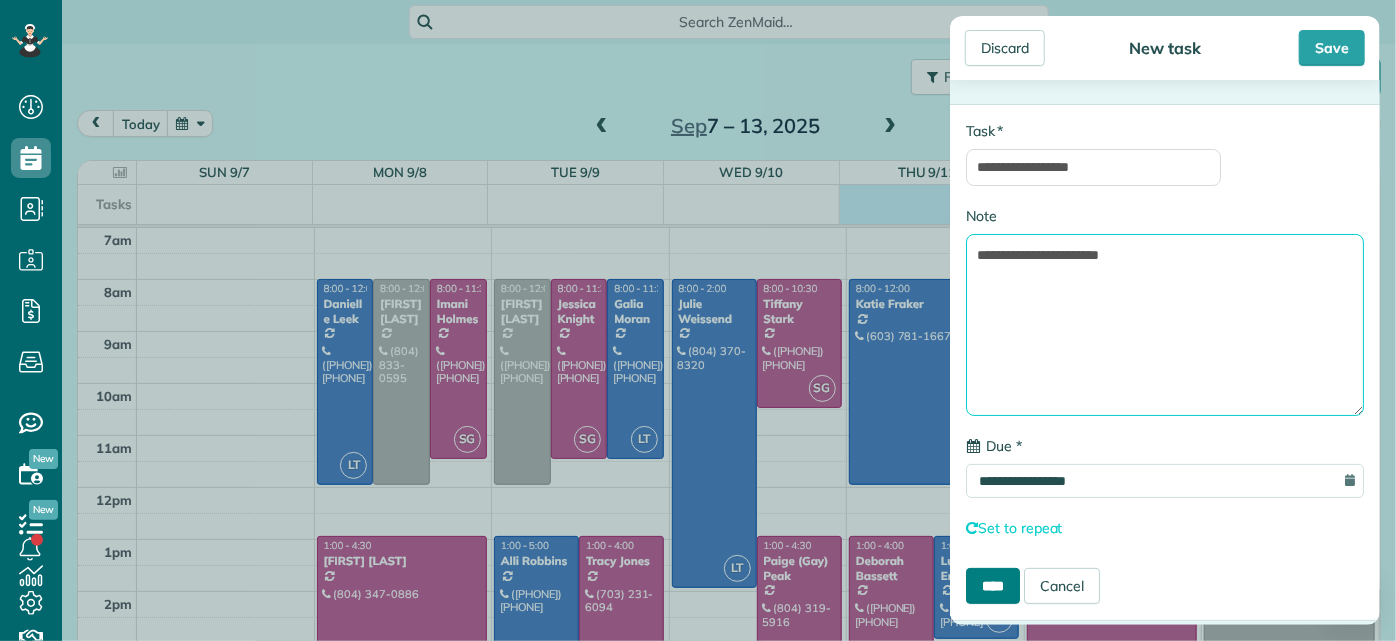 type on "**********" 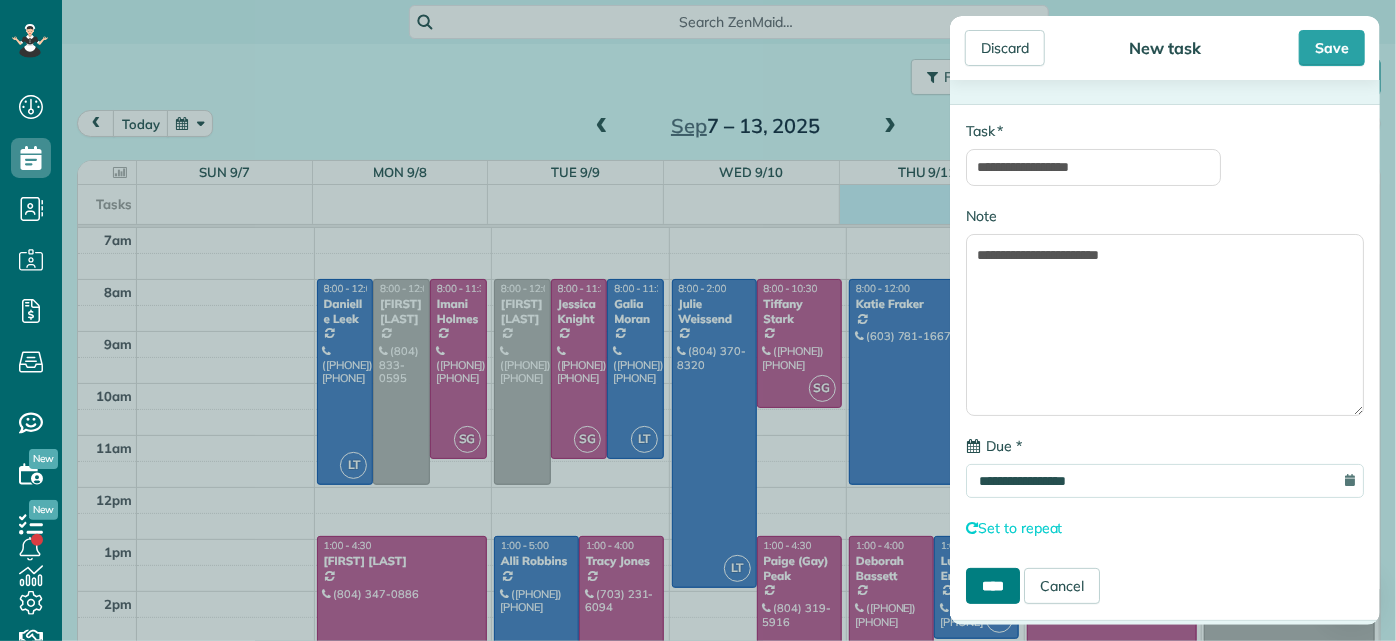 click on "****" at bounding box center (993, 586) 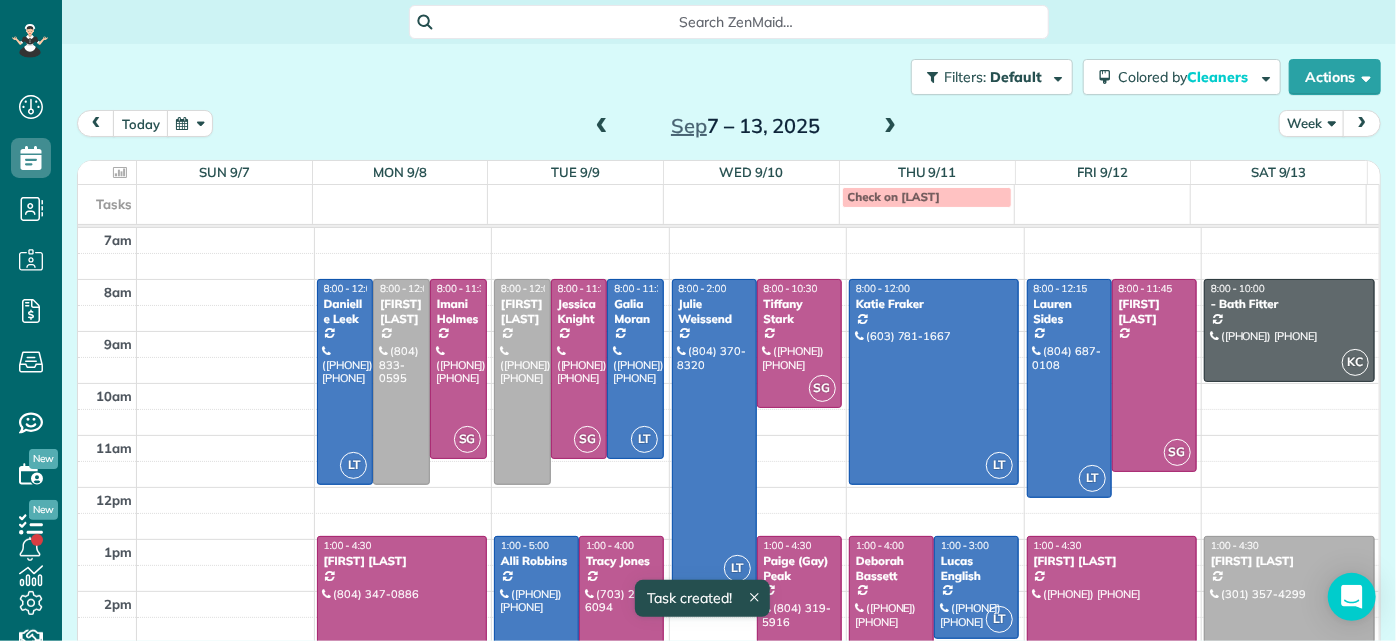 click at bounding box center [602, 127] 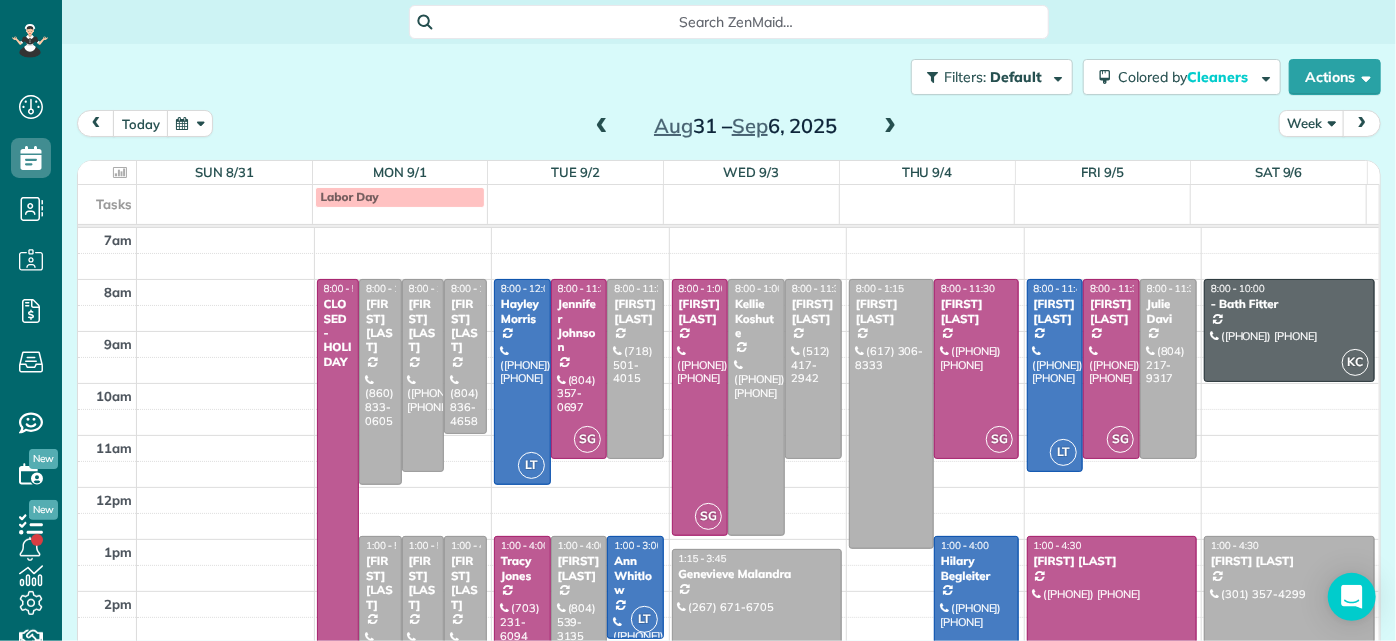 click at bounding box center (602, 127) 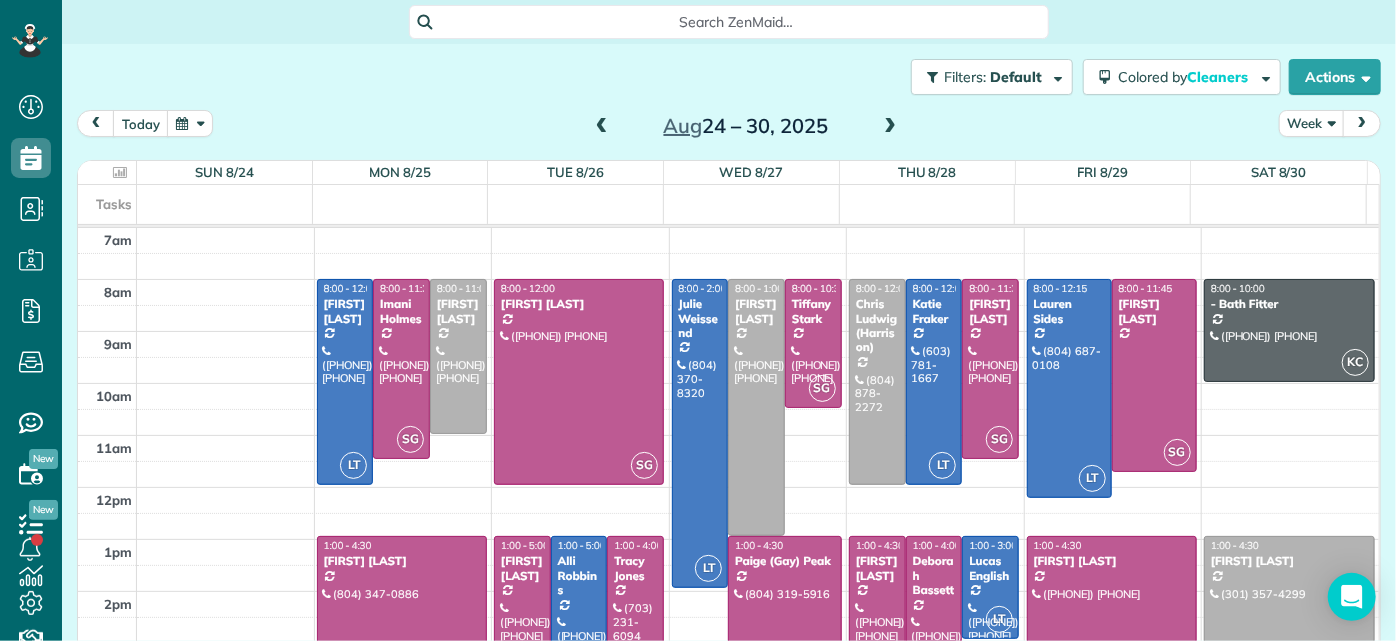click on "Aug  24 – 30, 2025" at bounding box center (746, 126) 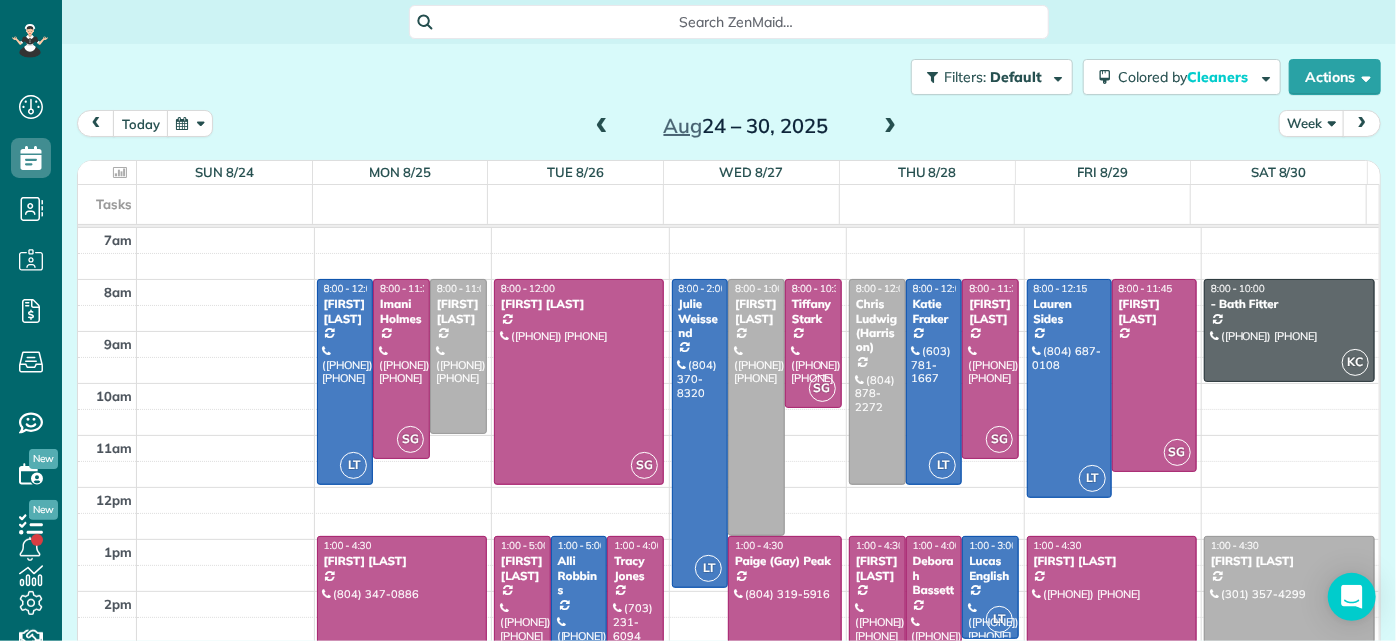 click at bounding box center (602, 127) 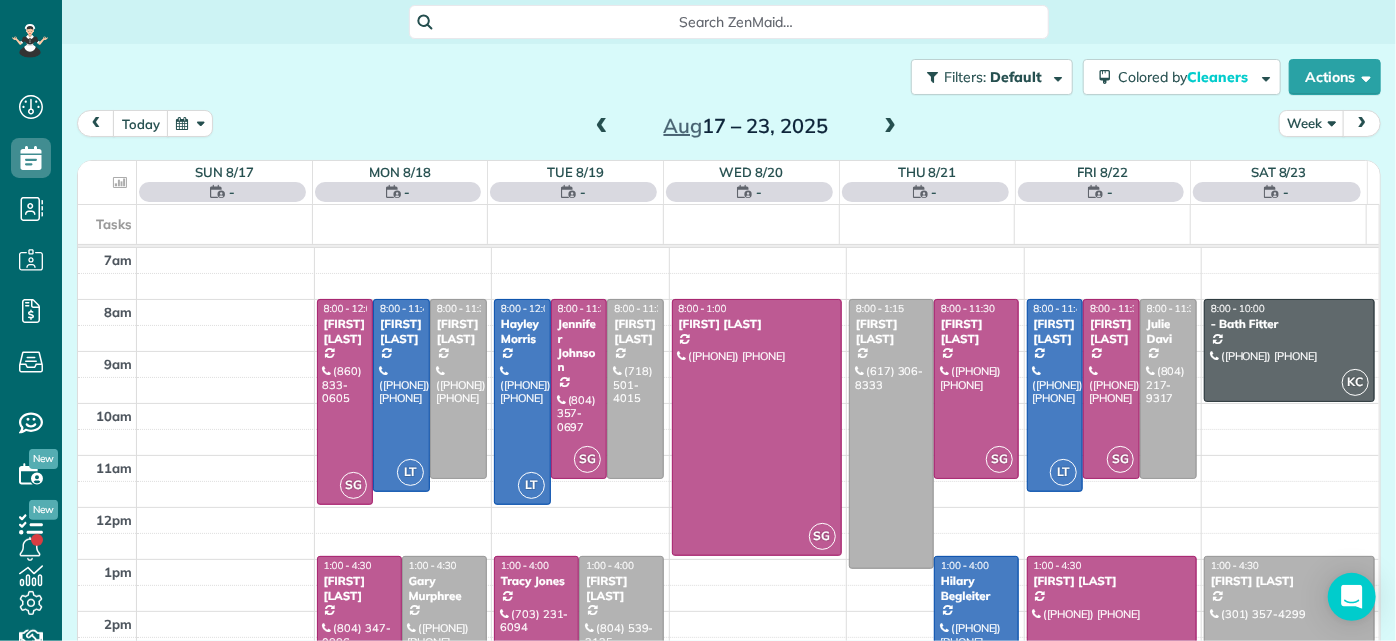 click at bounding box center [602, 127] 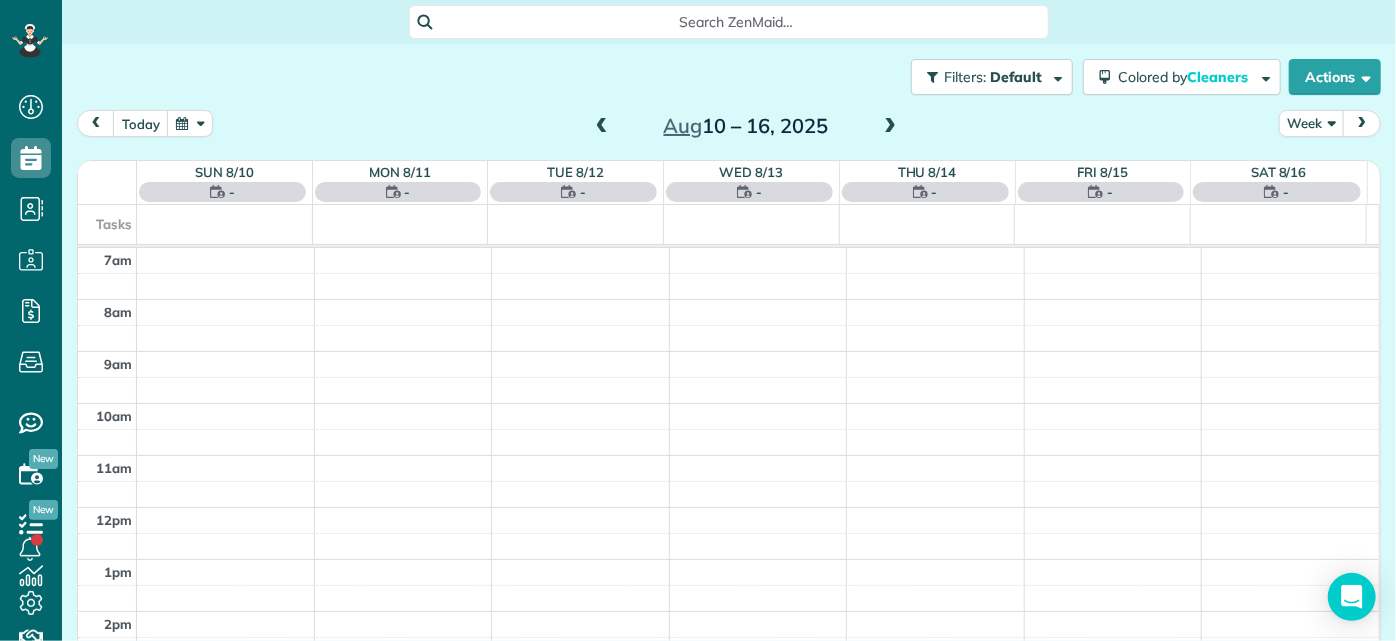 click at bounding box center (602, 127) 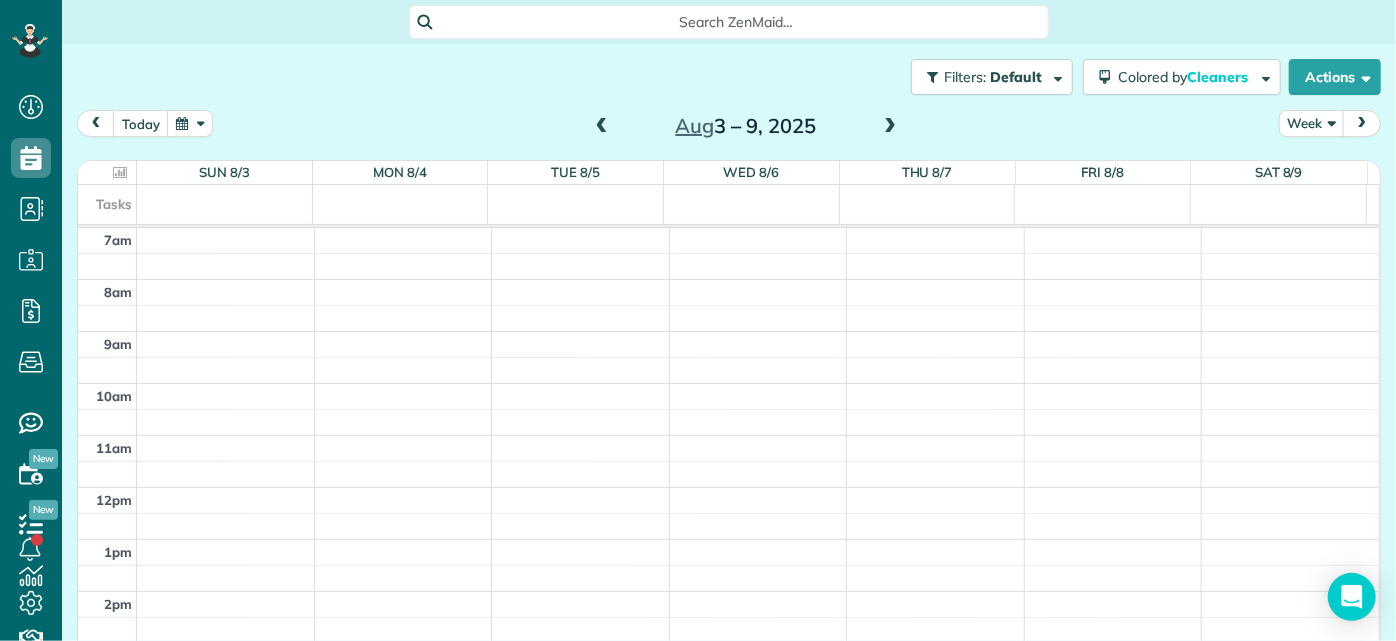 click at bounding box center (602, 127) 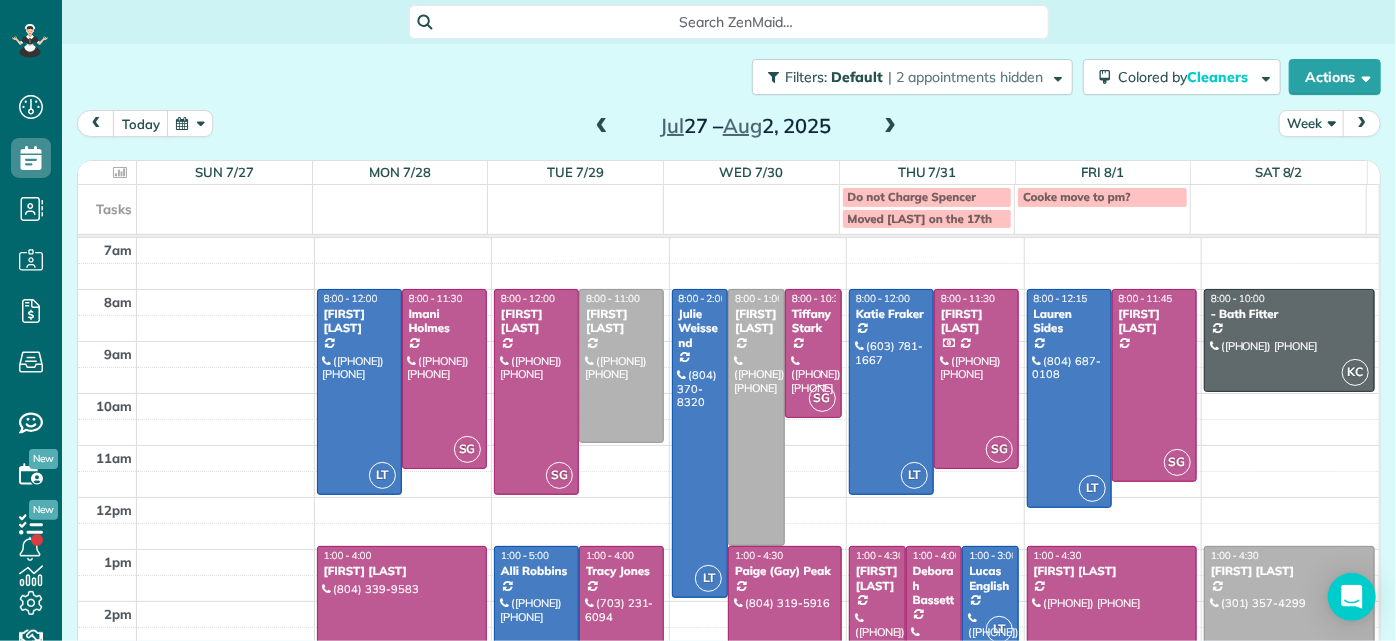 click at bounding box center (602, 127) 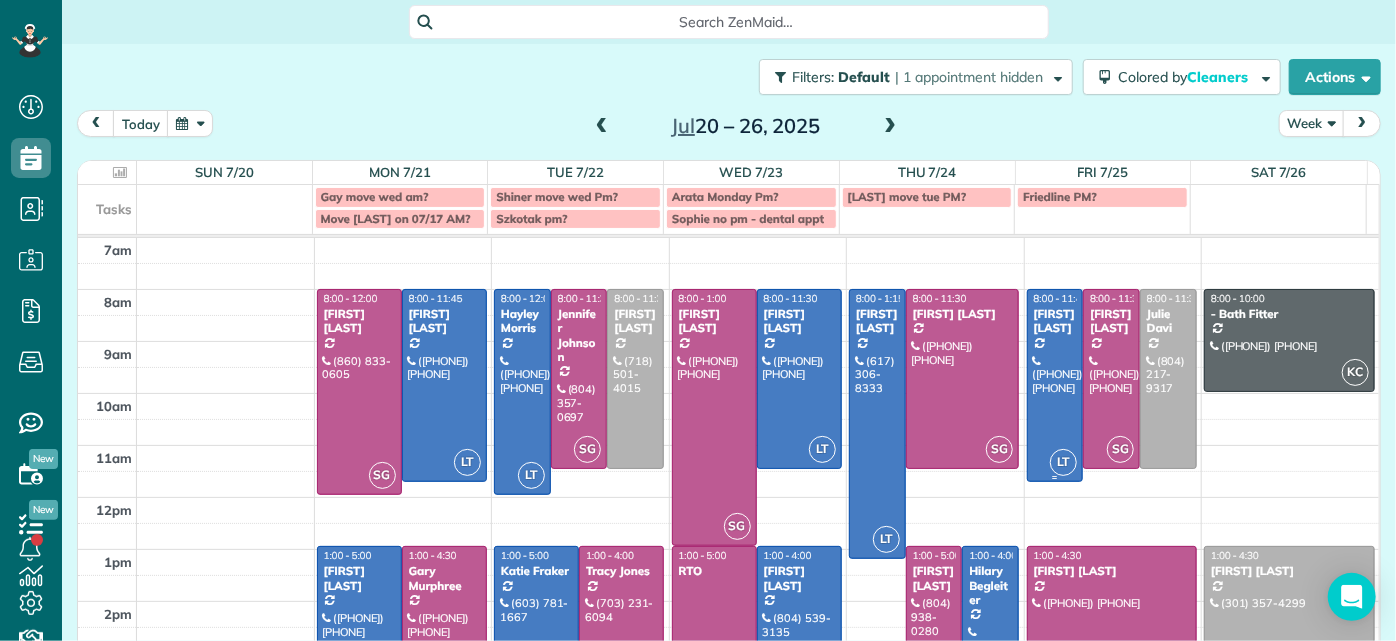 click at bounding box center (1055, 385) 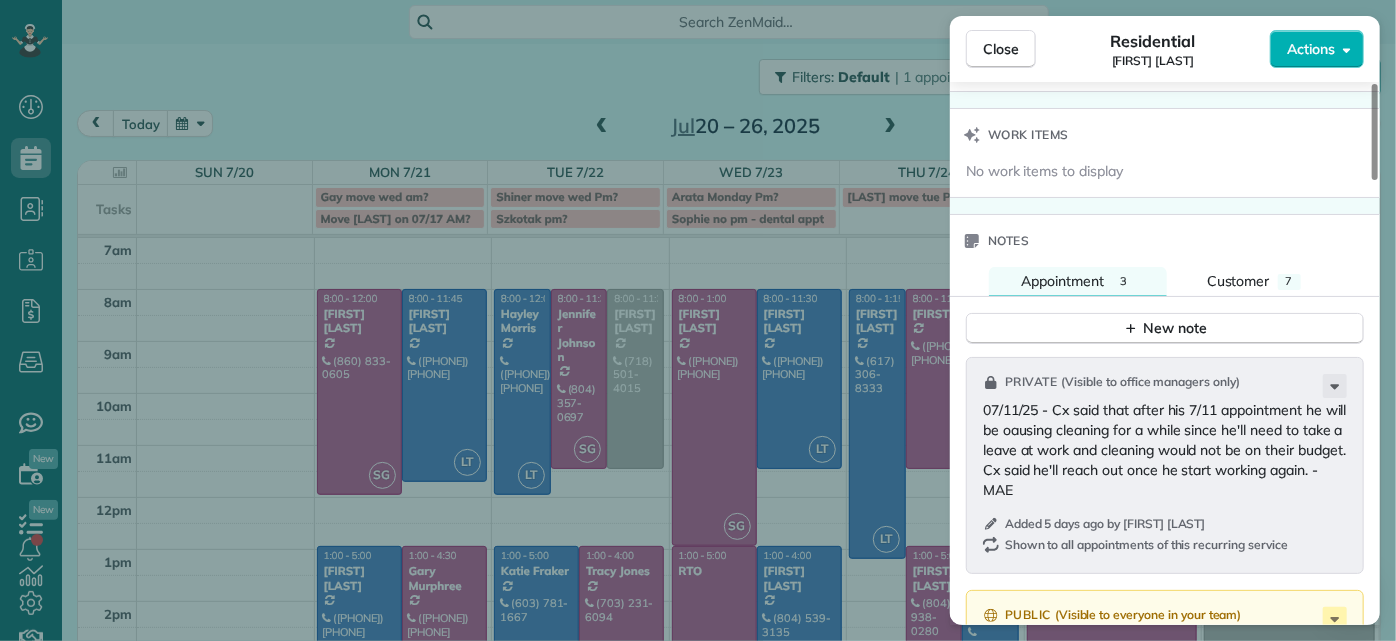 scroll, scrollTop: 1818, scrollLeft: 0, axis: vertical 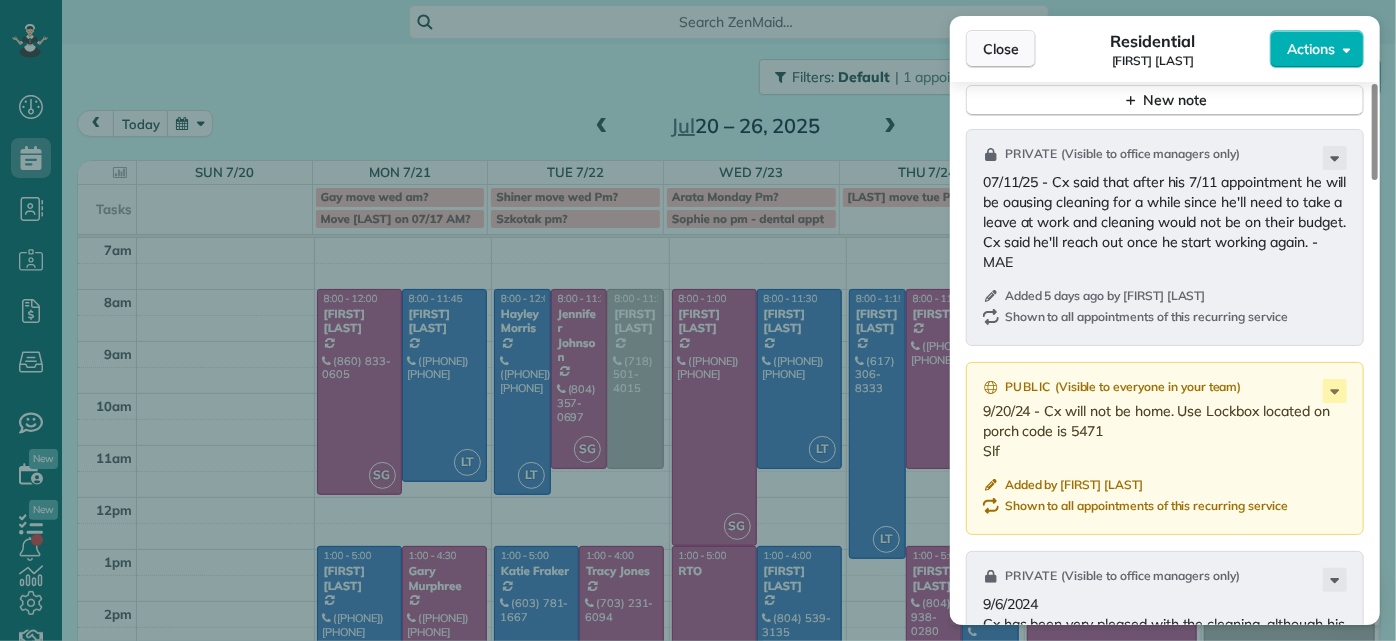 click on "Close" at bounding box center [1001, 49] 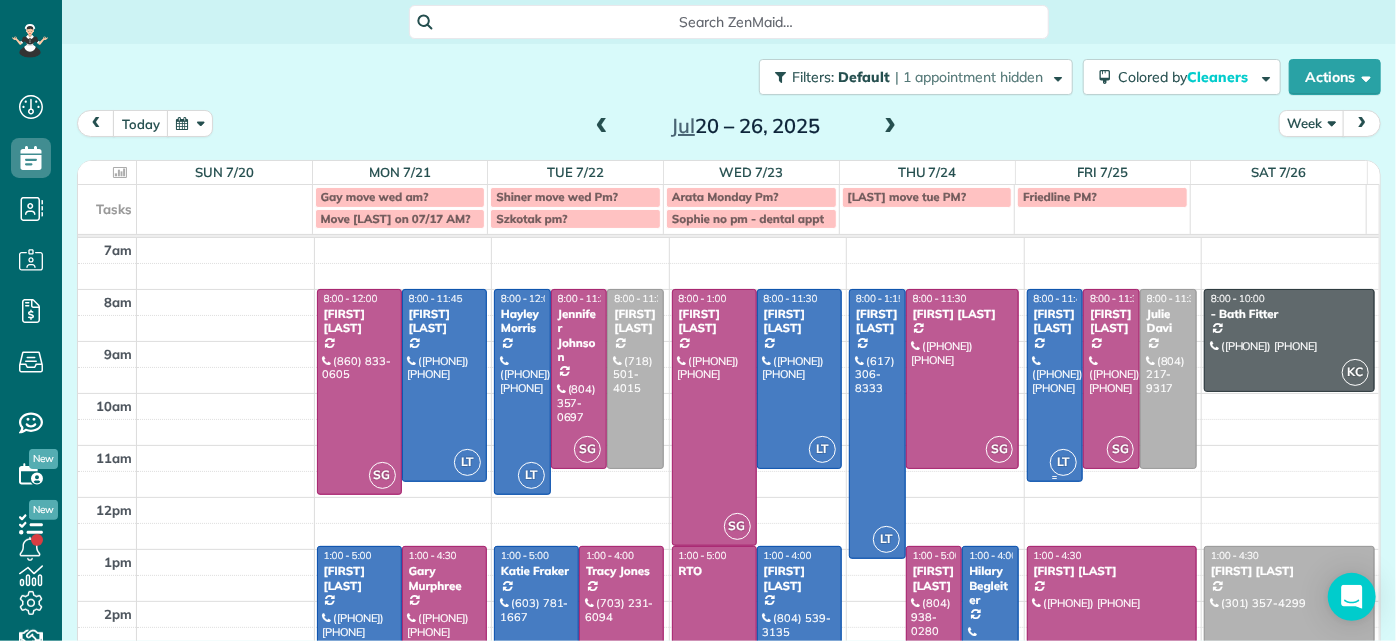 click at bounding box center [1055, 385] 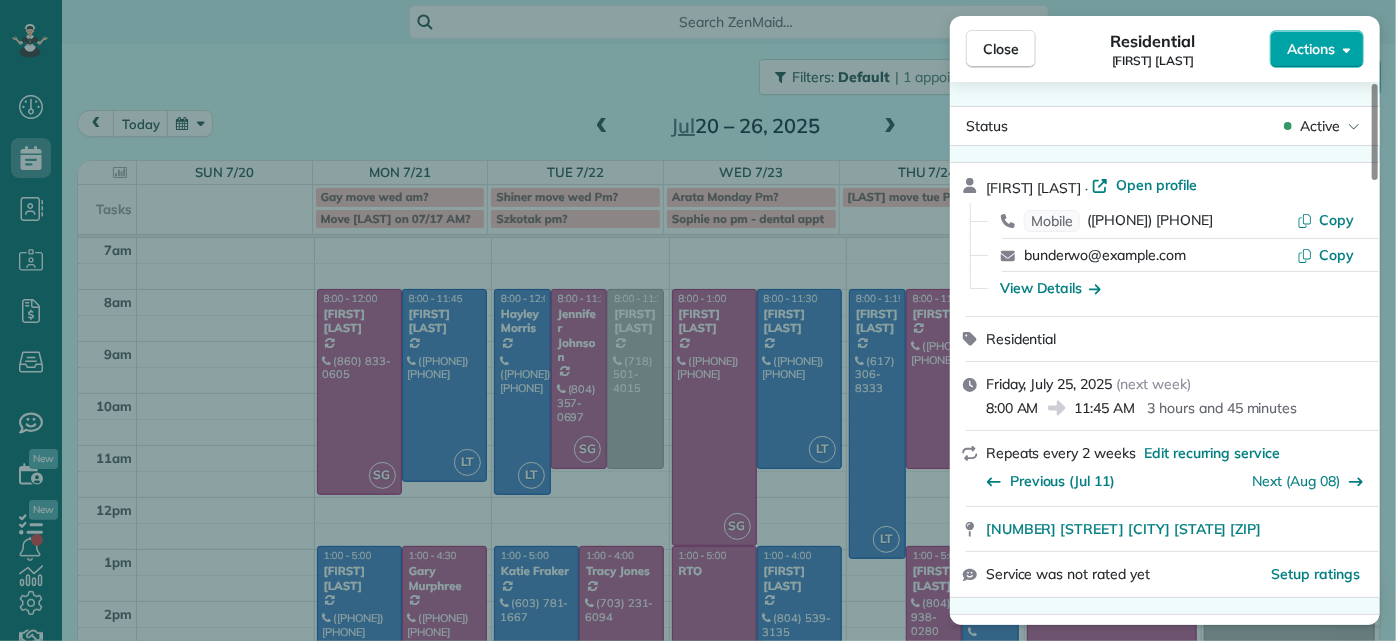 click on "Actions" at bounding box center [1317, 49] 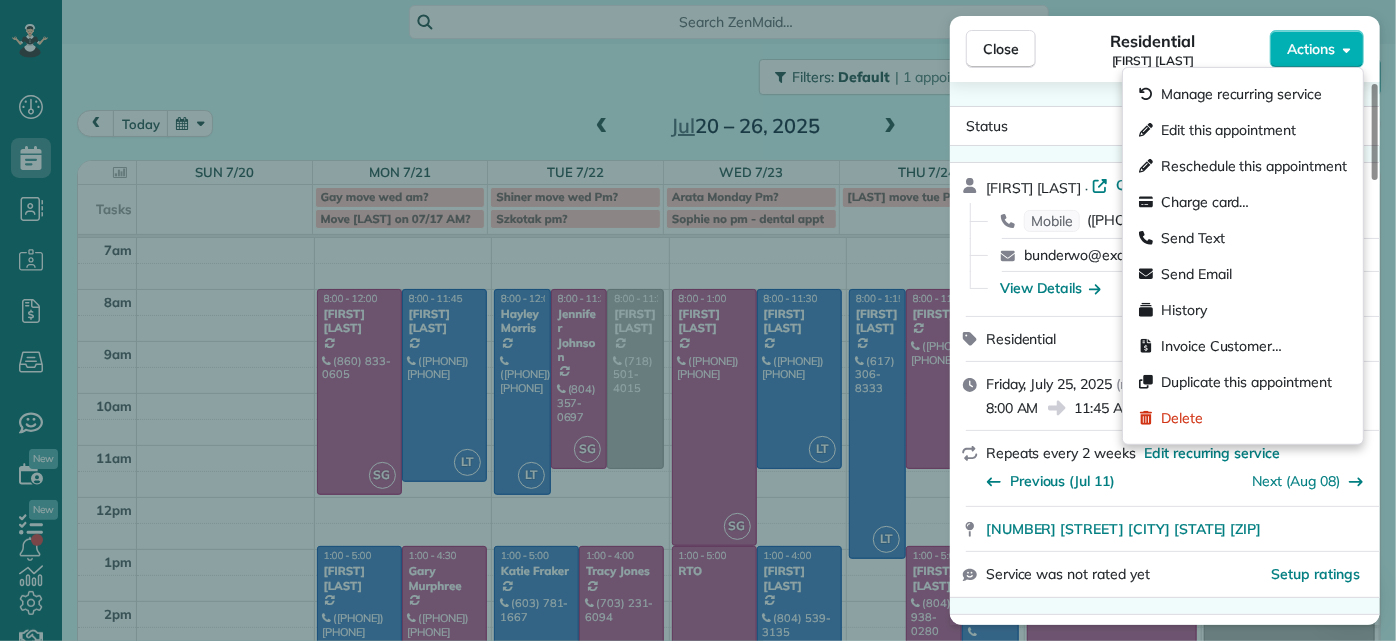 click on "Close Residential Benjamin Underwood Actions Status Active Benjamin Underwood · Open profile Mobile (202) 615-3694 Copy bunderwo@gmail.com Copy View Details Residential Friday, July 25, 2025 ( next week ) 8:00 AM 11:45 AM 3 hours and 45 minutes Repeats every 2 weeks Edit recurring service Previous (Jul 11) Next (Aug 08) 4200 Grove Avenue Richmond VA 23221 Service was not rated yet Setup ratings Cleaners Time in and out Assign Invite Cleaners Laura   Thaller 8:00 AM 11:45 AM Checklist Try Now Keep this appointment up to your standards. Stay on top of every detail, keep your cleaners organised, and your client happy. Assign a checklist Watch a 5 min demo Billing Billing actions Price $200.00 Overcharge $0.00 Discount $0.00 Coupon discount - Primary tax - Secondary tax - Total appointment price $200.00 Tips collected New feature! $0.00 Unpaid Mark as paid Total including tip $200.00 Get paid online in no-time! Send an invoice and reward your cleaners with tips Charge customer credit card Man Hours 3.75 - Notes" at bounding box center [698, 320] 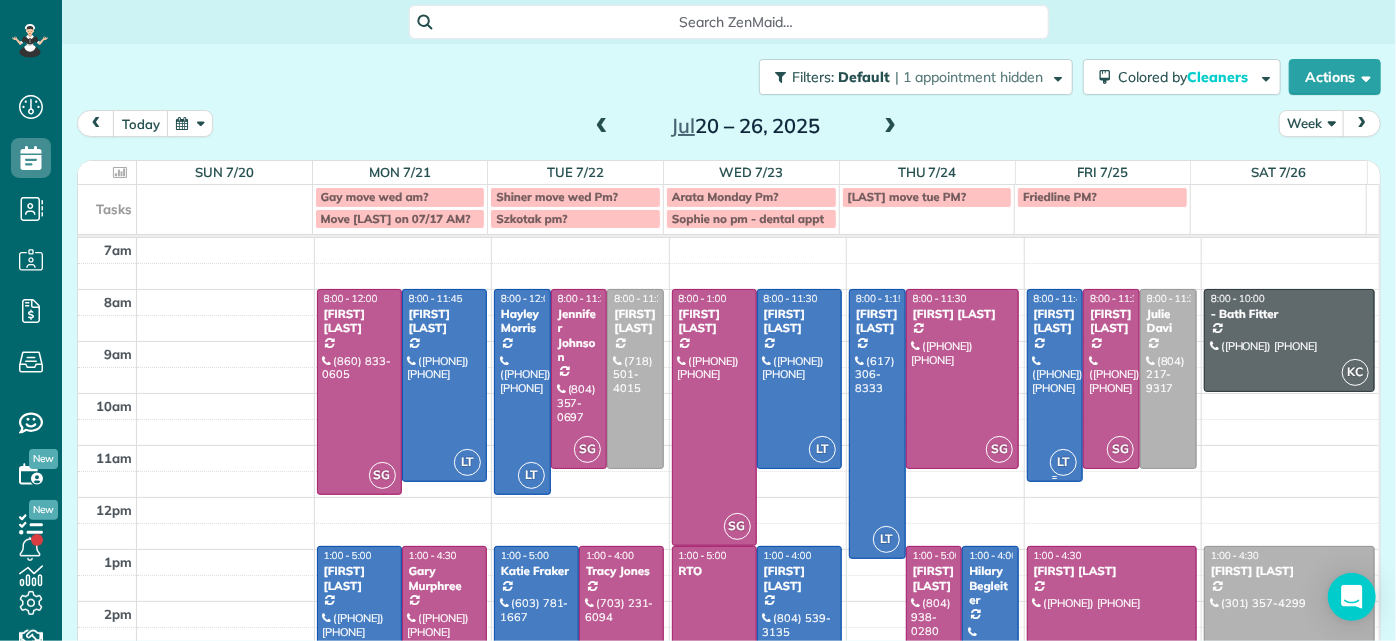 click at bounding box center (1055, 385) 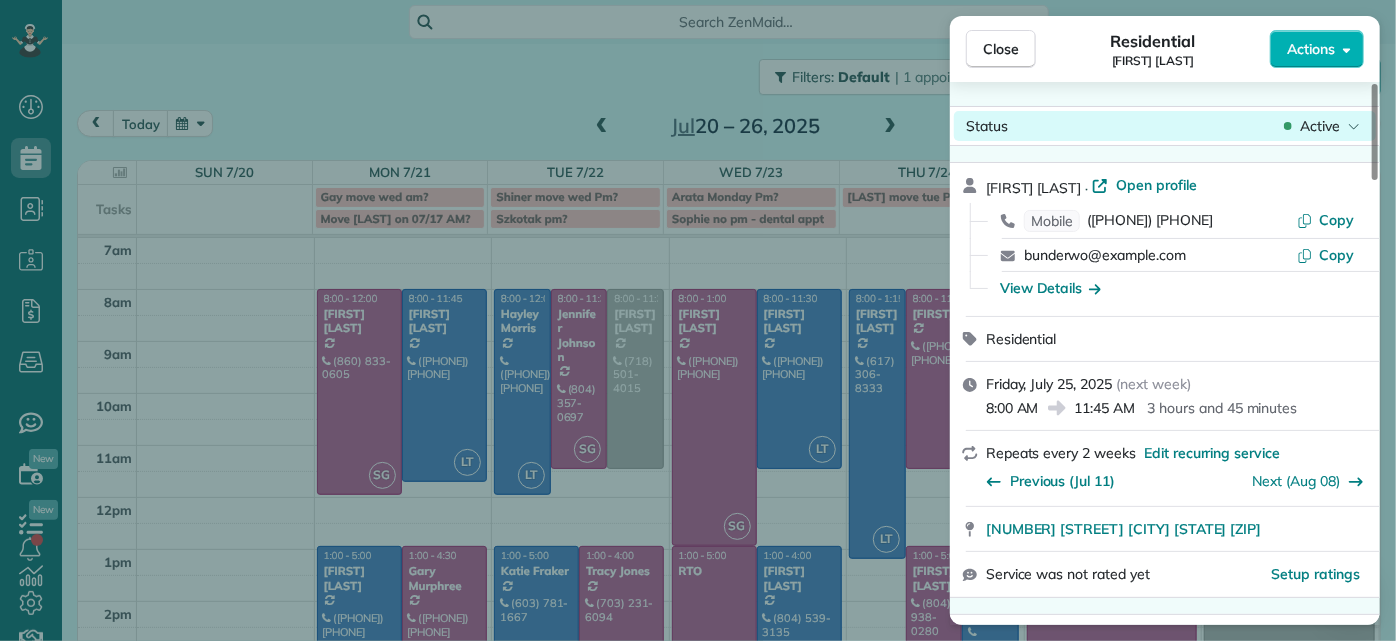 click on "Status Active" at bounding box center (1165, 126) 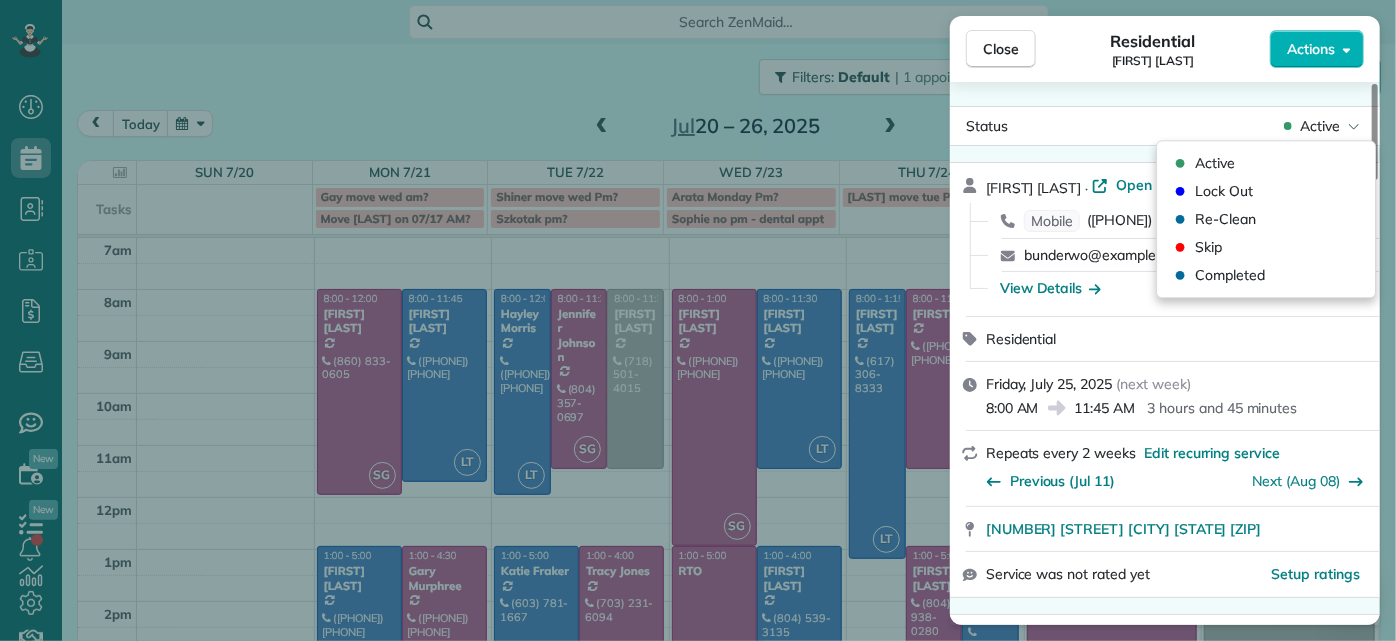 drag, startPoint x: 1351, startPoint y: 134, endPoint x: 1362, endPoint y: 79, distance: 56.089214 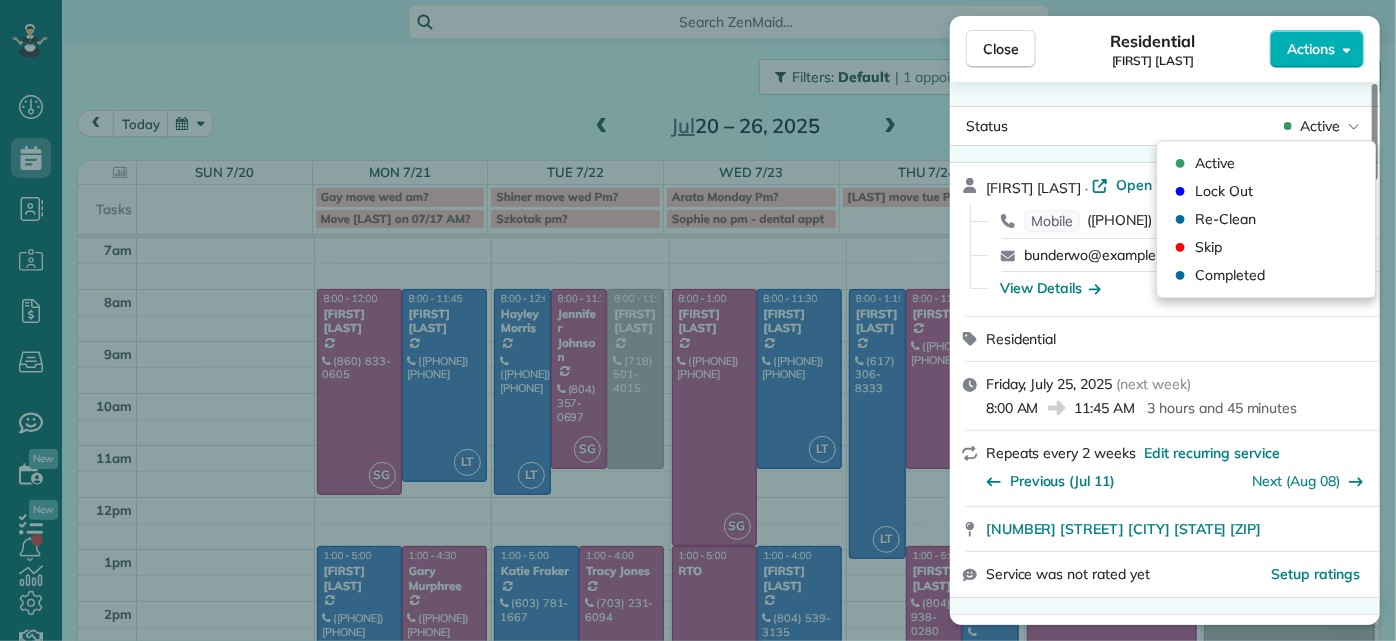 click 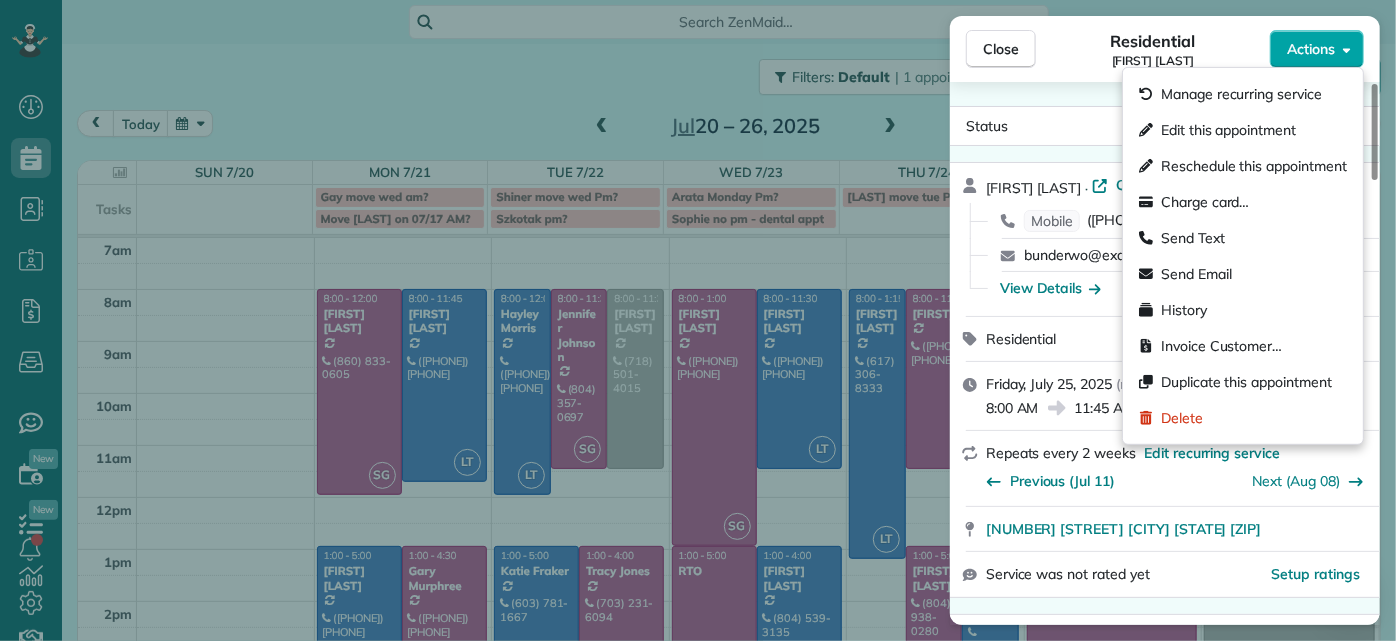 click on "Actions" at bounding box center (1317, 49) 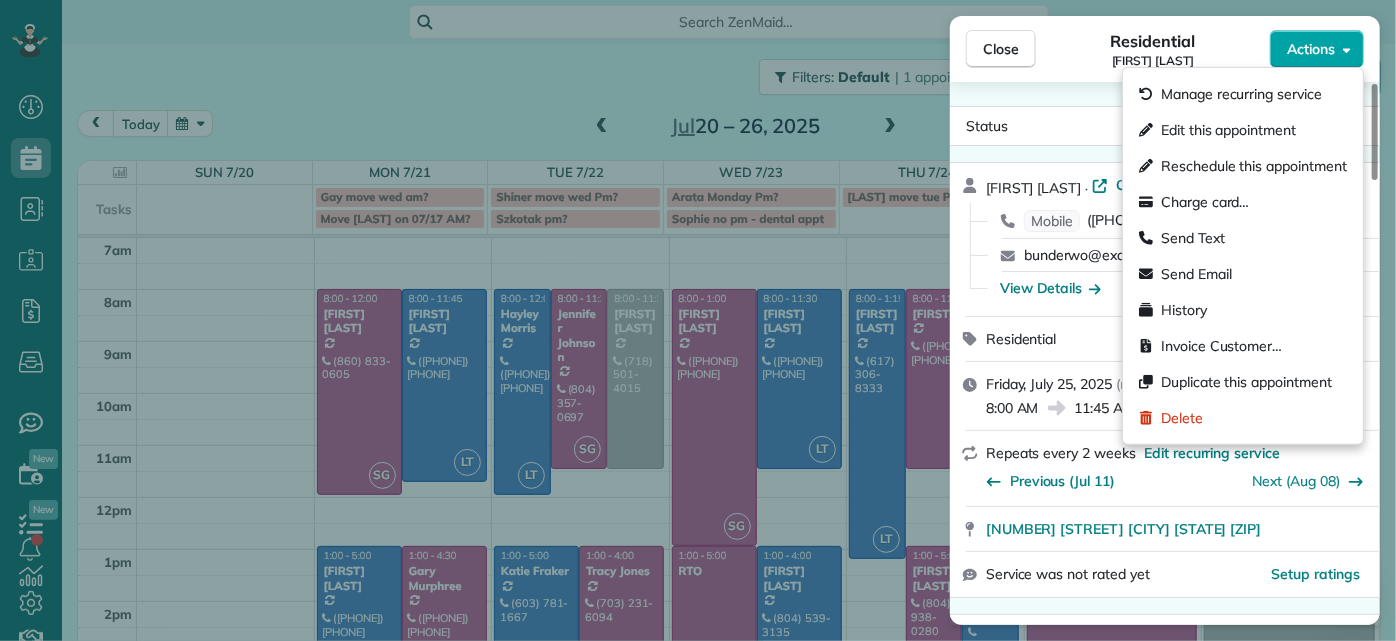 click on "Actions" at bounding box center [1317, 49] 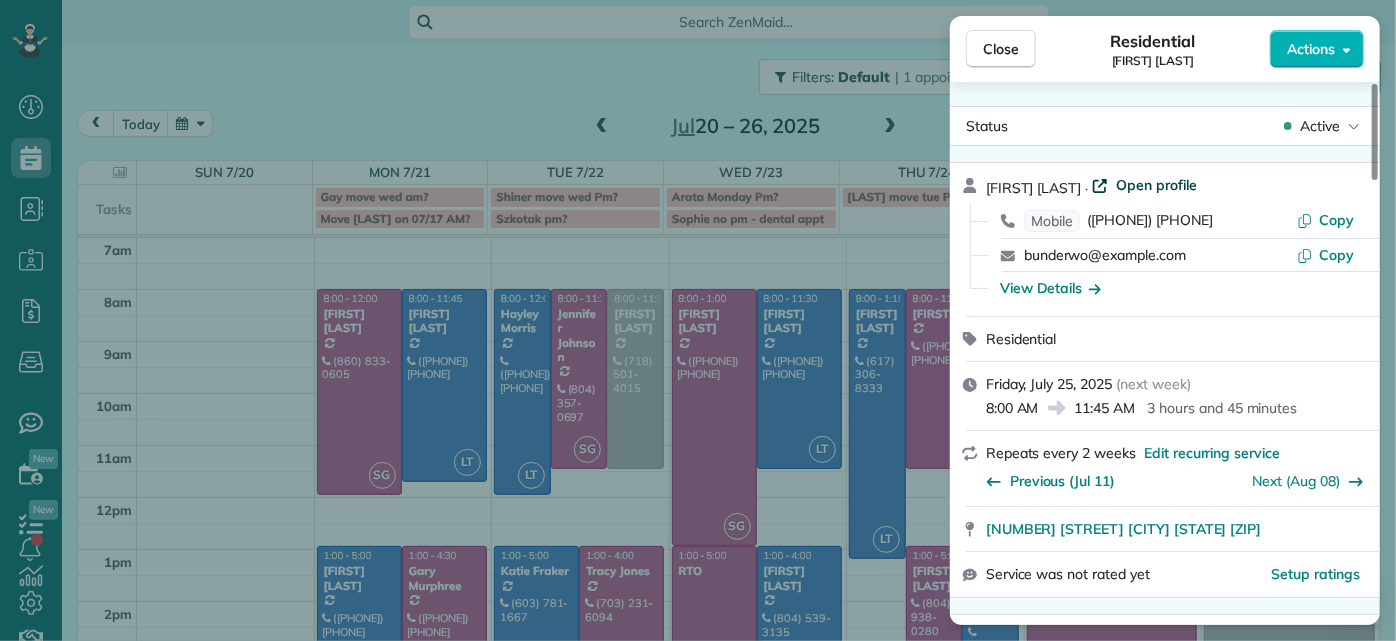 click on "Open profile" at bounding box center (1156, 185) 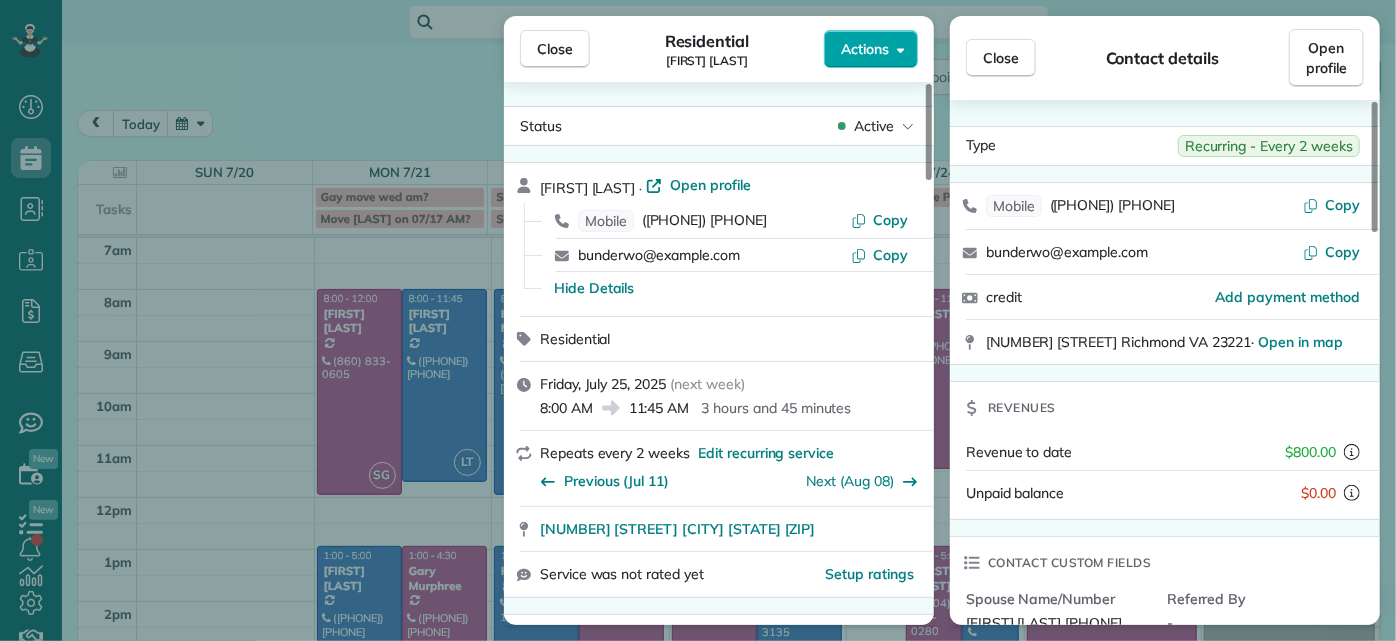 click on "Actions" at bounding box center (865, 49) 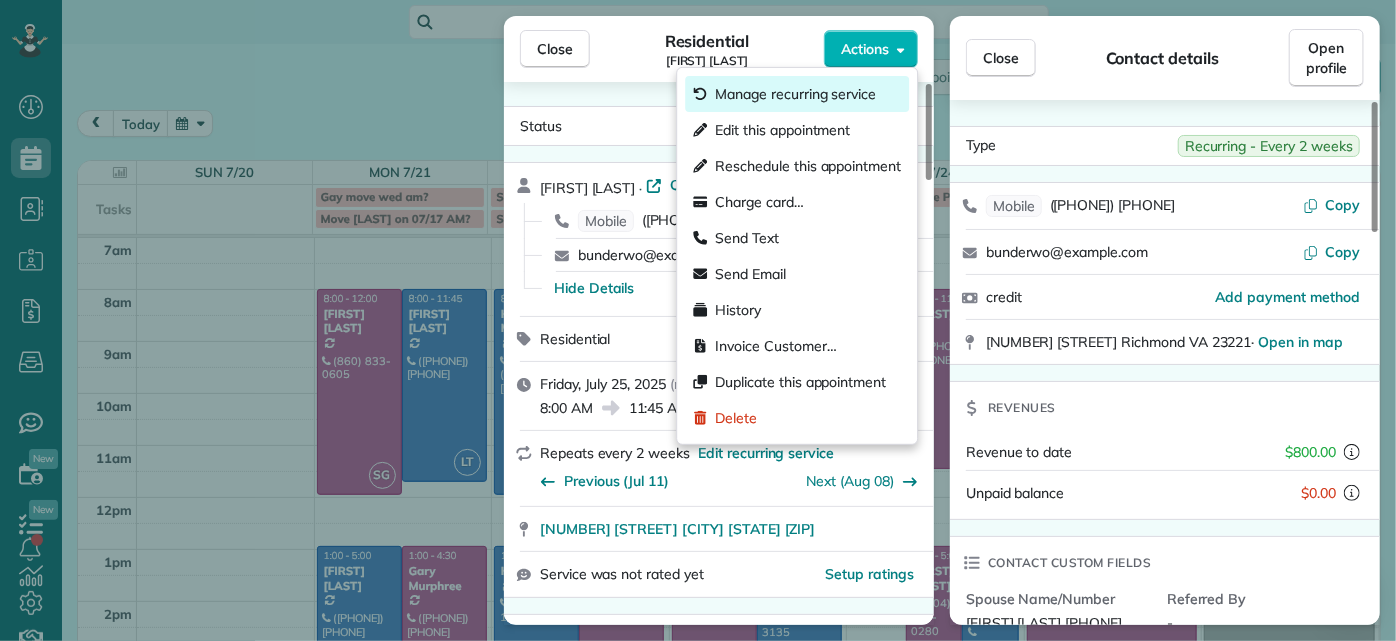 click on "Manage recurring service" at bounding box center (795, 94) 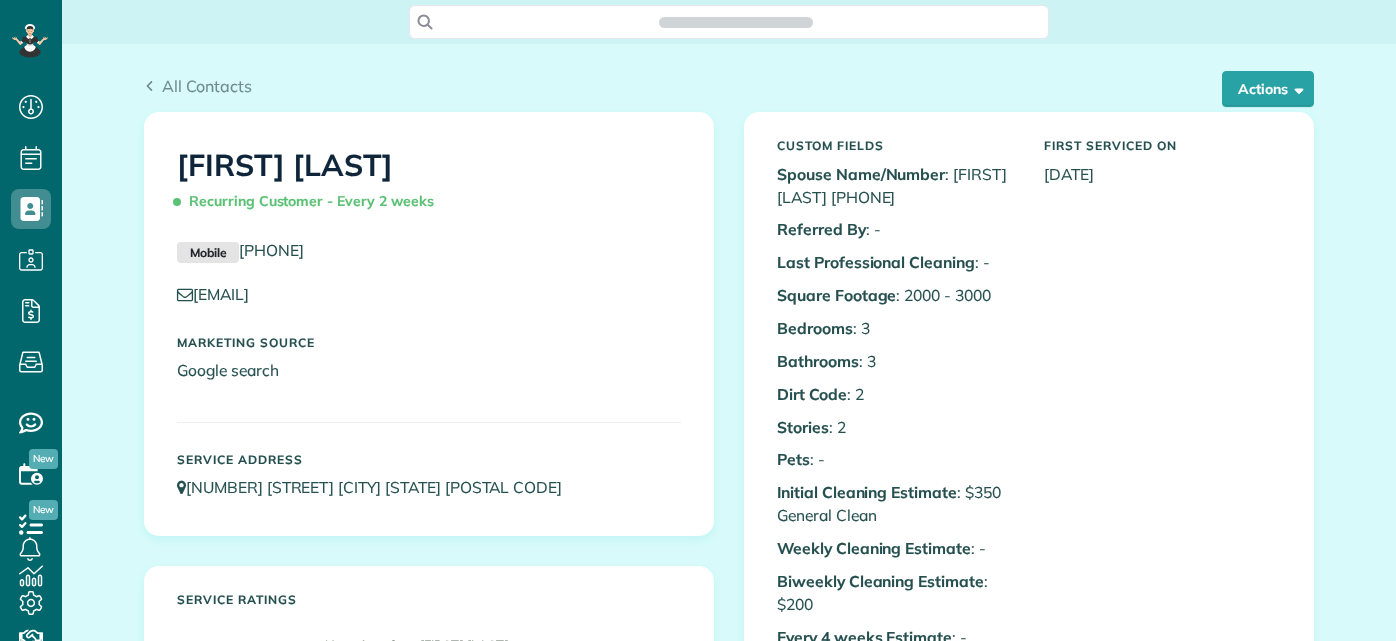 scroll, scrollTop: 0, scrollLeft: 0, axis: both 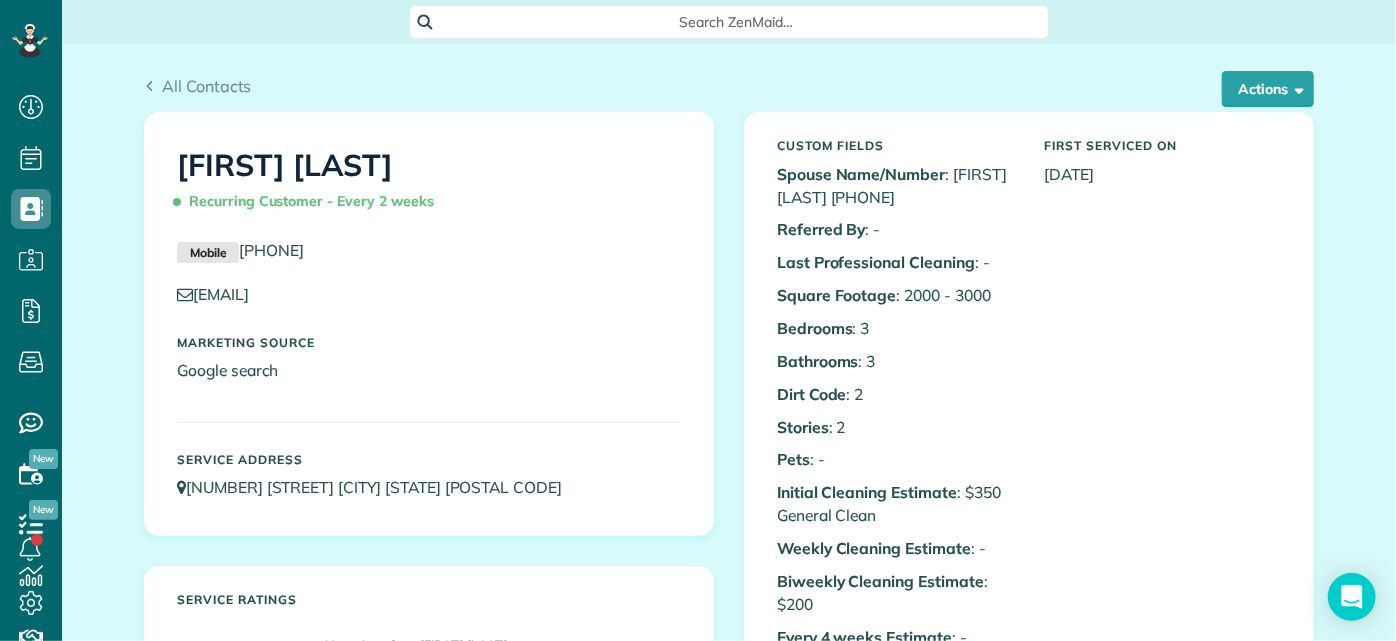 click on "All Contacts
Actions
Edit
Add Appointment
Recent Activity
Send Email
Show Past appointments
Show Future appointments
Manage Credit Cards
Delete" at bounding box center [729, 78] 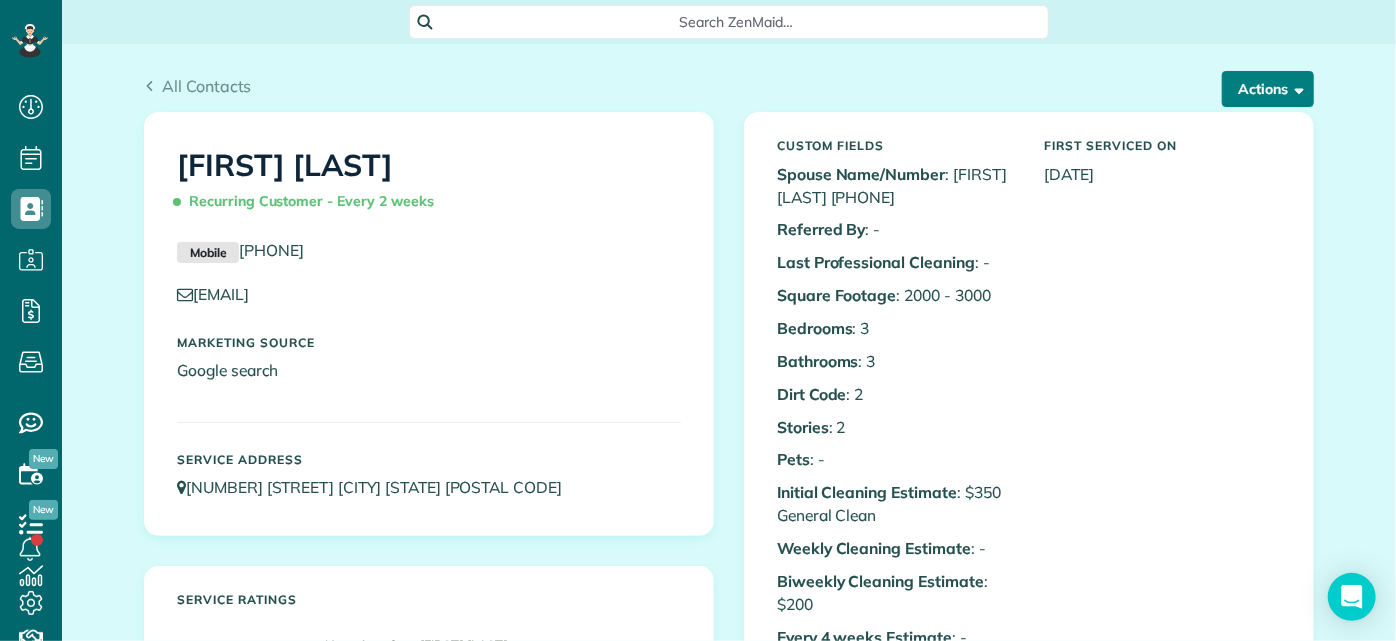 click on "Actions" at bounding box center (1268, 89) 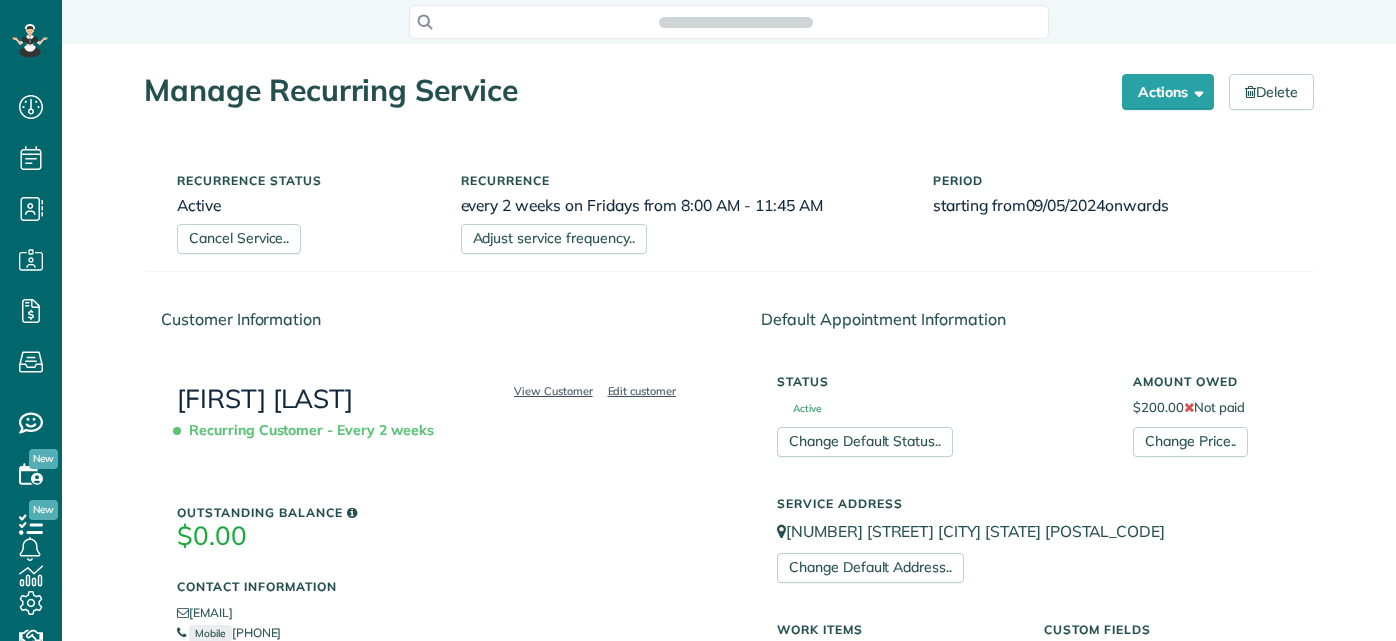 scroll, scrollTop: 0, scrollLeft: 0, axis: both 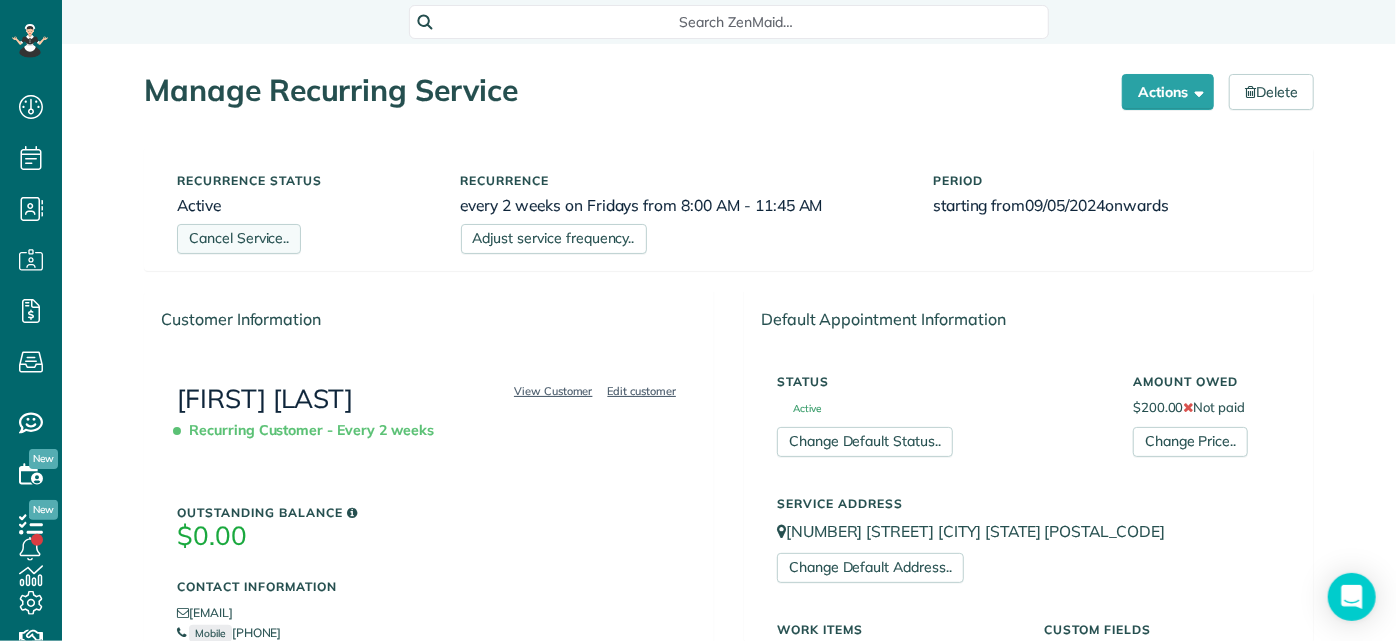 click on "Cancel Service.." at bounding box center [239, 239] 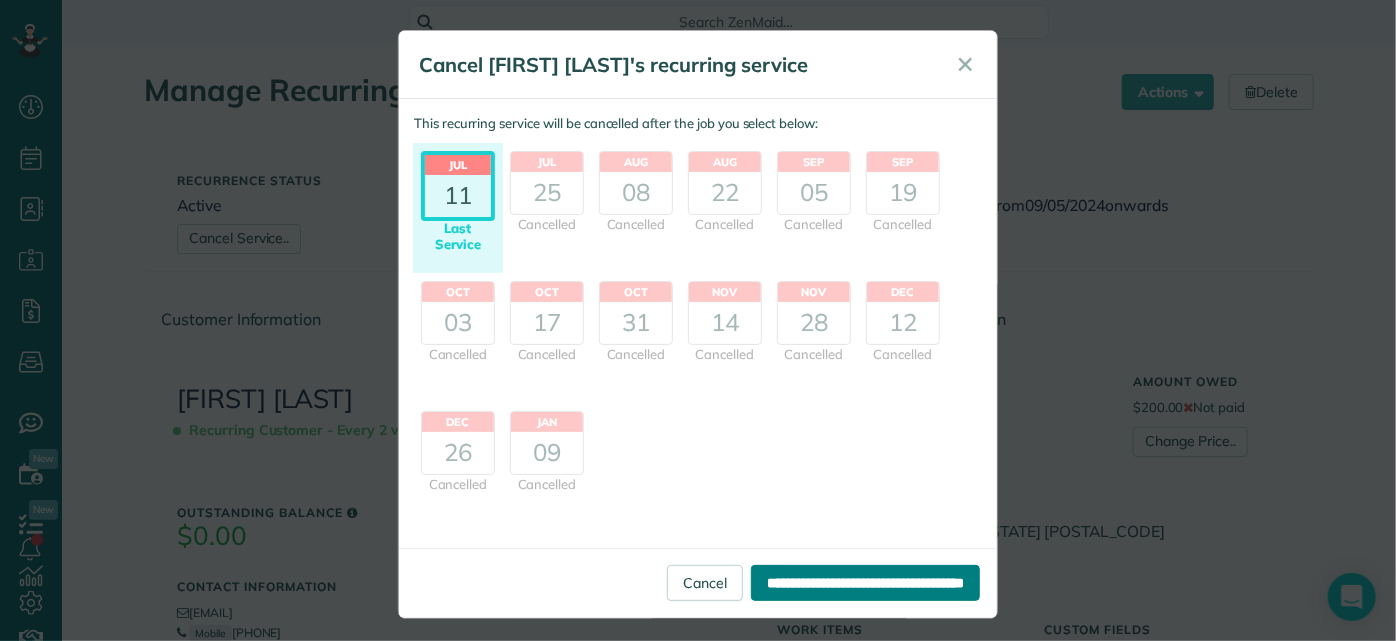 click on "**********" at bounding box center (865, 583) 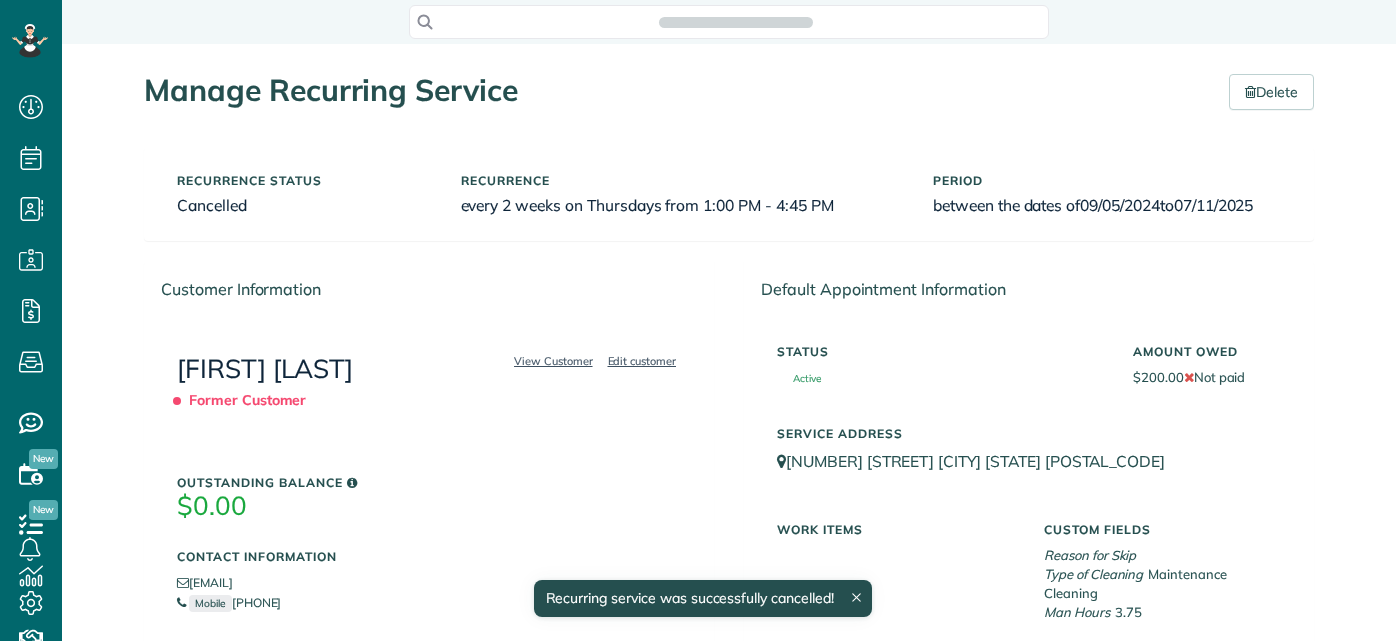 scroll, scrollTop: 0, scrollLeft: 0, axis: both 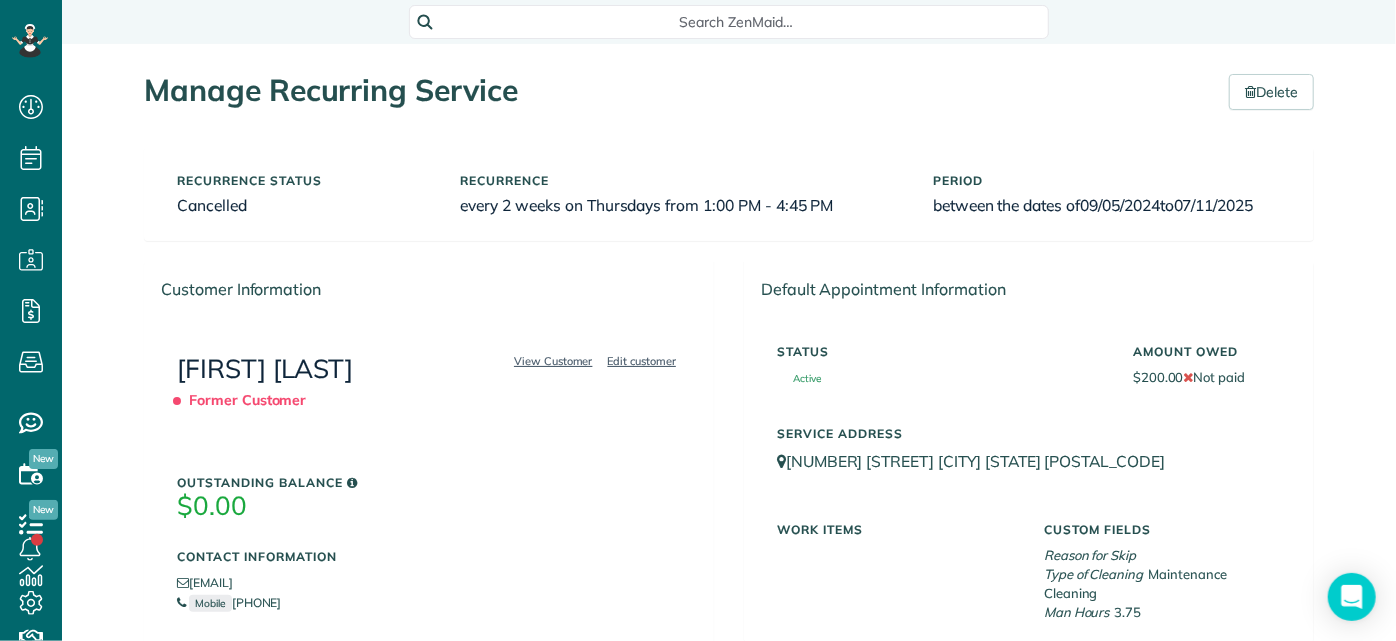 click on "Former Customer" at bounding box center [246, 400] 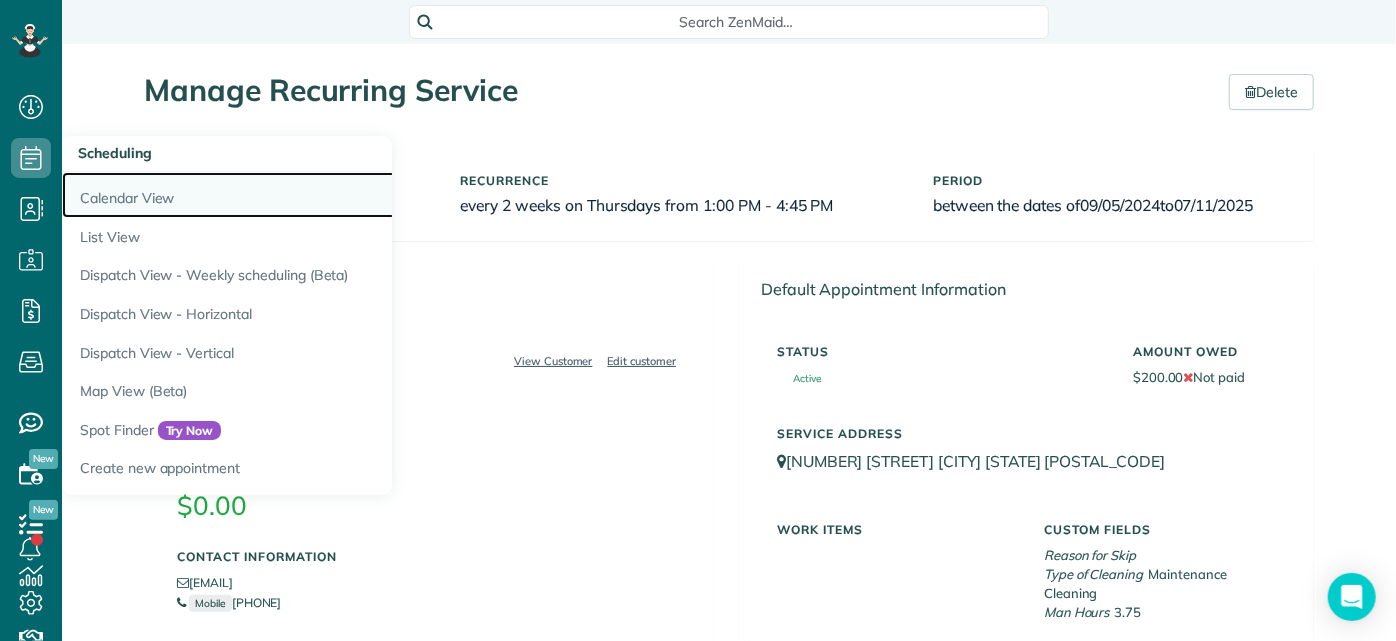 click on "Calendar View" at bounding box center [312, 195] 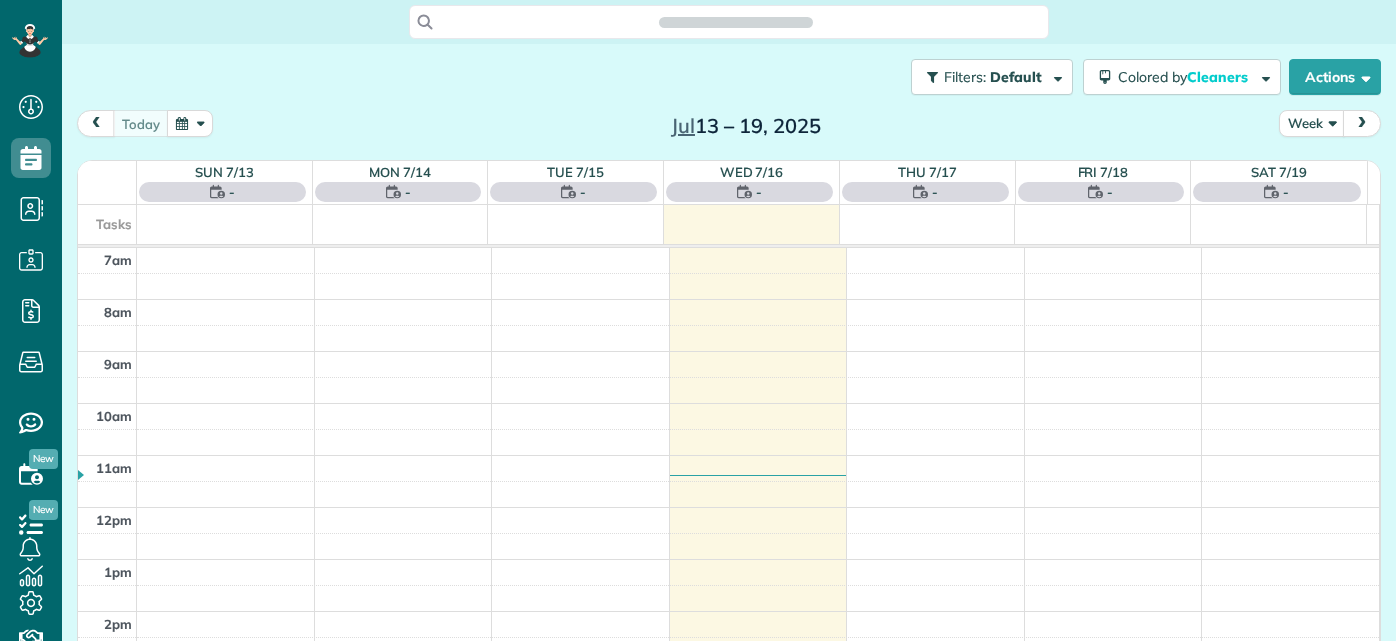 scroll, scrollTop: 0, scrollLeft: 0, axis: both 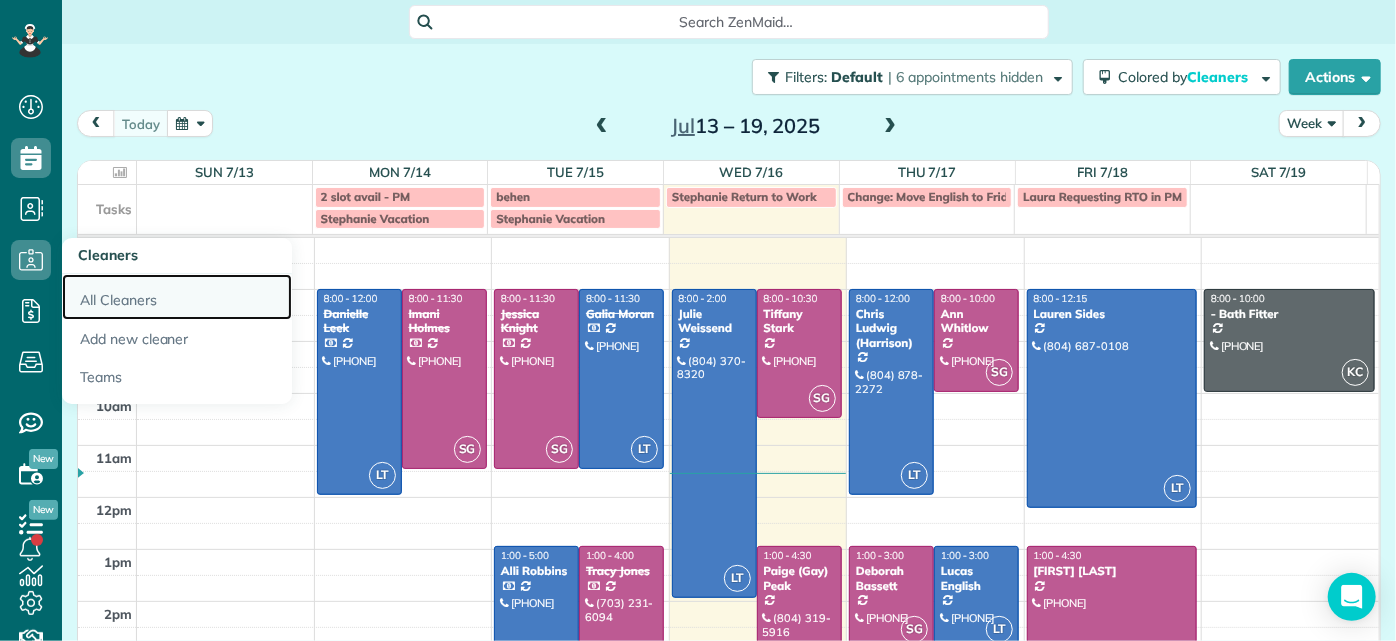 click on "All Cleaners" at bounding box center (177, 297) 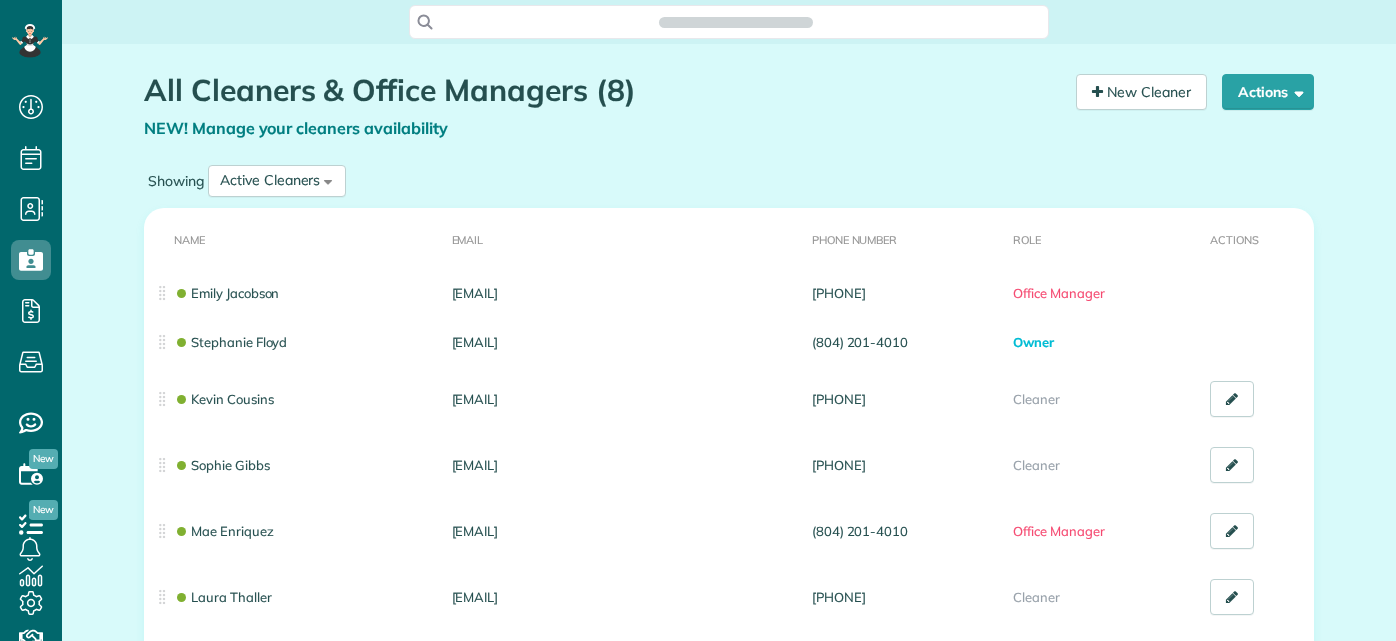 scroll, scrollTop: 0, scrollLeft: 0, axis: both 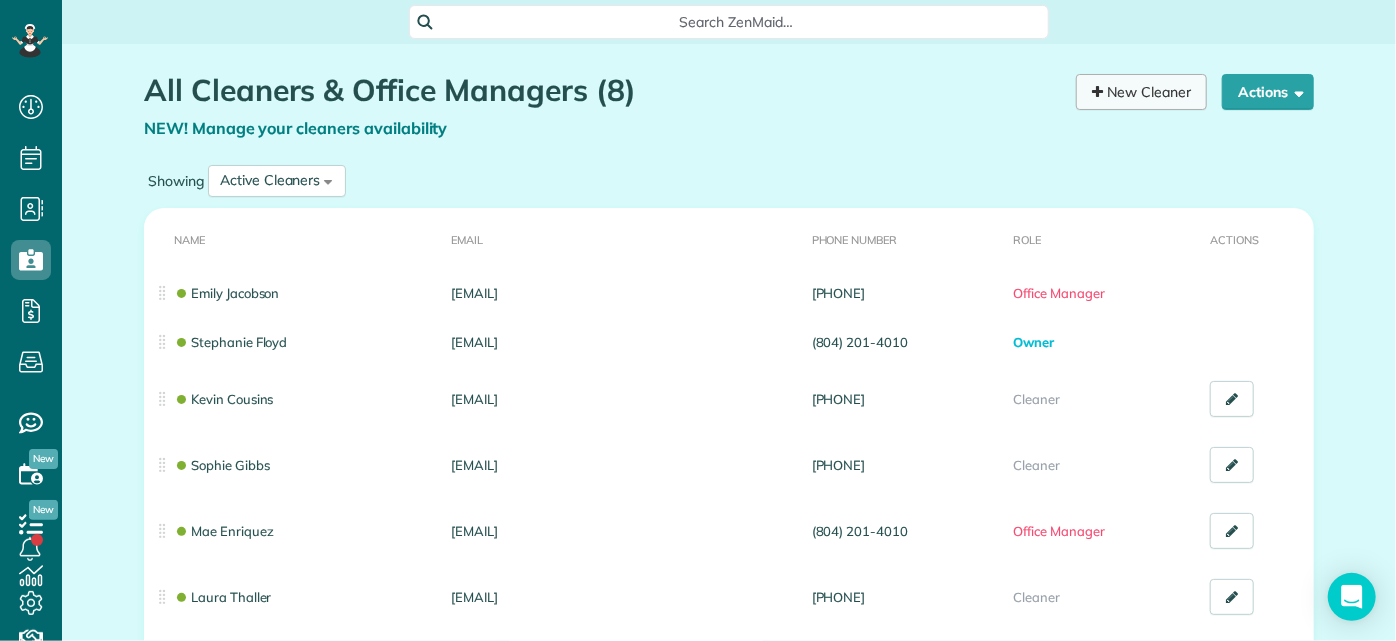 click on "New Cleaner" at bounding box center [1141, 92] 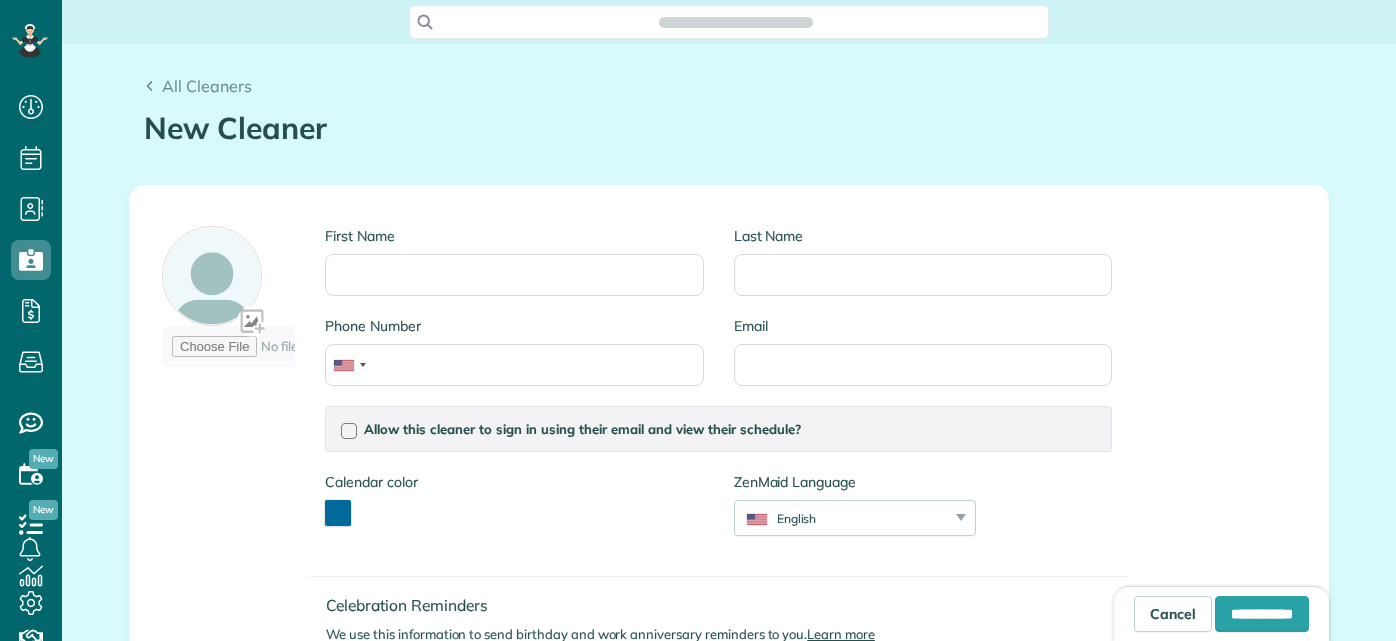 scroll, scrollTop: 0, scrollLeft: 0, axis: both 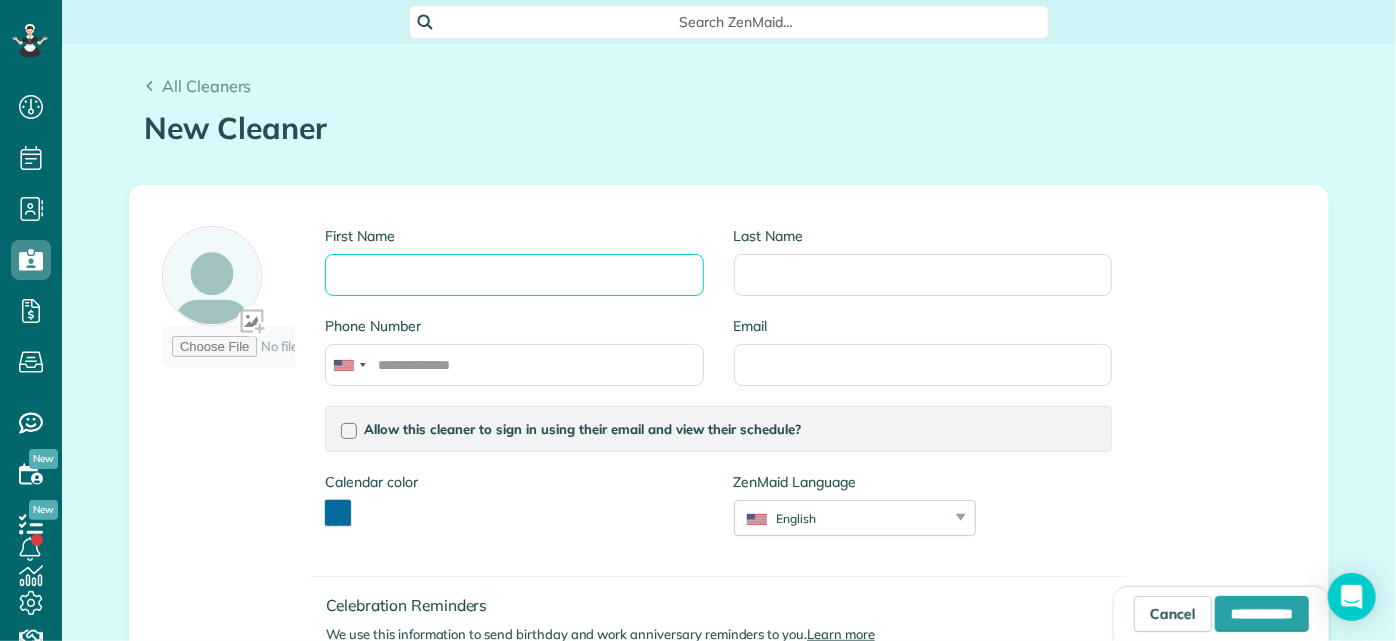 click on "First Name" at bounding box center (514, 275) 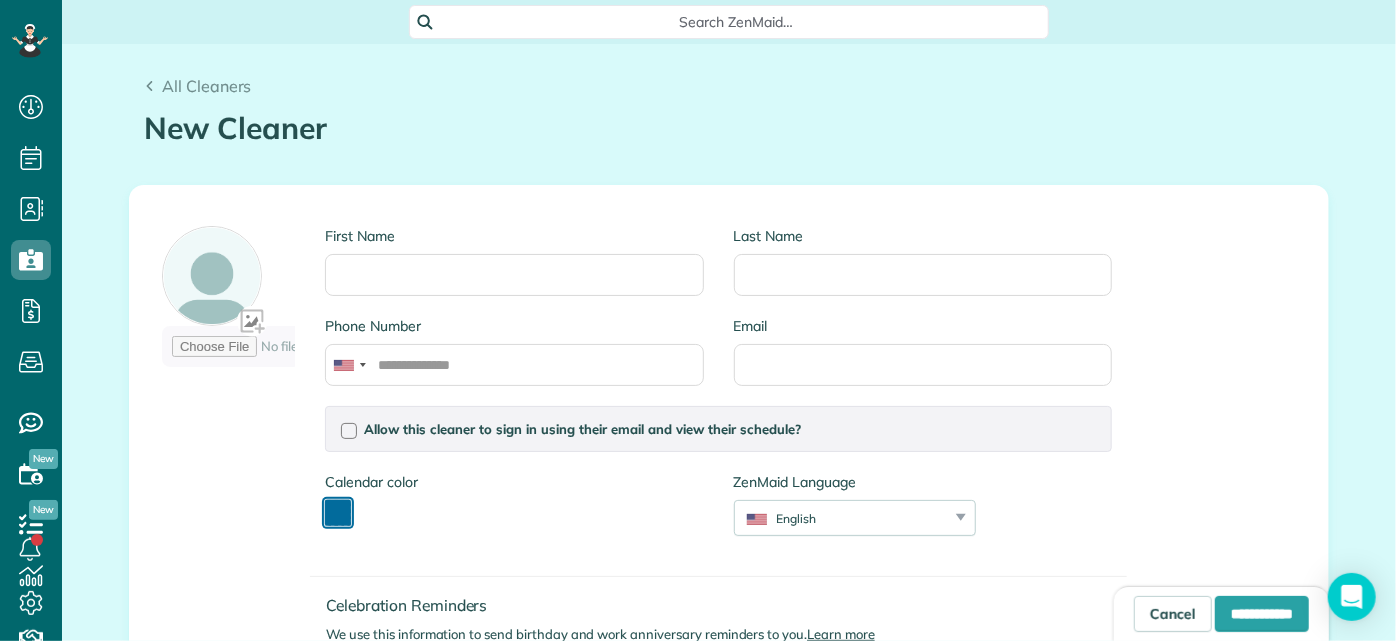 click at bounding box center (338, 513) 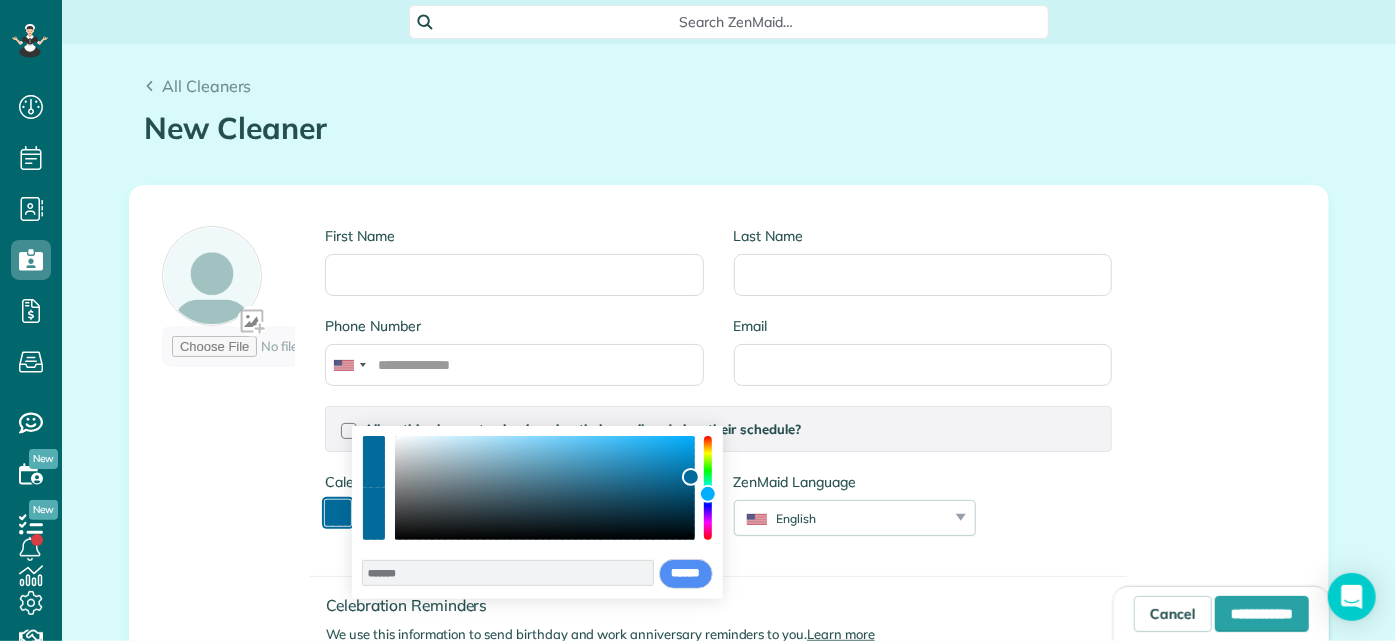 click at bounding box center [708, 488] 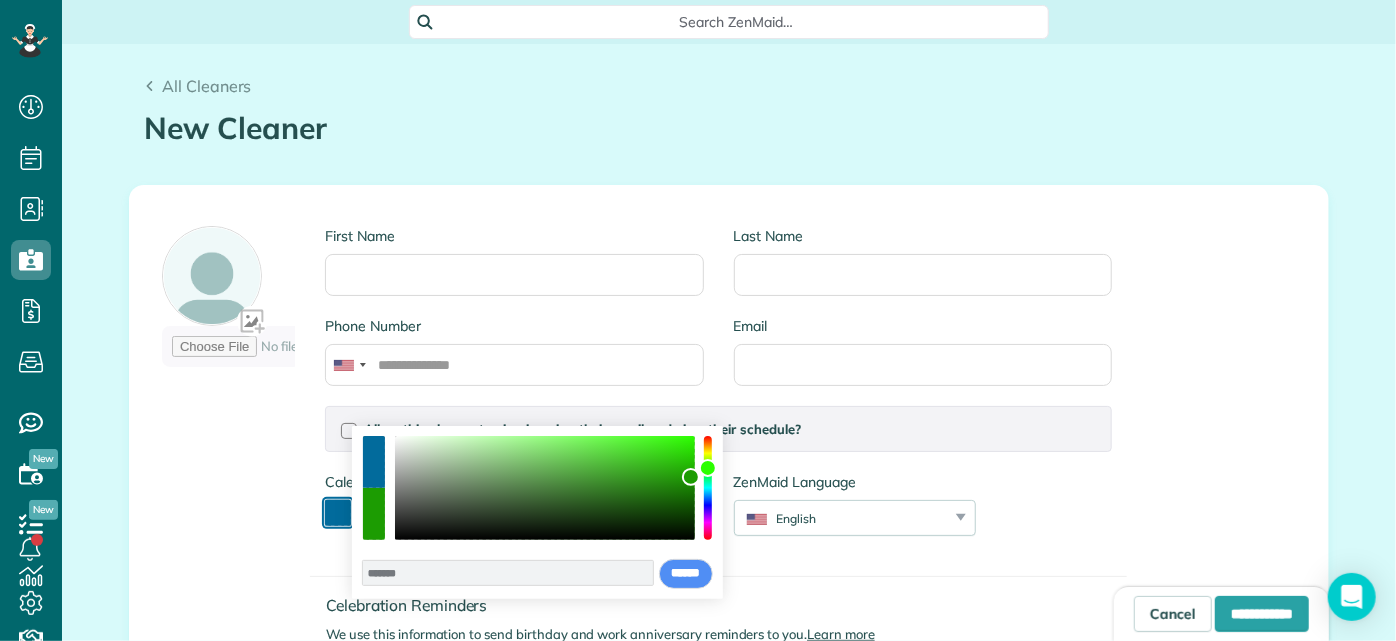 type on "*******" 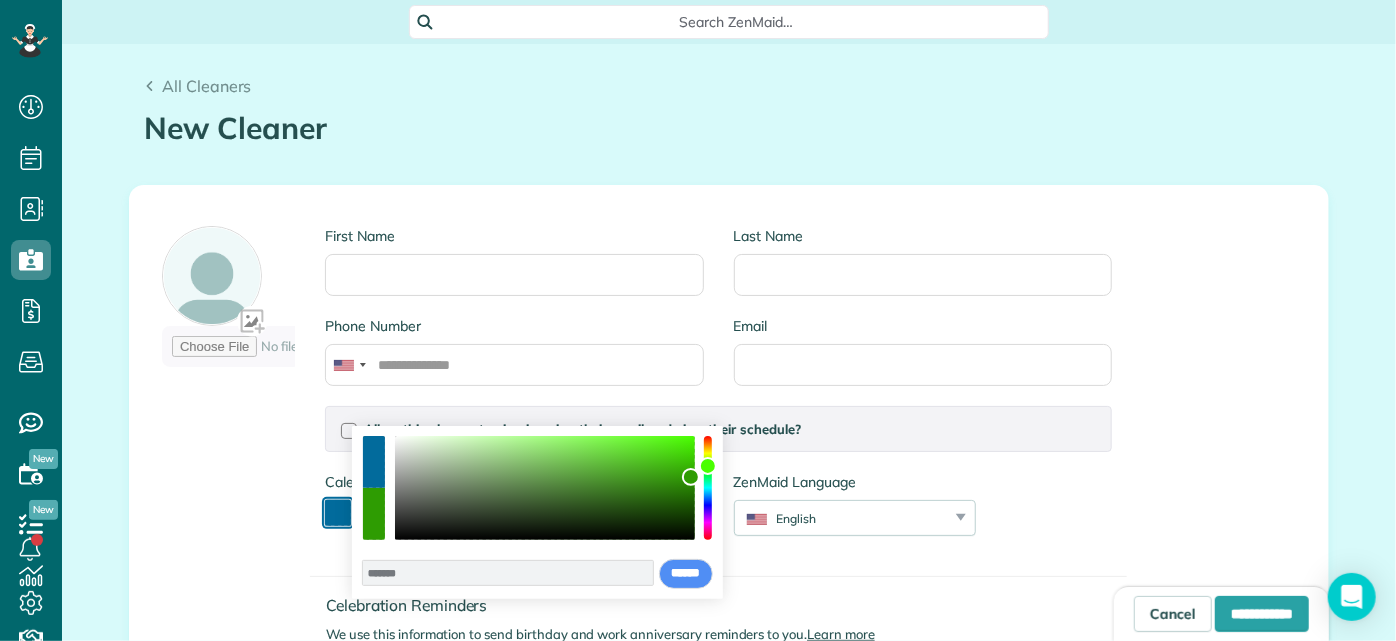 click at bounding box center (708, 466) 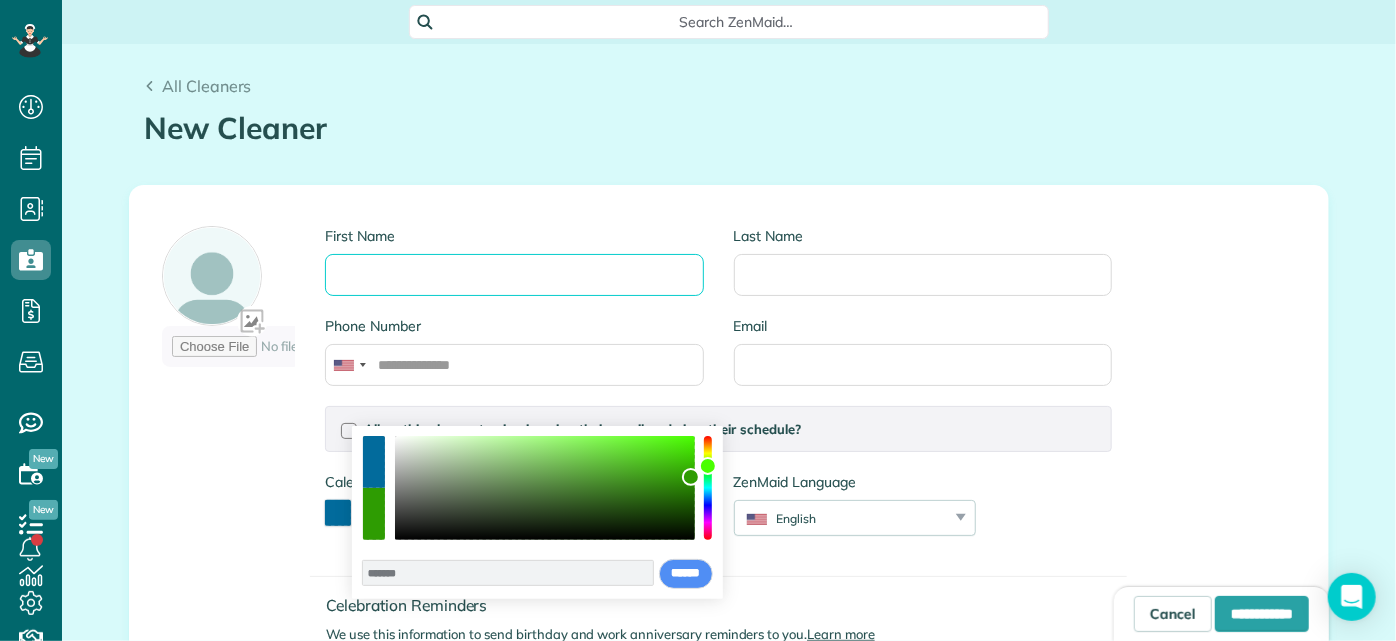 click on "First Name" at bounding box center [514, 275] 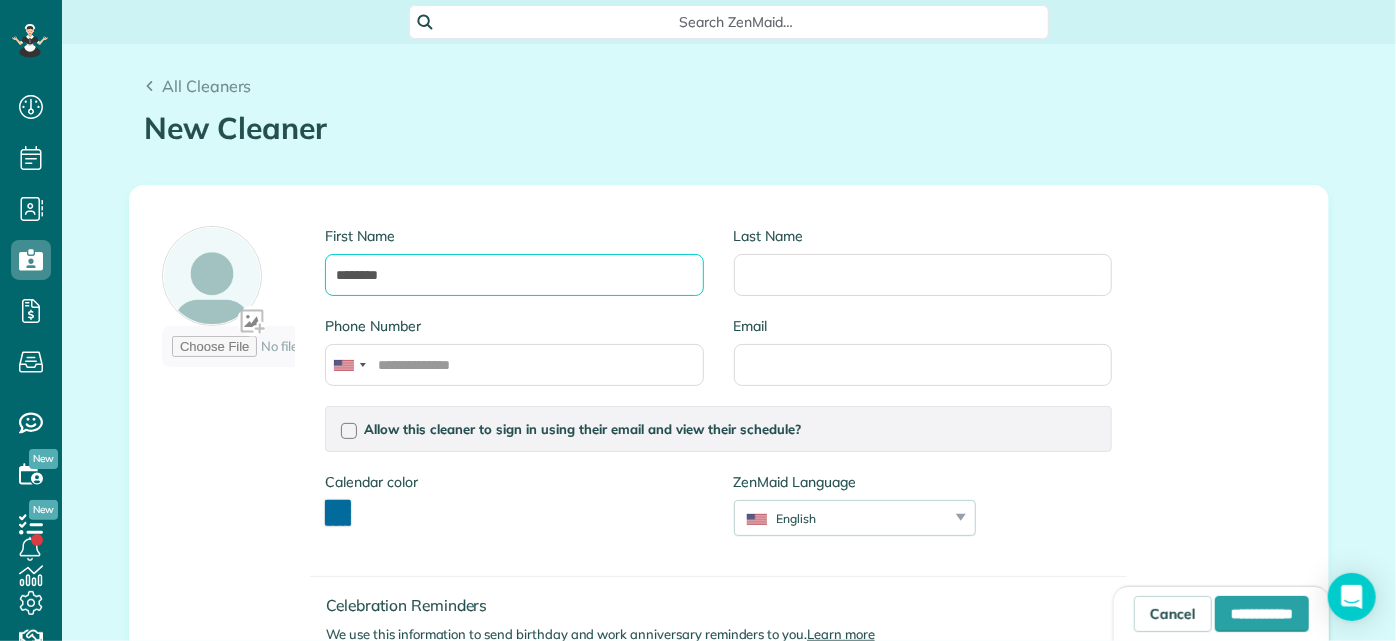 type on "********" 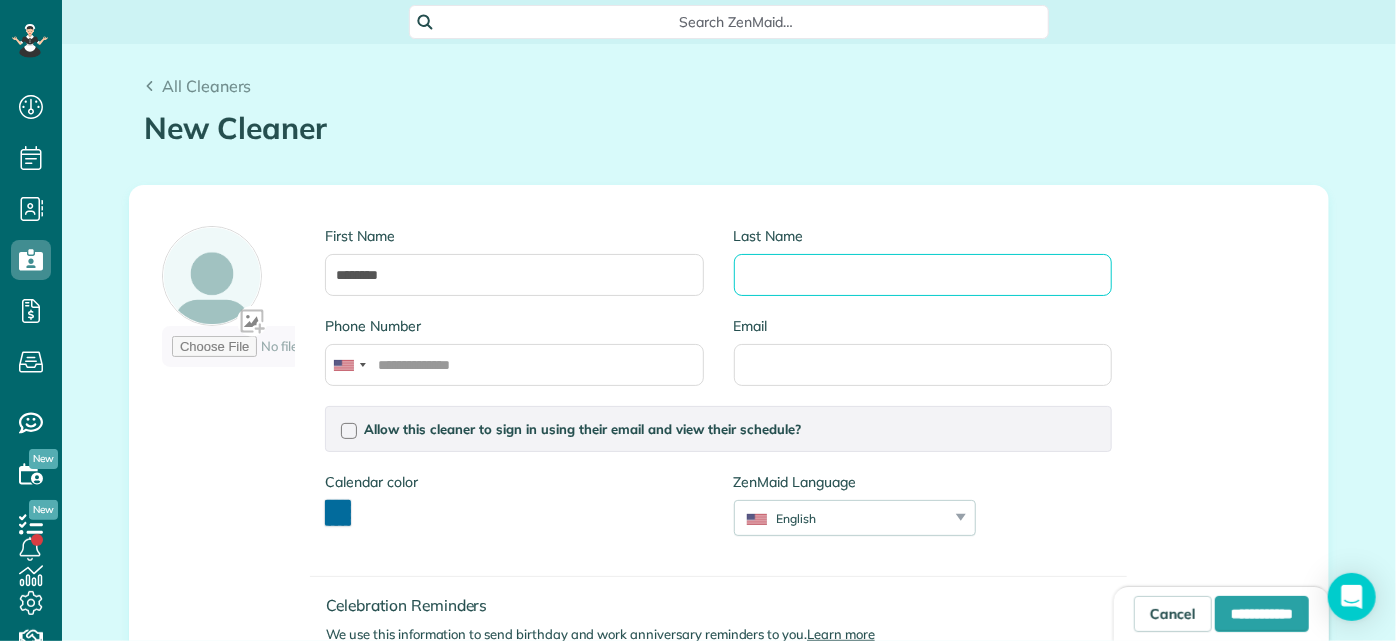 click on "Last Name" at bounding box center (923, 275) 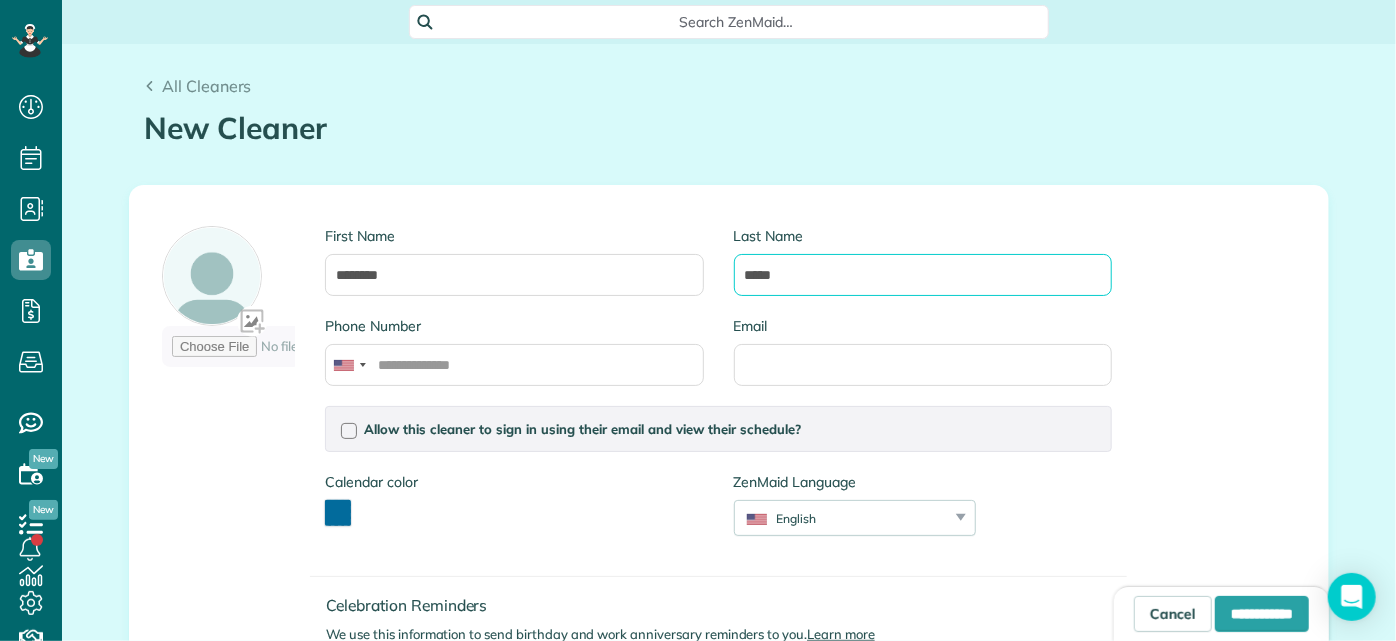 type on "*****" 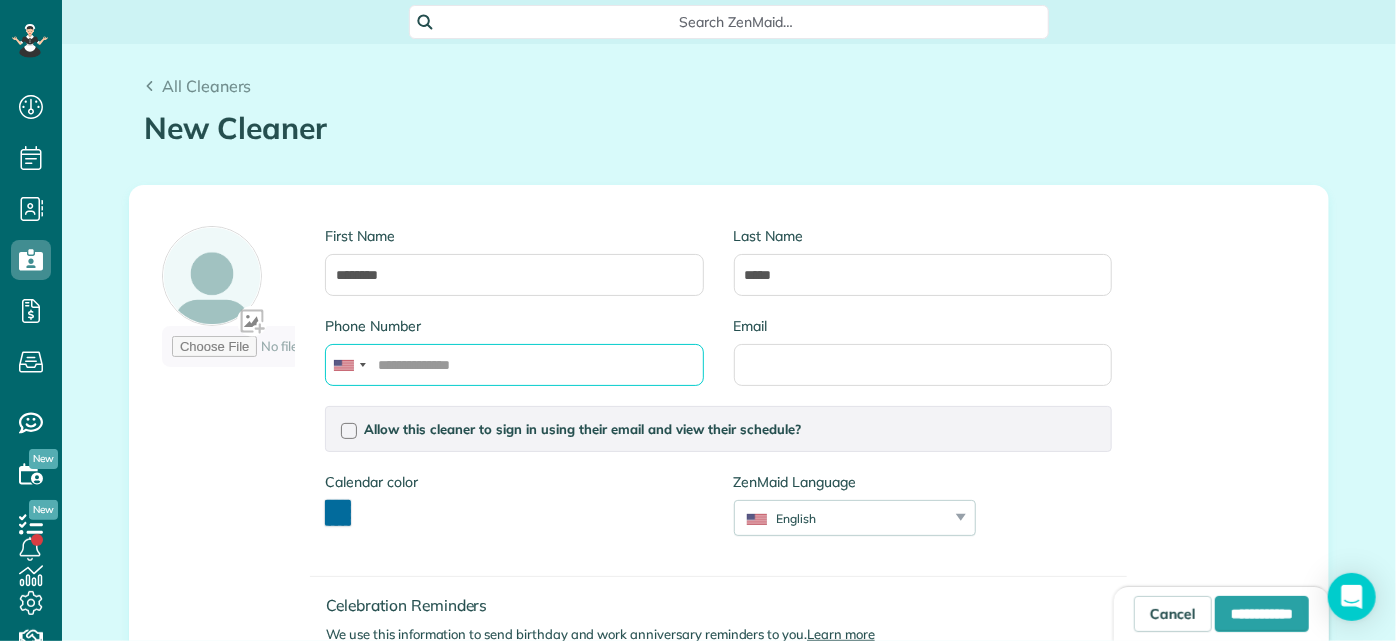 click on "Phone Number" at bounding box center (514, 365) 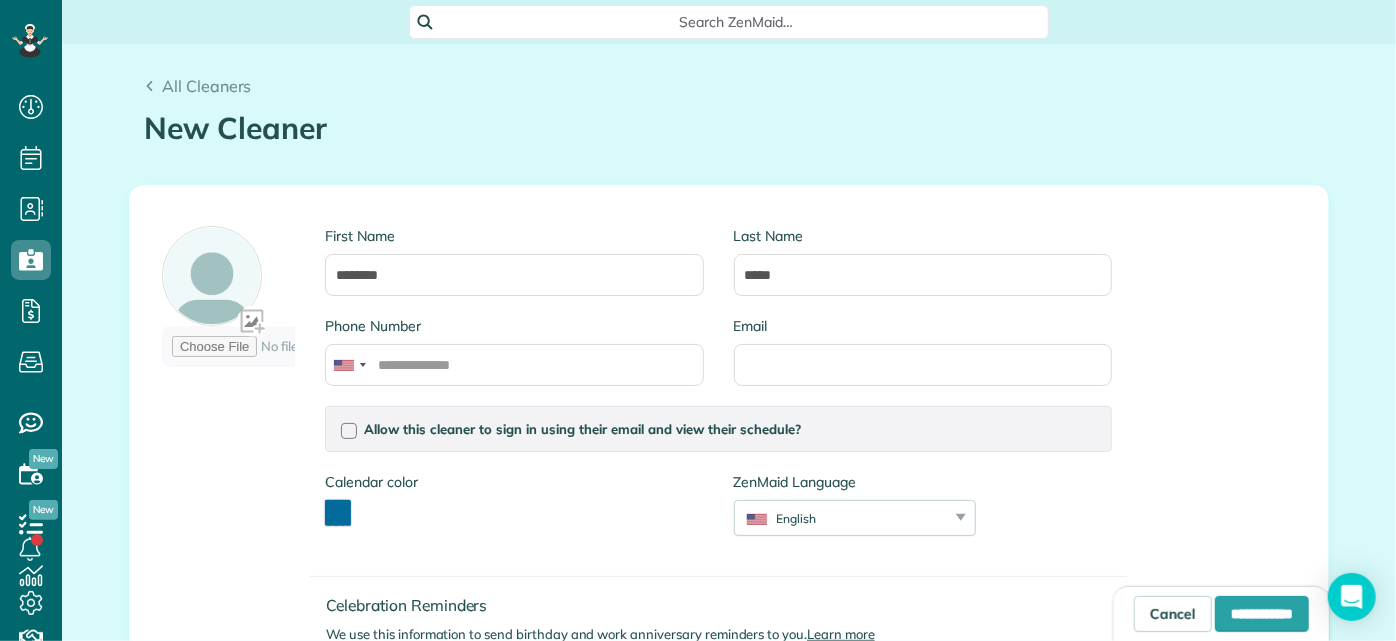 click on "First Name ********
Last Name *****
Phone Number
Email
Allow this cleaner to sign in using their email and view their schedule?
Password
Password Confirmation
Password Password should contain letters and numbers only and be at least 8 characters long
Password Confirmation
Is this cleaner an office manager? Office managers can create, view, and edit customers, appointments, and cleaners
Is this cleaner a contractor?
Allow this cleaner to log their time in the system?
Calendar color" at bounding box center [729, 479] 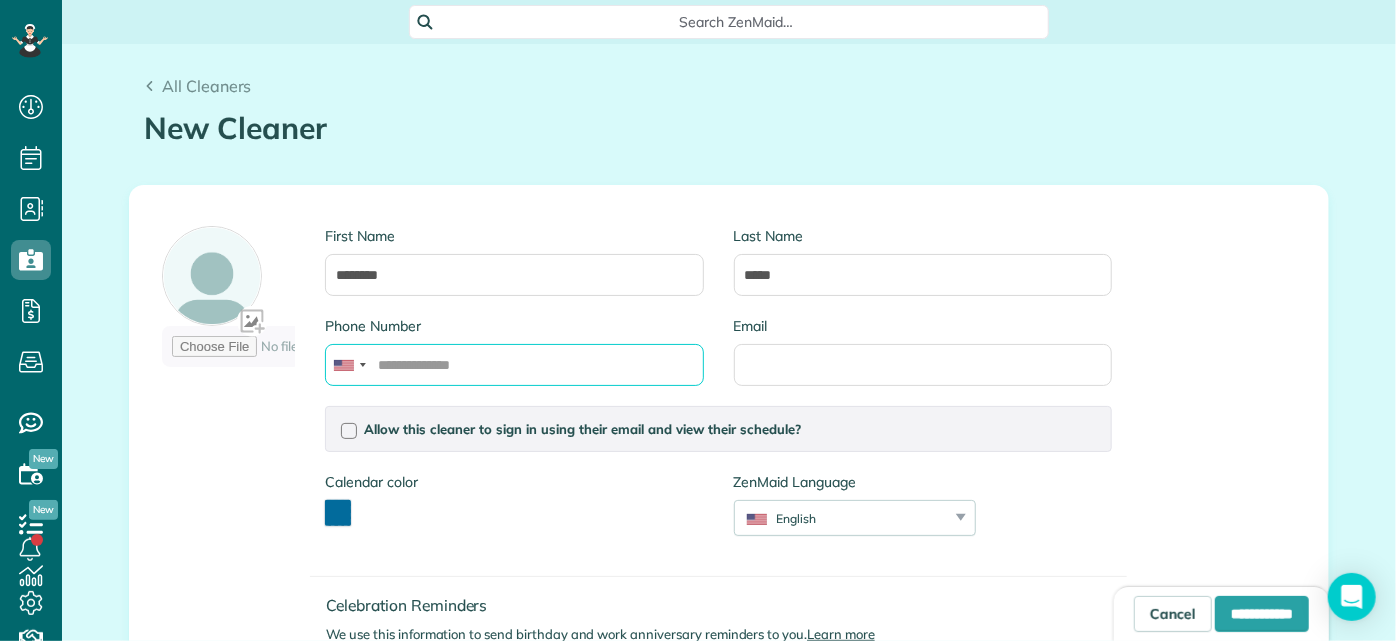 click on "Phone Number" at bounding box center [514, 365] 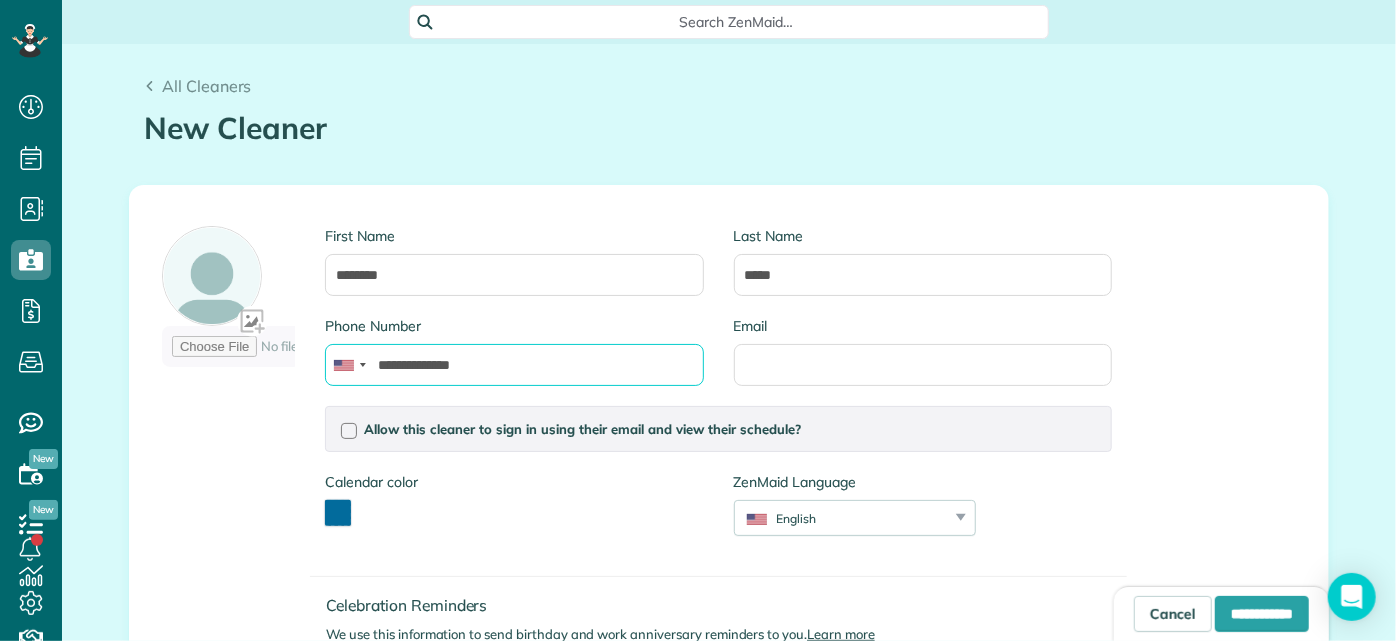 type on "**********" 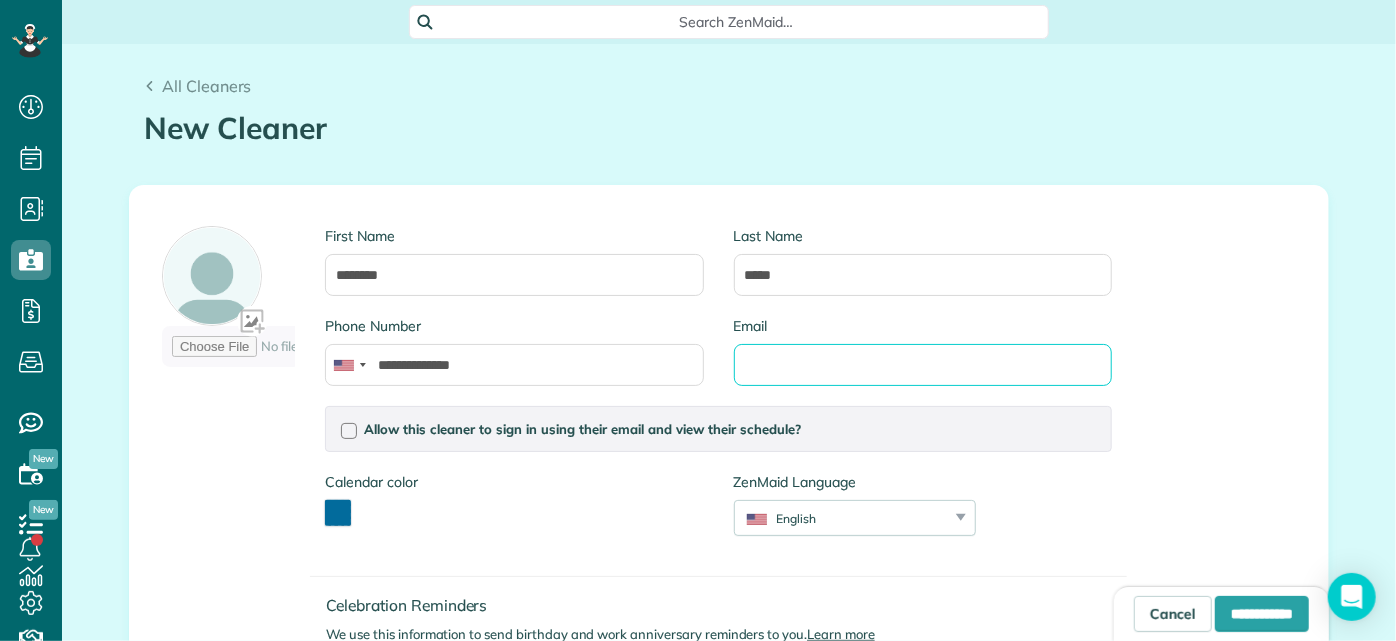 click on "Email" at bounding box center [923, 365] 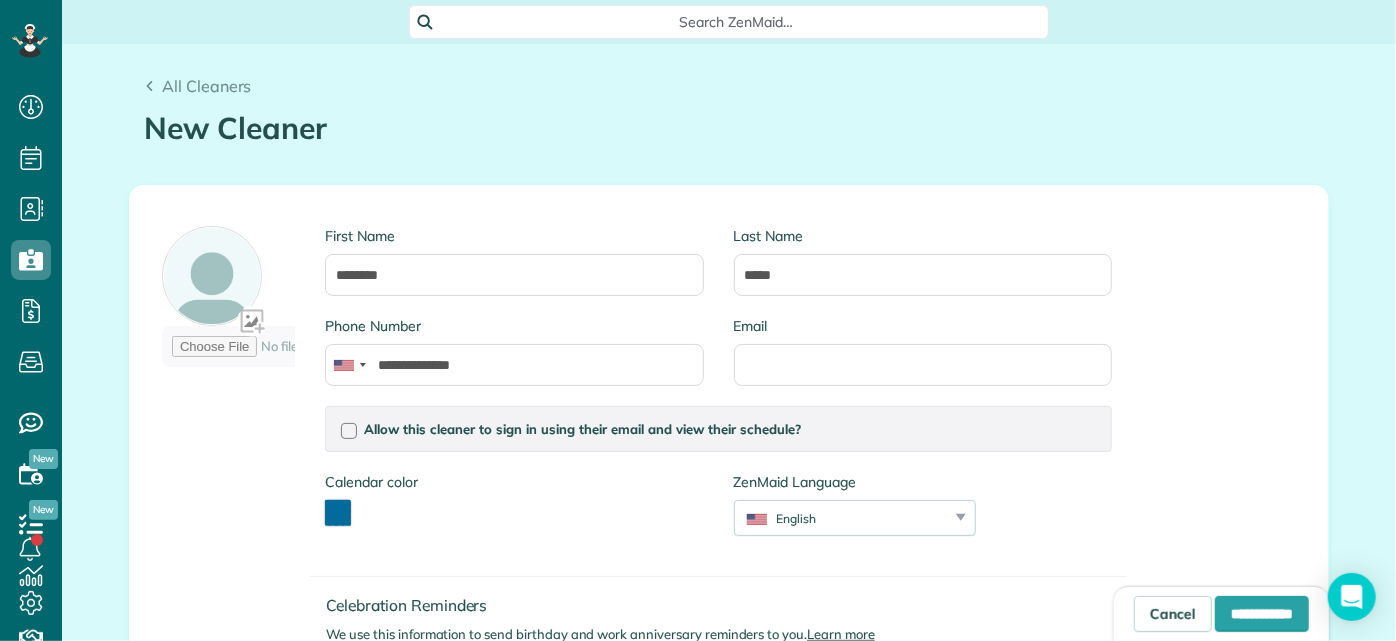 click on "**********" at bounding box center (729, 479) 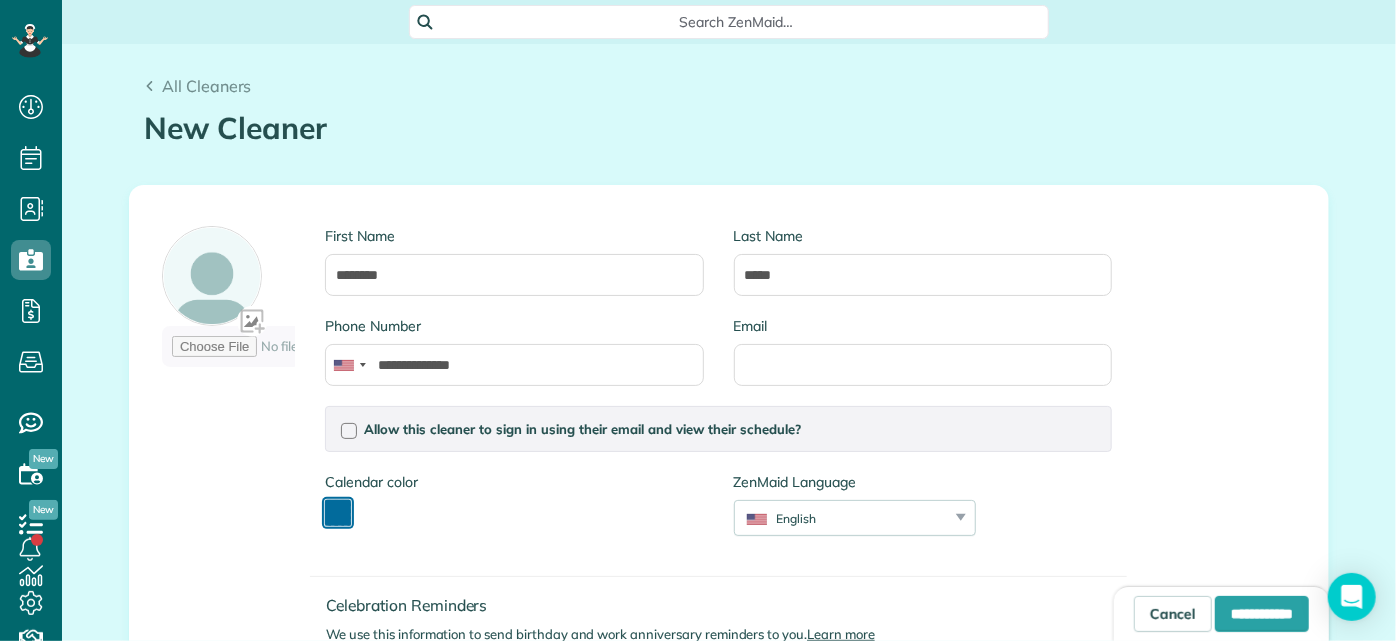 click at bounding box center [338, 513] 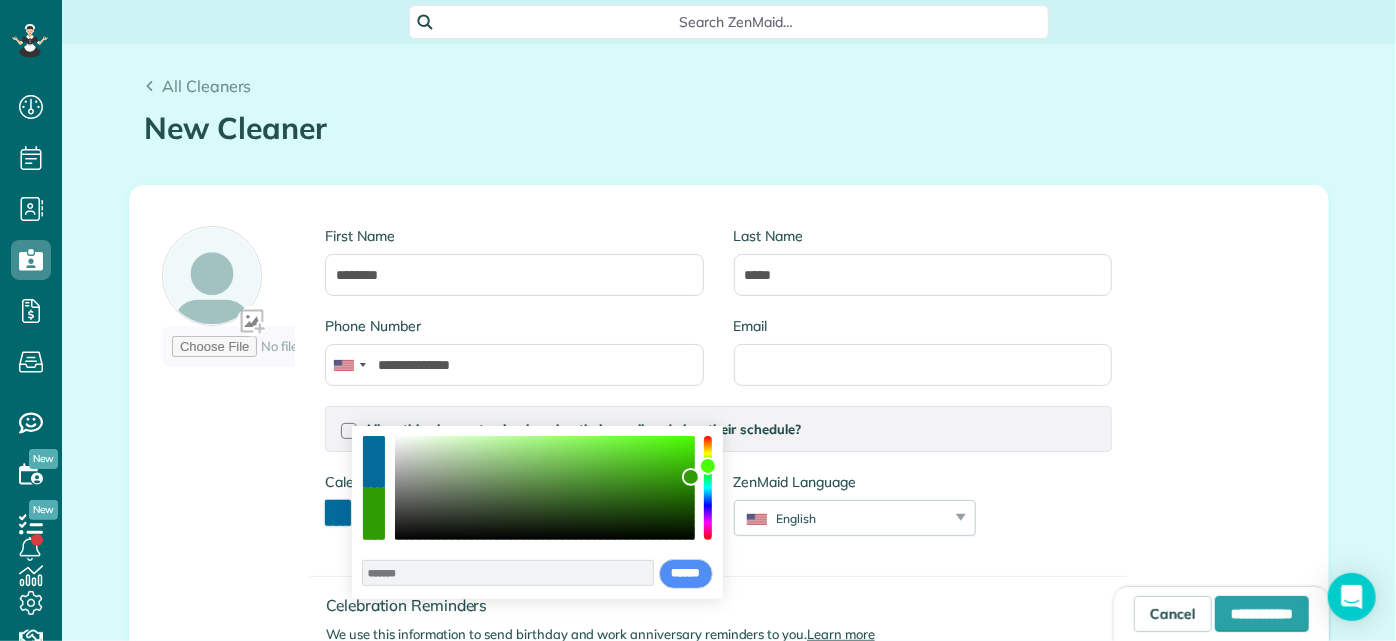 click at bounding box center [374, 514] 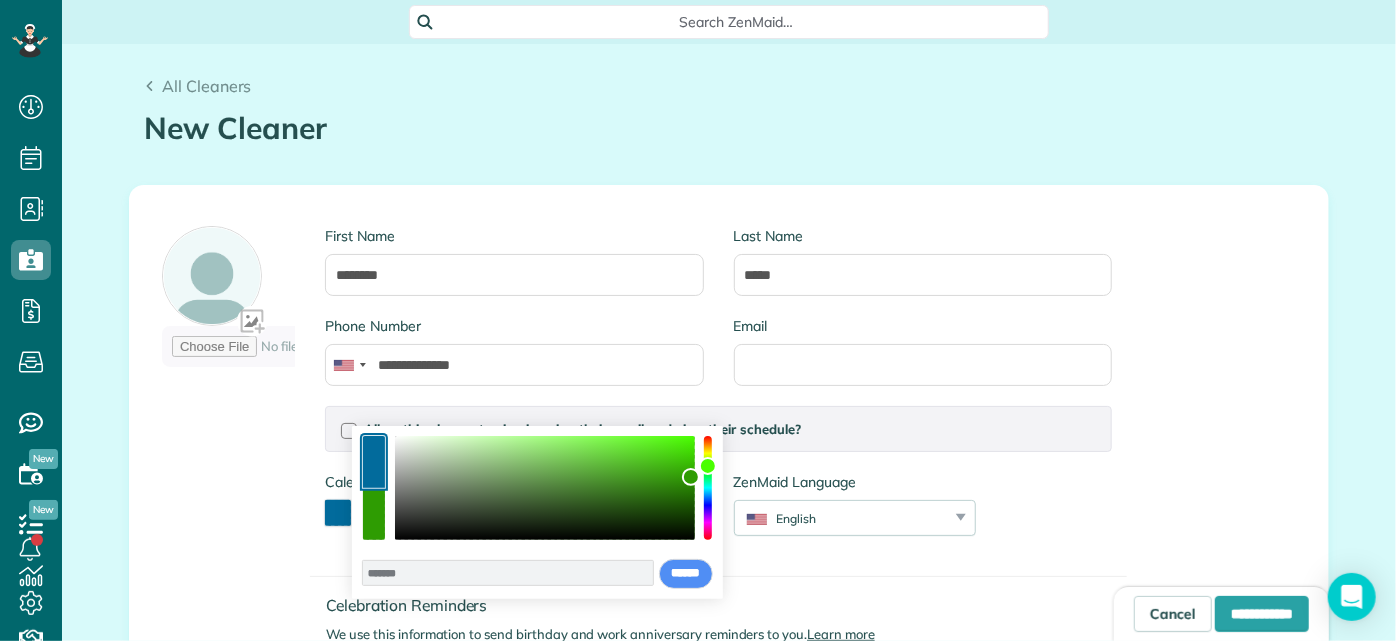 click at bounding box center [374, 462] 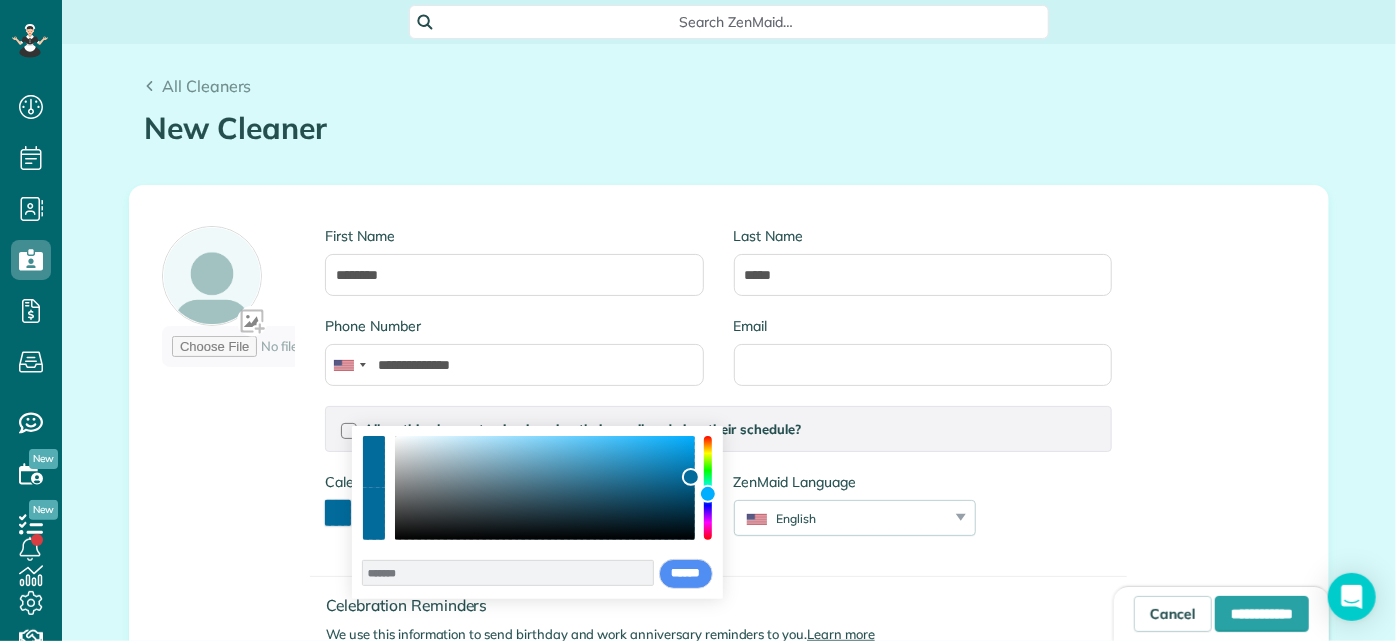 click at bounding box center (374, 514) 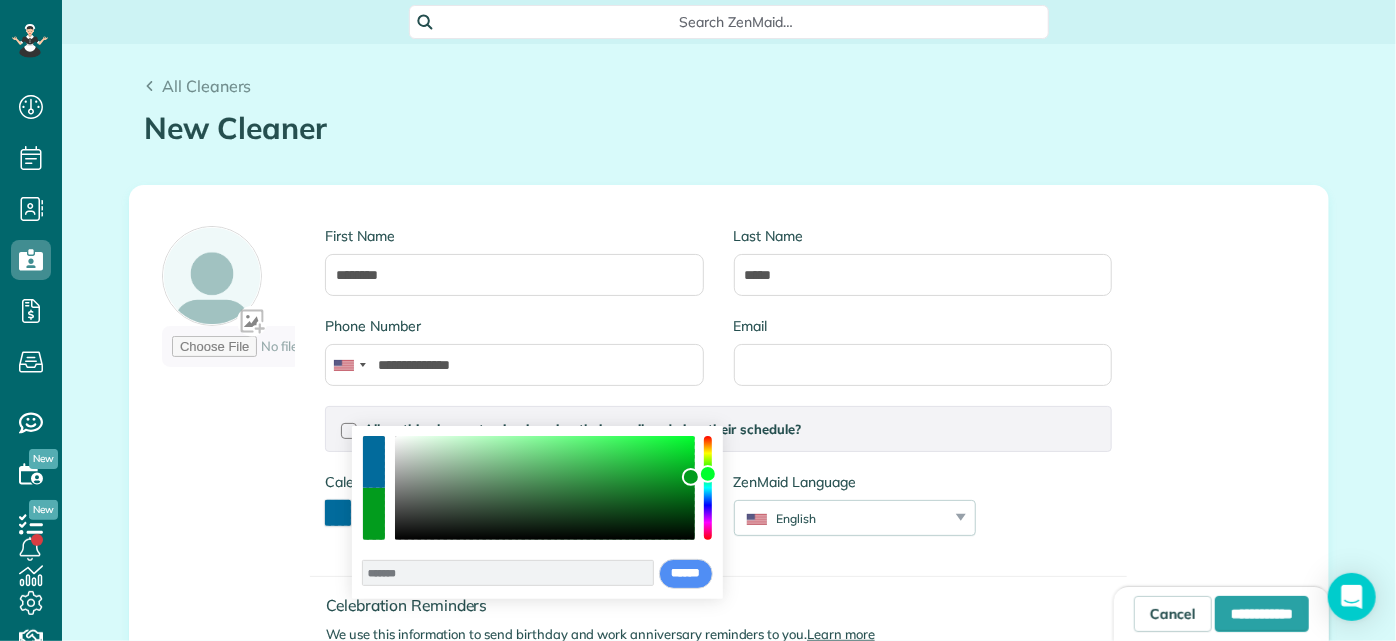 click at bounding box center (708, 488) 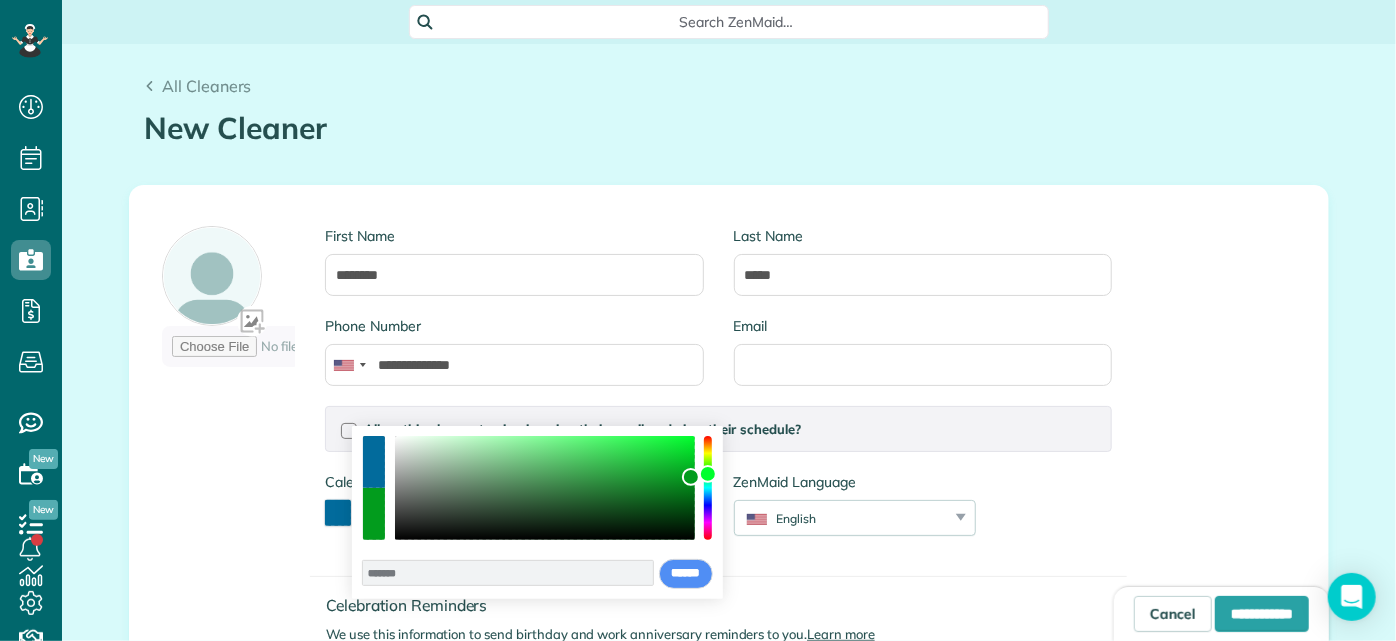 click at bounding box center [374, 514] 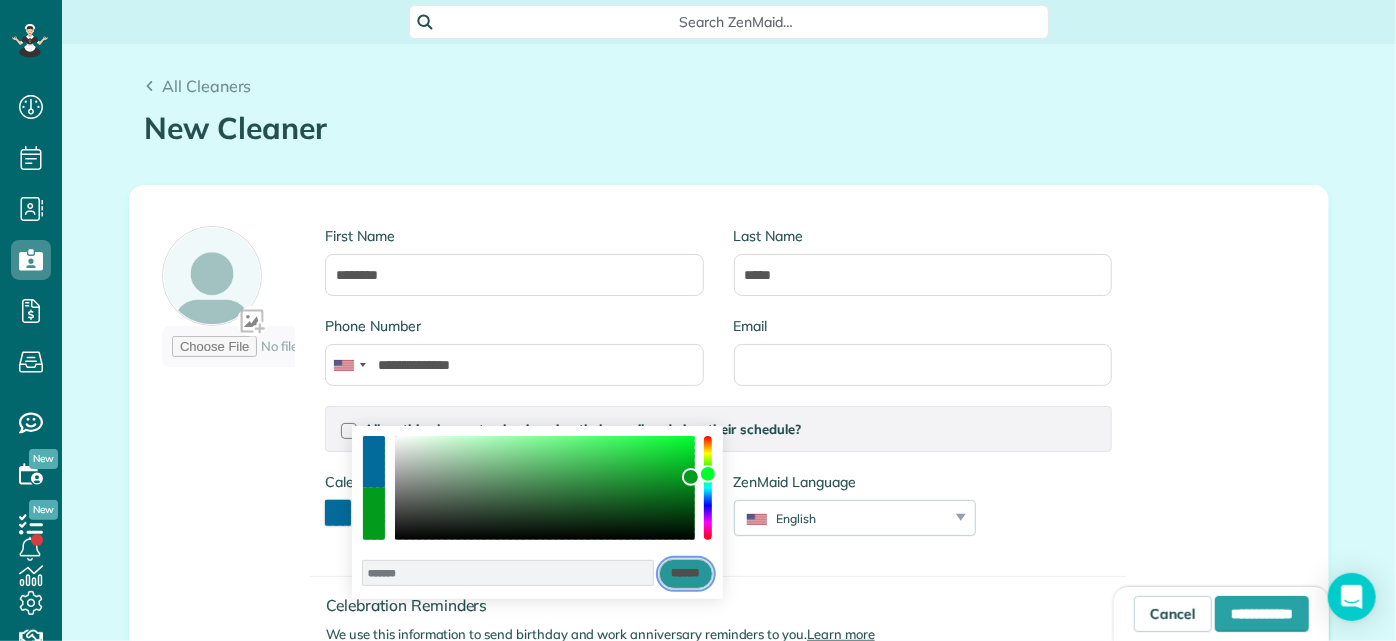click on "******" at bounding box center [686, 574] 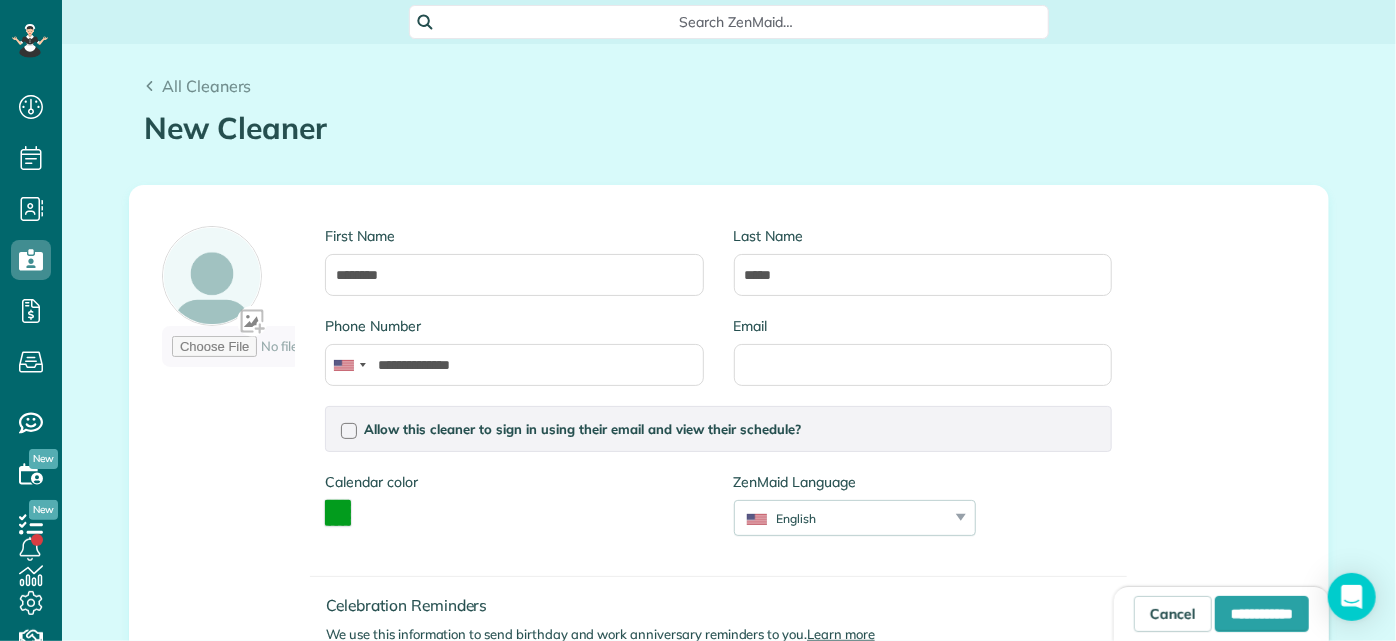 click on "**********" at bounding box center (729, 479) 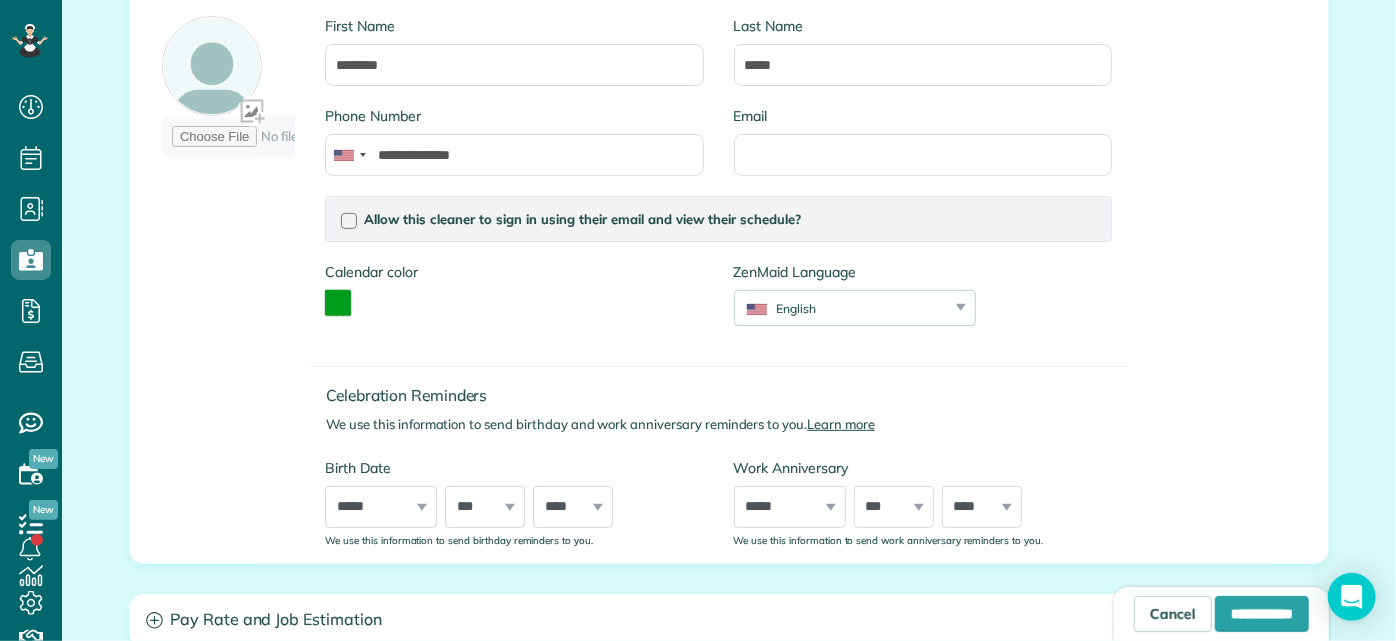 scroll, scrollTop: 272, scrollLeft: 0, axis: vertical 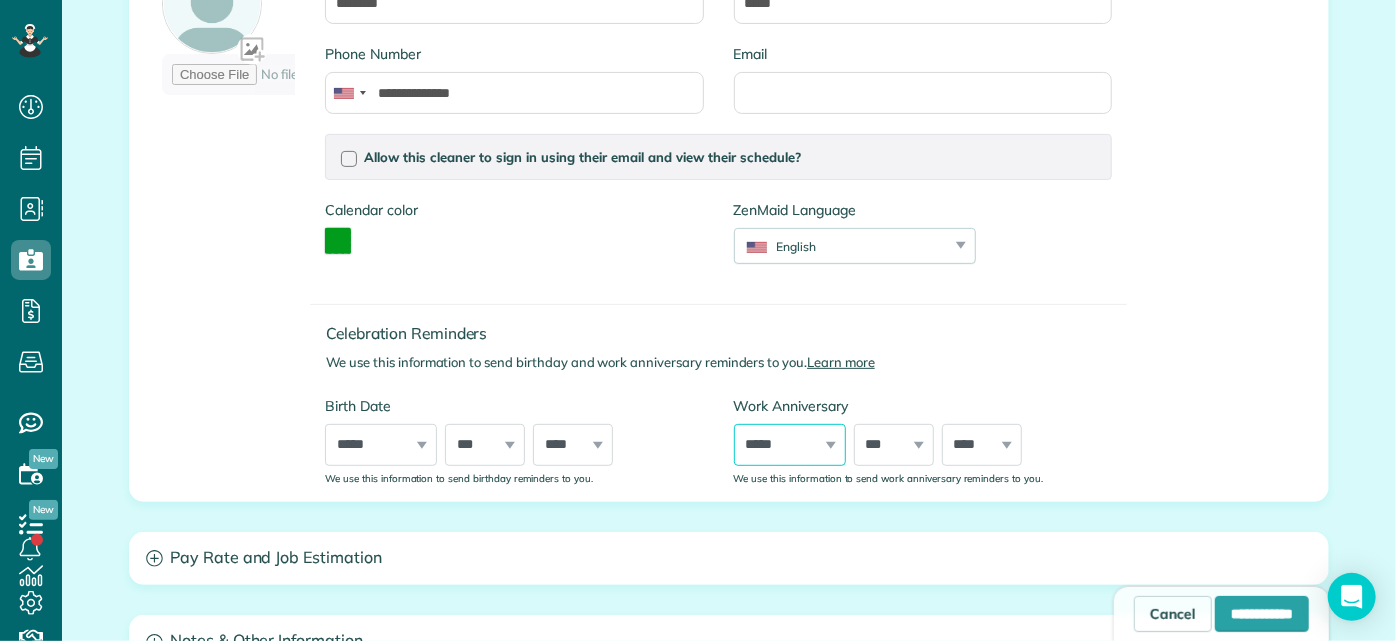 click on "*****
*******
********
*****
*****
***
****
****
******
*********
*******
********
********" at bounding box center [790, 445] 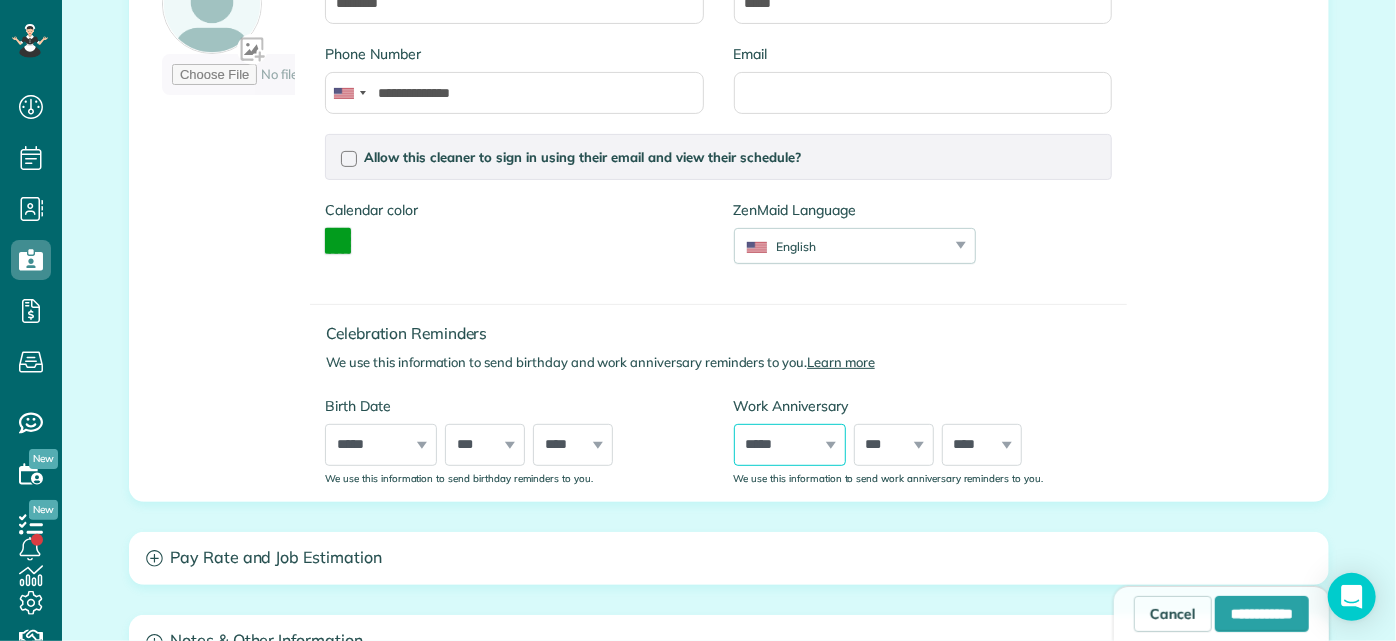 select on "*" 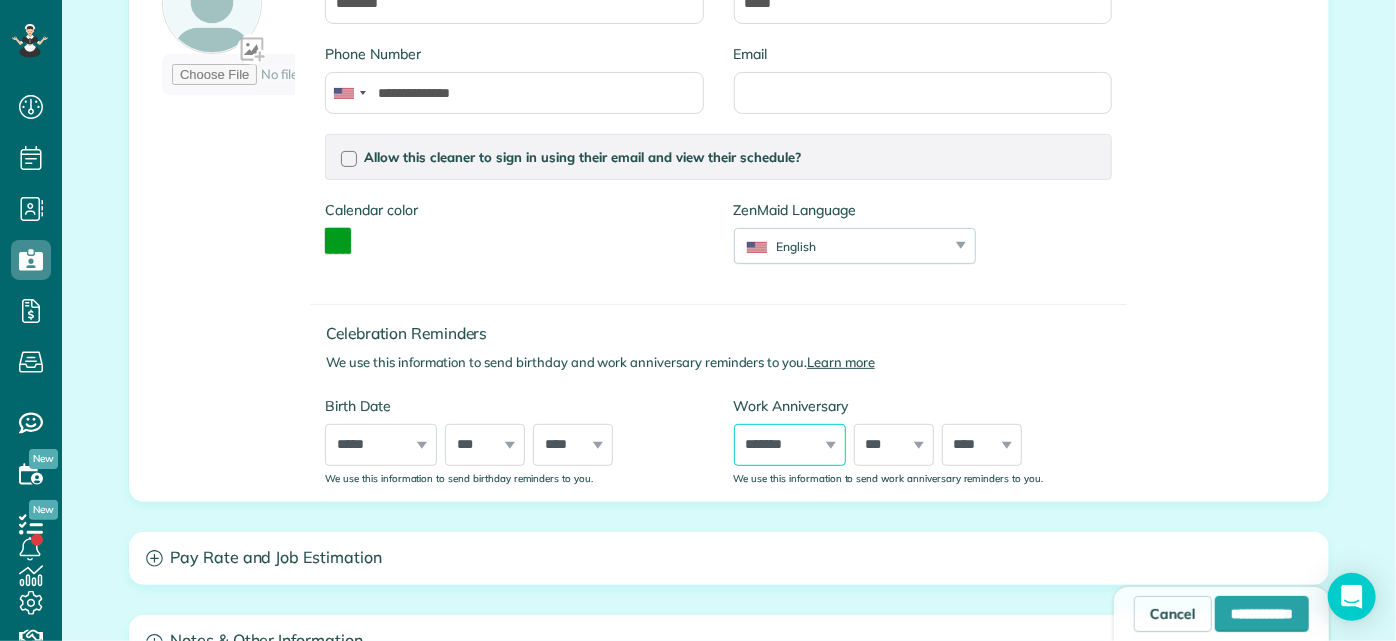 click on "*****
*******
********
*****
*****
***
****
****
******
*********
*******
********
********" at bounding box center [790, 445] 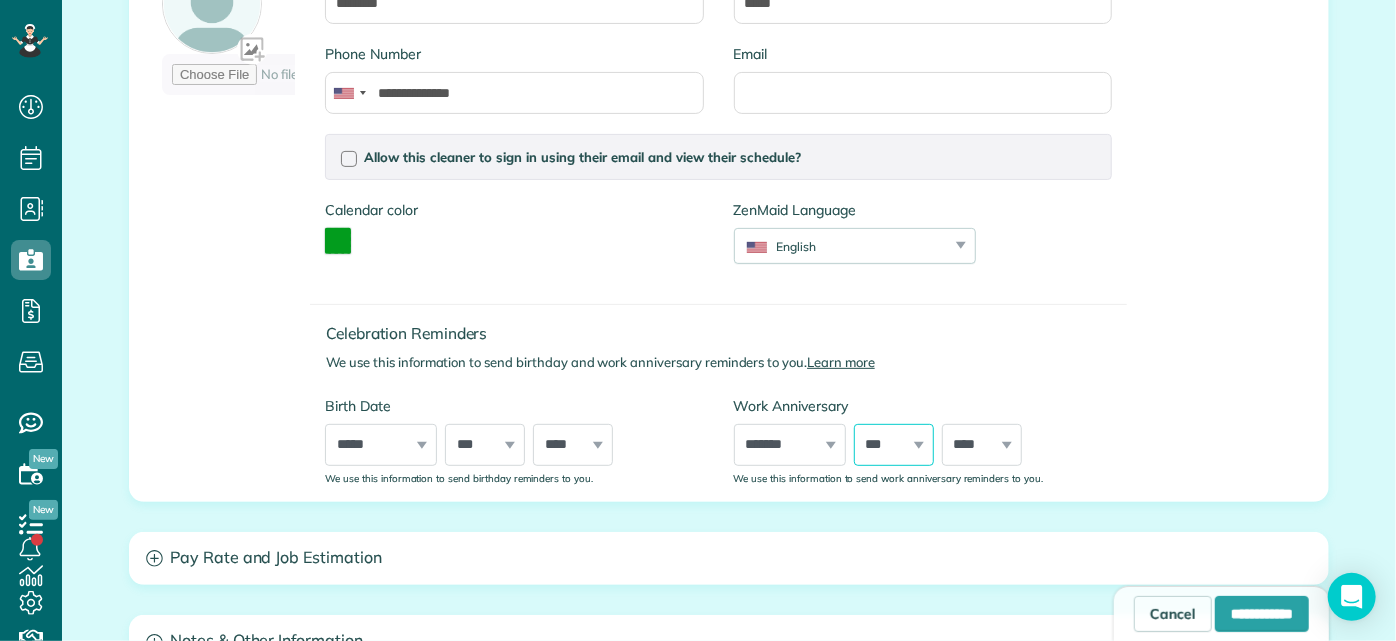 click on "***
*
*
*
*
*
*
*
*
*
**
**
**
**
**
**
**
**
**
**
**
**
**
**
**
**
**
**
**
**
**
**" at bounding box center [894, 445] 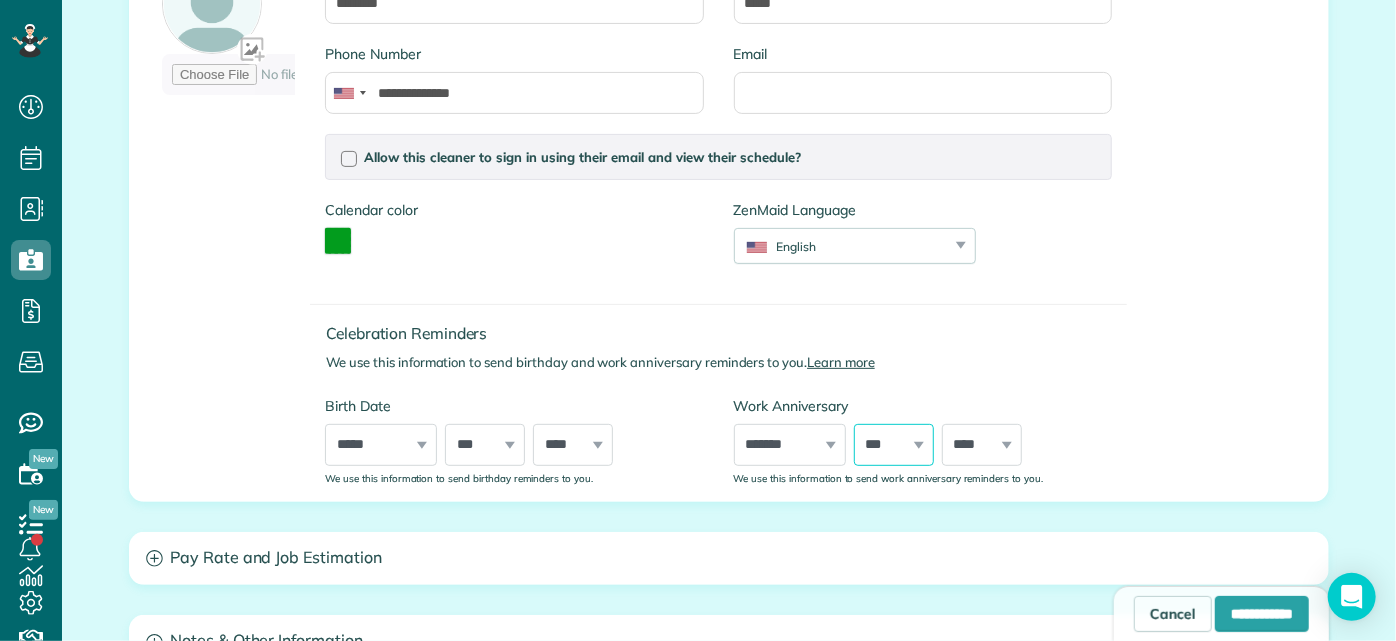 select on "**" 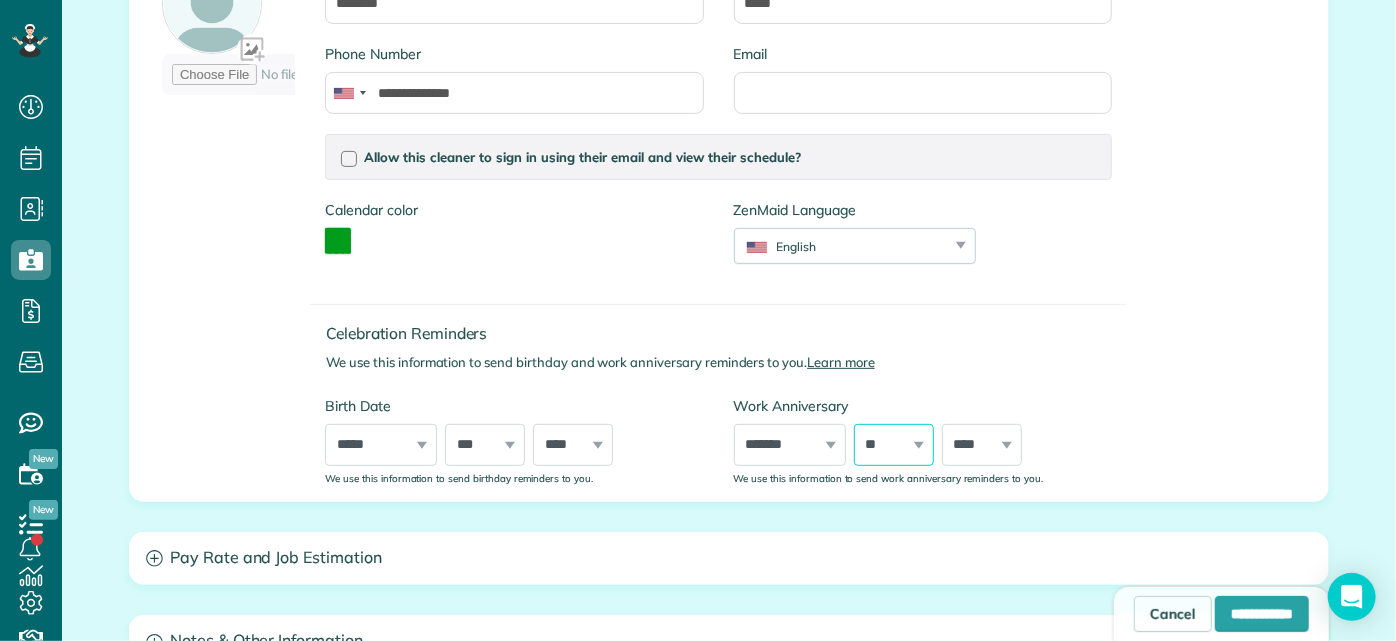 click on "***
*
*
*
*
*
*
*
*
*
**
**
**
**
**
**
**
**
**
**
**
**
**
**
**
**
**
**
**
**
**
**" at bounding box center (894, 445) 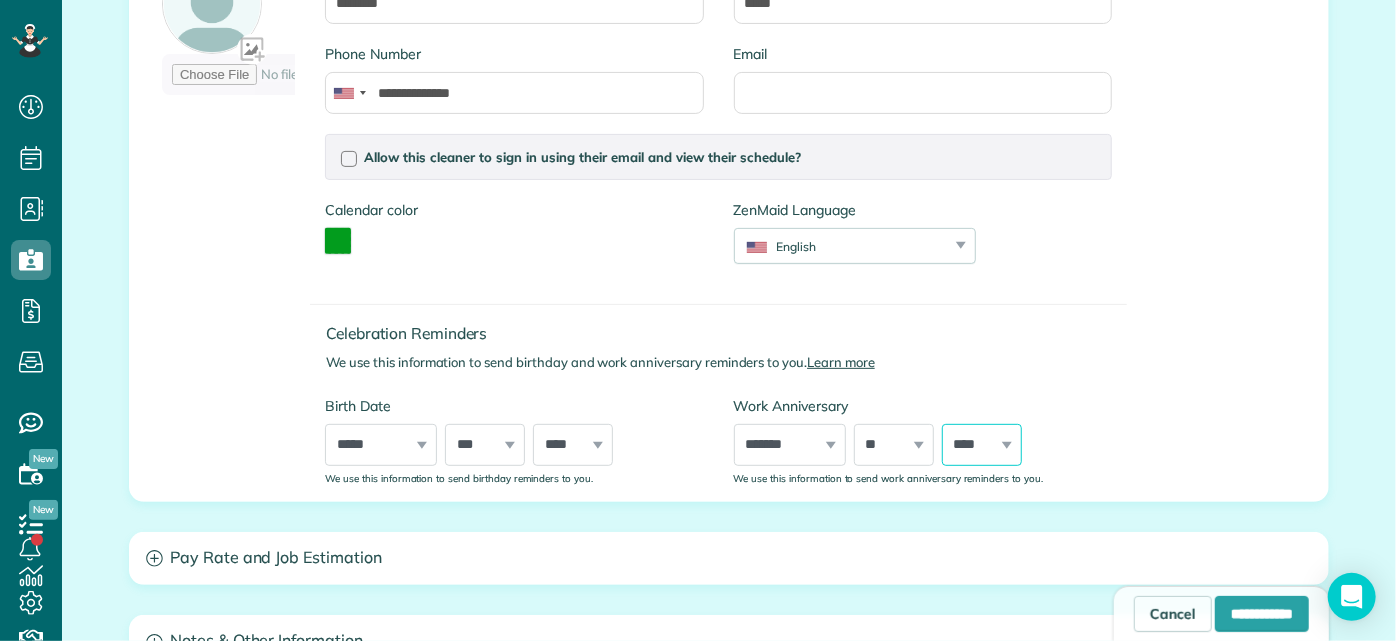 click on "****
****
****
****
****
****
****
****
****
****
****
****
****
****
****
****
****
****
****
****
****
****
****
****
****
****
****
****
****
****
****
****
****
****
****
****
****
****
****
****
****
****
****
****
****
****
****
****
****
****
****
****
****" at bounding box center (982, 445) 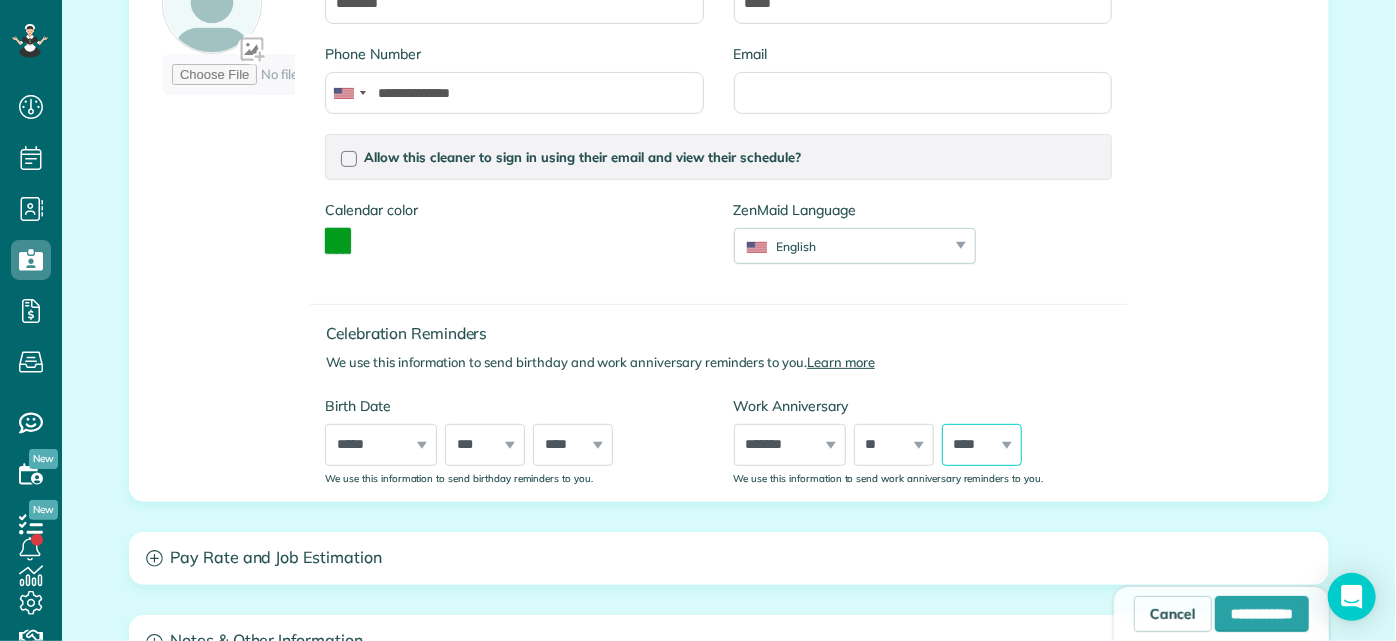 select on "****" 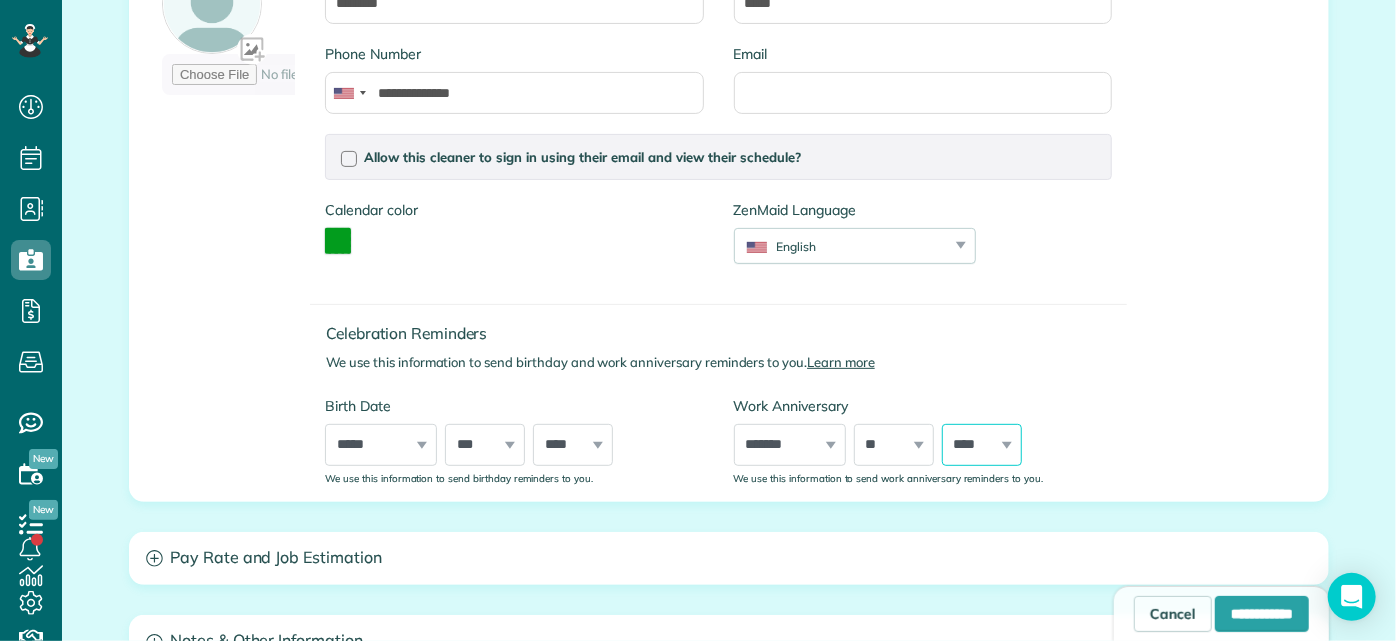click on "****
****
****
****
****
****
****
****
****
****
****
****
****
****
****
****
****
****
****
****
****
****
****
****
****
****
****
****
****
****
****
****
****
****
****
****
****
****
****
****
****
****
****
****
****
****
****
****
****
****
****
****
****" at bounding box center [982, 445] 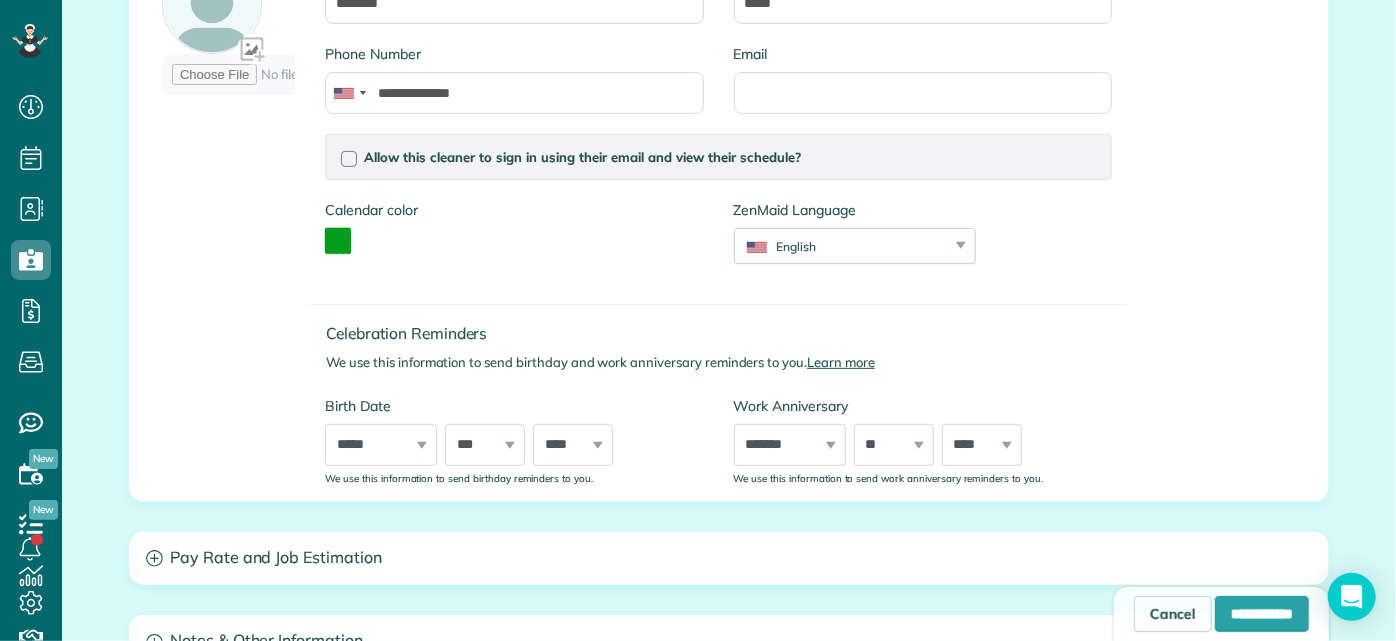 click on "Celebration Reminders
We use this information to send birthday and work anniversary reminders to you.
Learn more
Birth Date
*****
*******
********
*****
*****
***
****
****
******
*********
*******
********
********
***
*
*
*
*
*
*
*
*
*
**
**
**
**
**
**
**
**
**
**
**
**
**
**
**
**
**
**
**
**
**
**
****
****
****
****
****
****
****
****
****
****
****
****
****
****
****
****
****
****
****
****
****
****
****
****
****
****
****
****
****
****
****
****
****
****
****
****
****
****
****
****
****
****
****
****
****
****
****
****
****
****
****
****
****
****
****
****
****
****
****
****
****
****
****
****
****
****
****
****
****
****
****
****" at bounding box center (718, 384) 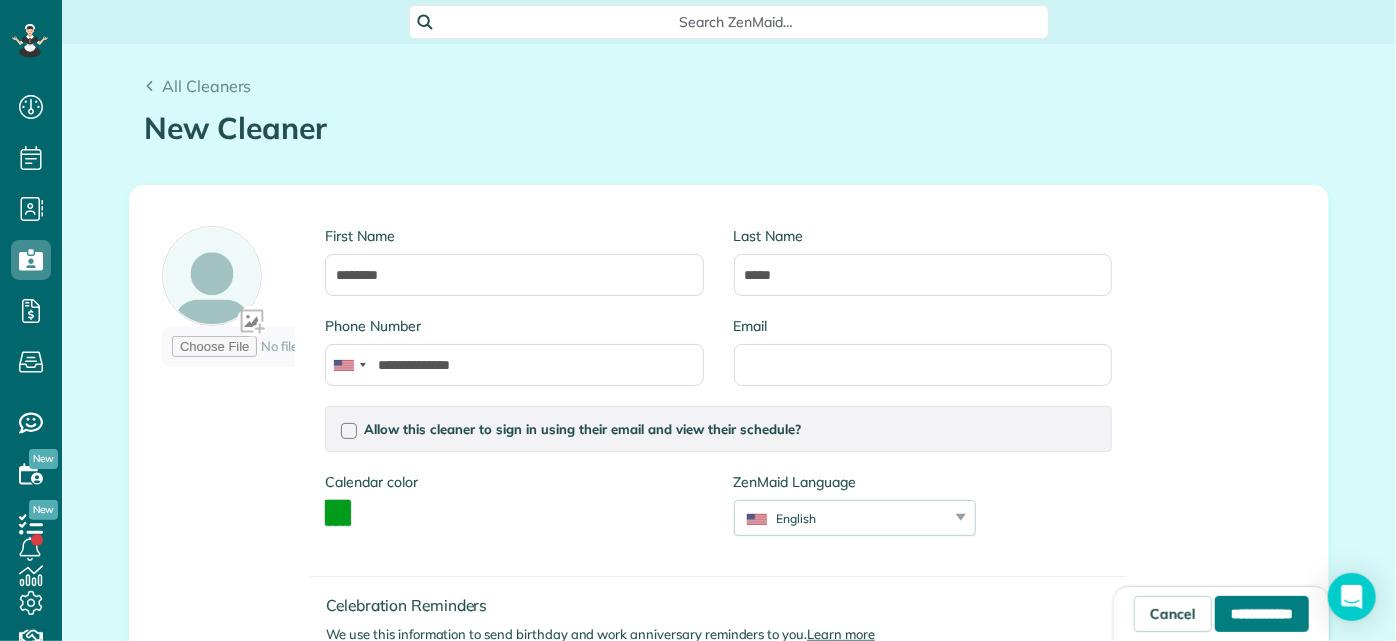 click on "**********" at bounding box center (1262, 614) 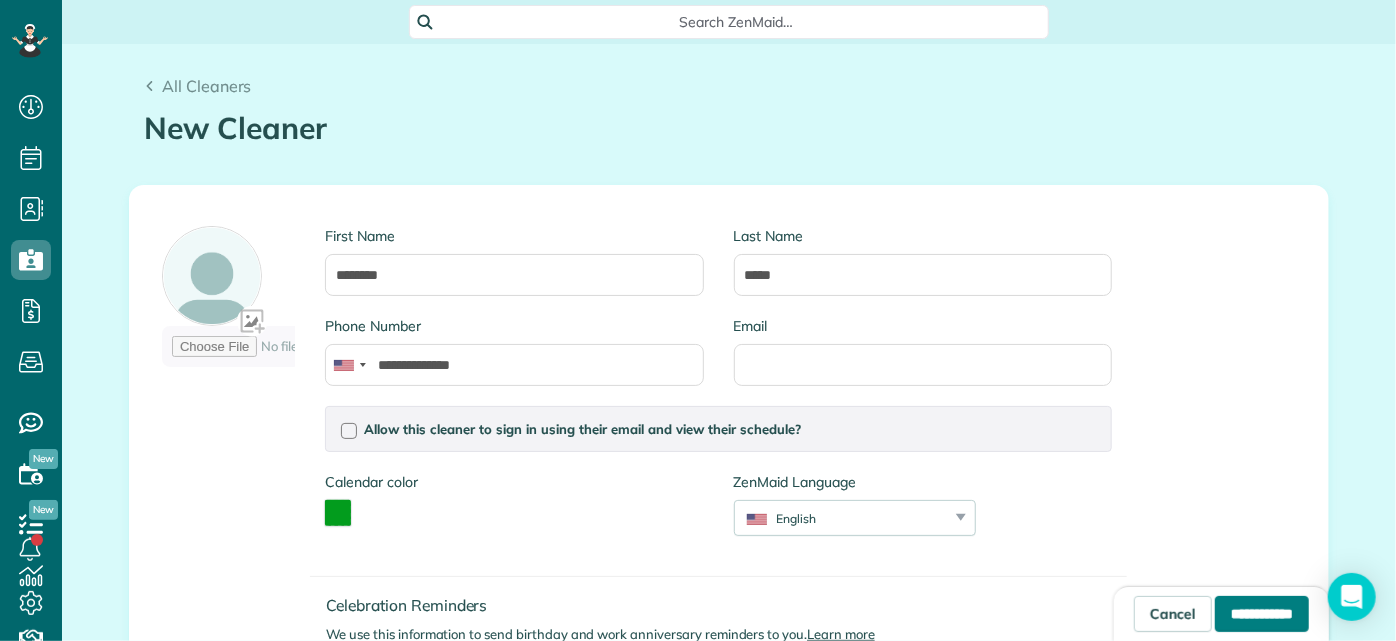 type on "**********" 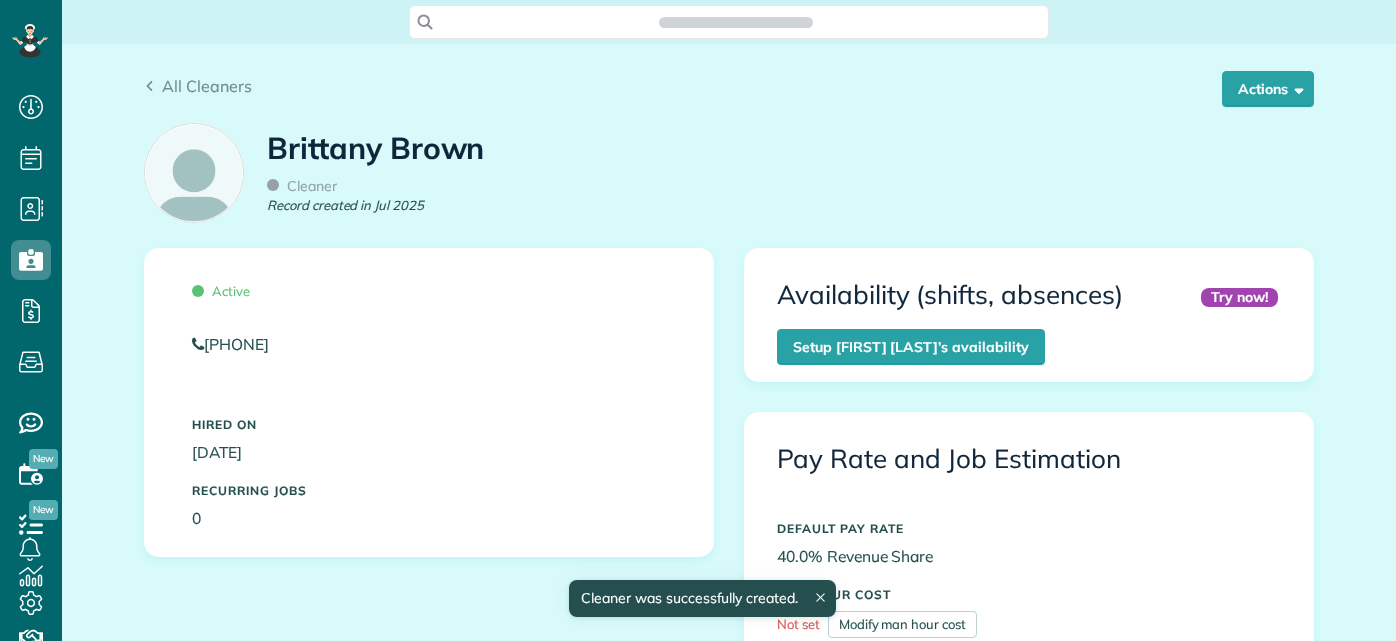 scroll, scrollTop: 0, scrollLeft: 0, axis: both 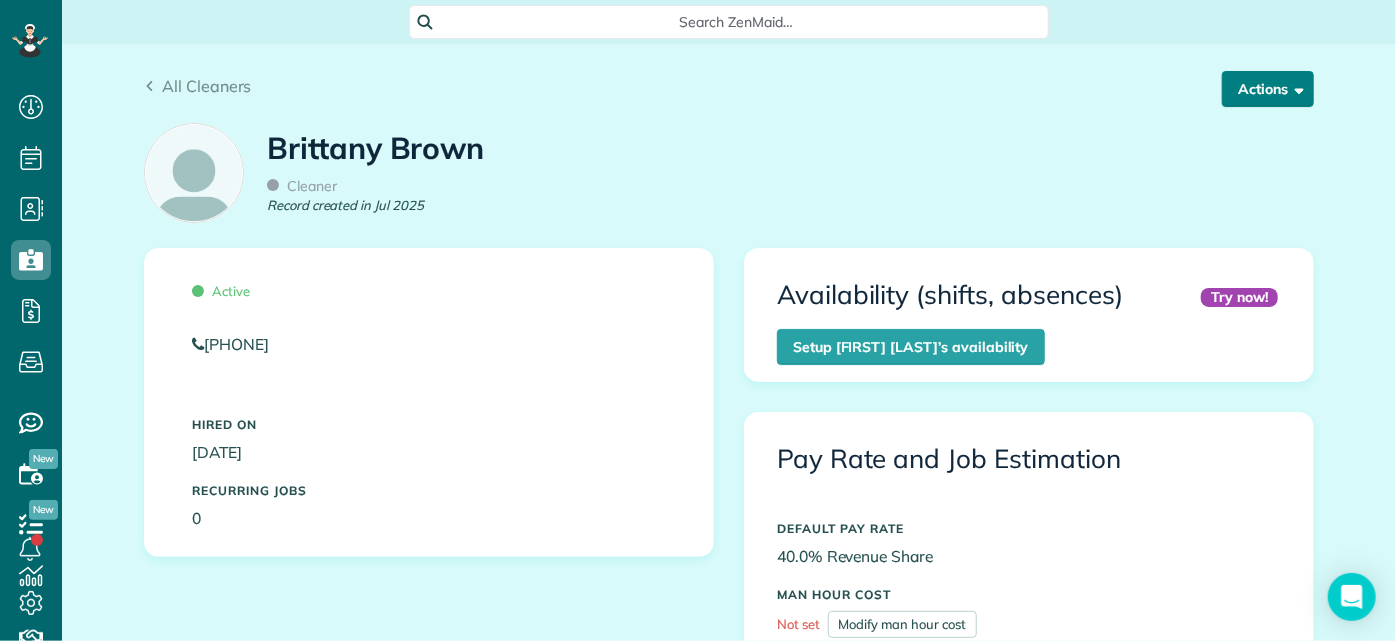 click on "Actions" at bounding box center [1268, 89] 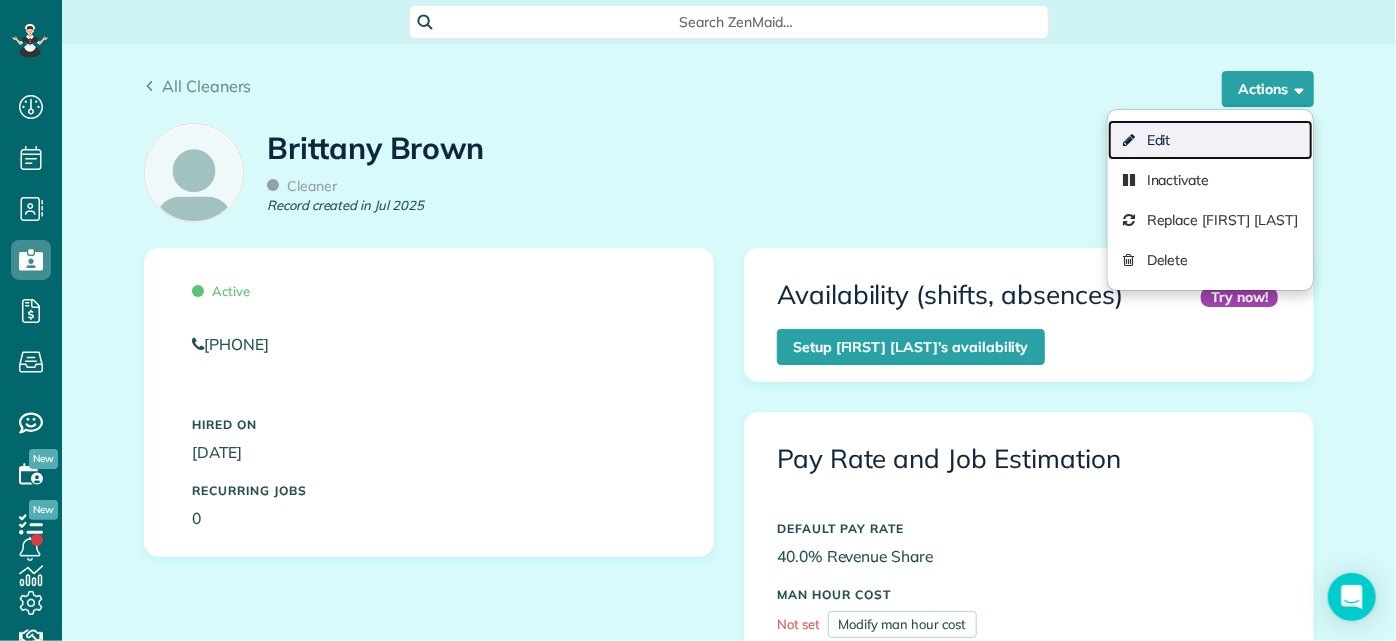 click on "Edit" at bounding box center [1210, 140] 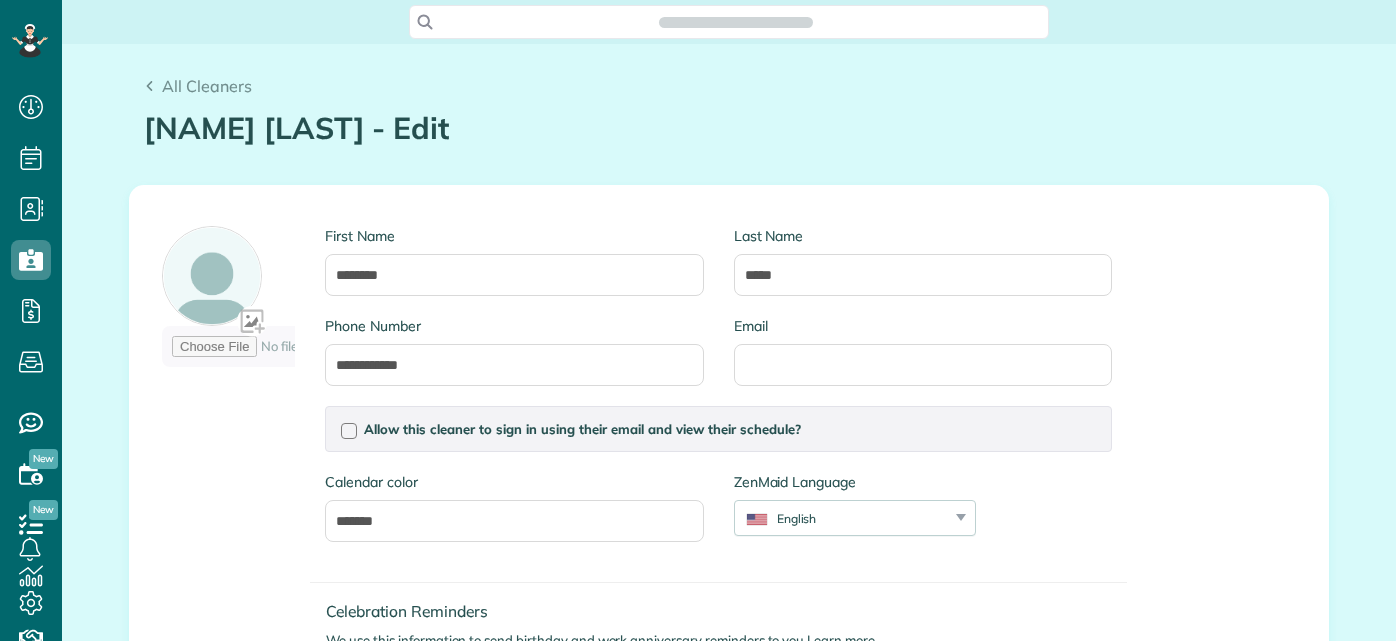 scroll, scrollTop: 0, scrollLeft: 0, axis: both 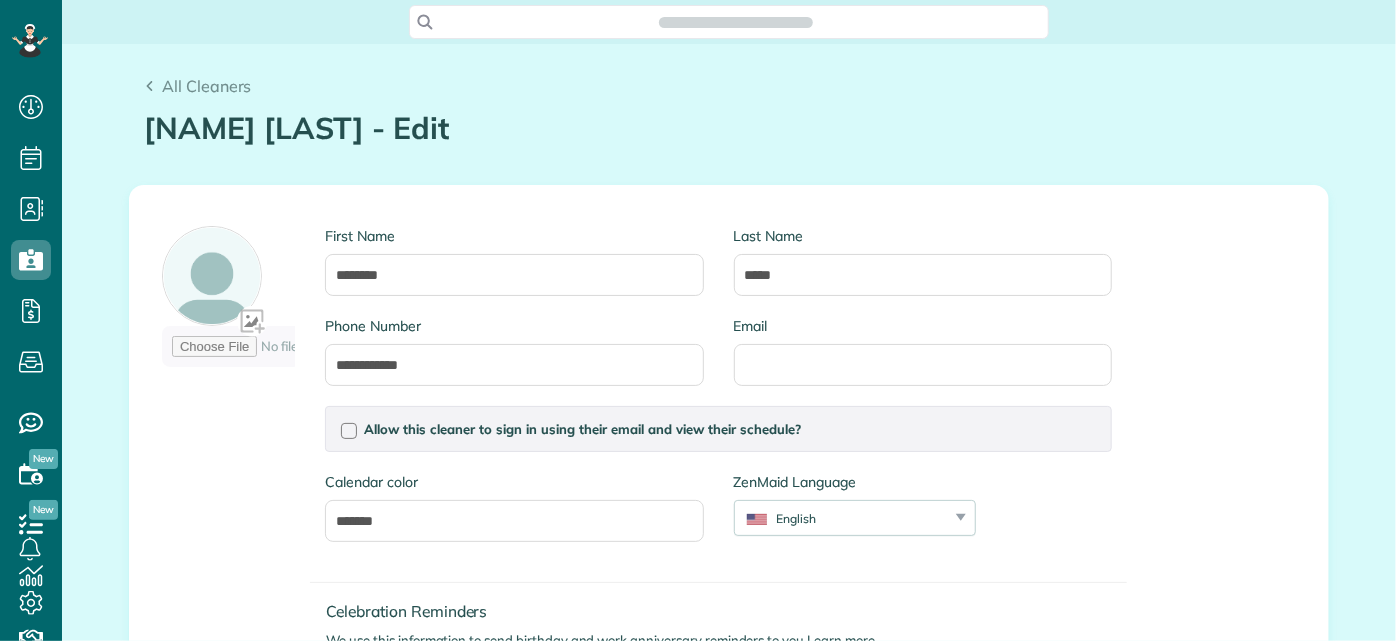 type on "**********" 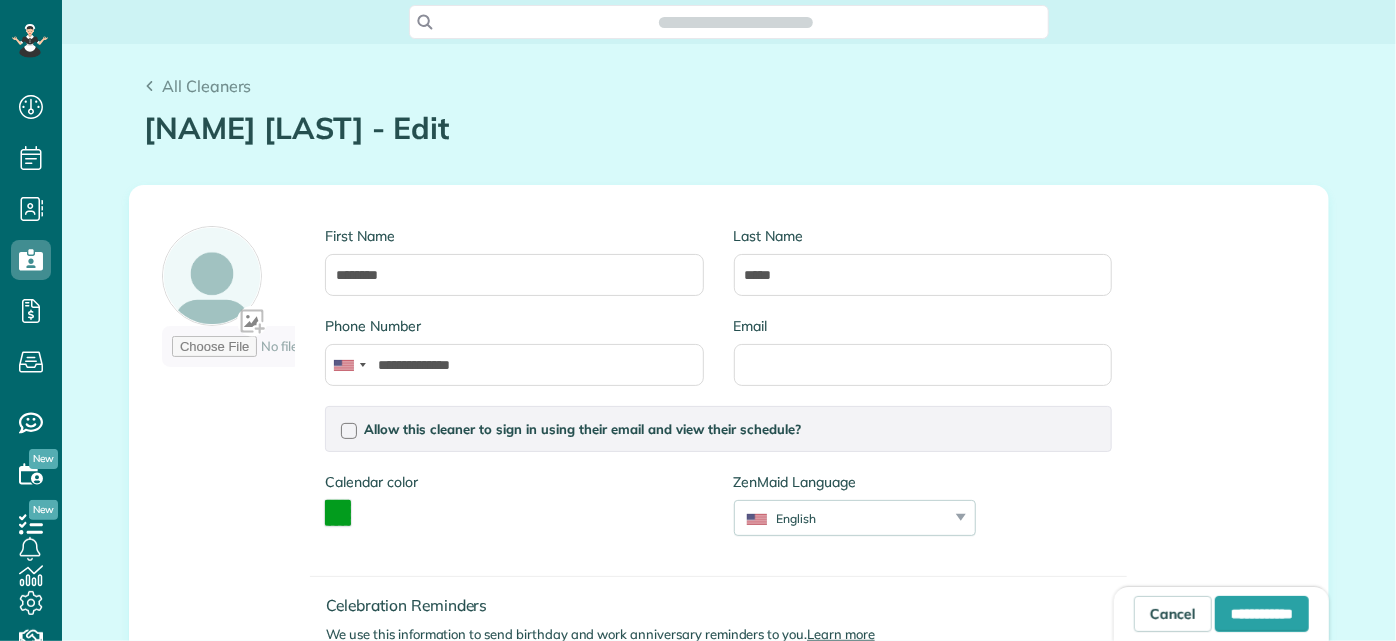 scroll, scrollTop: 641, scrollLeft: 62, axis: both 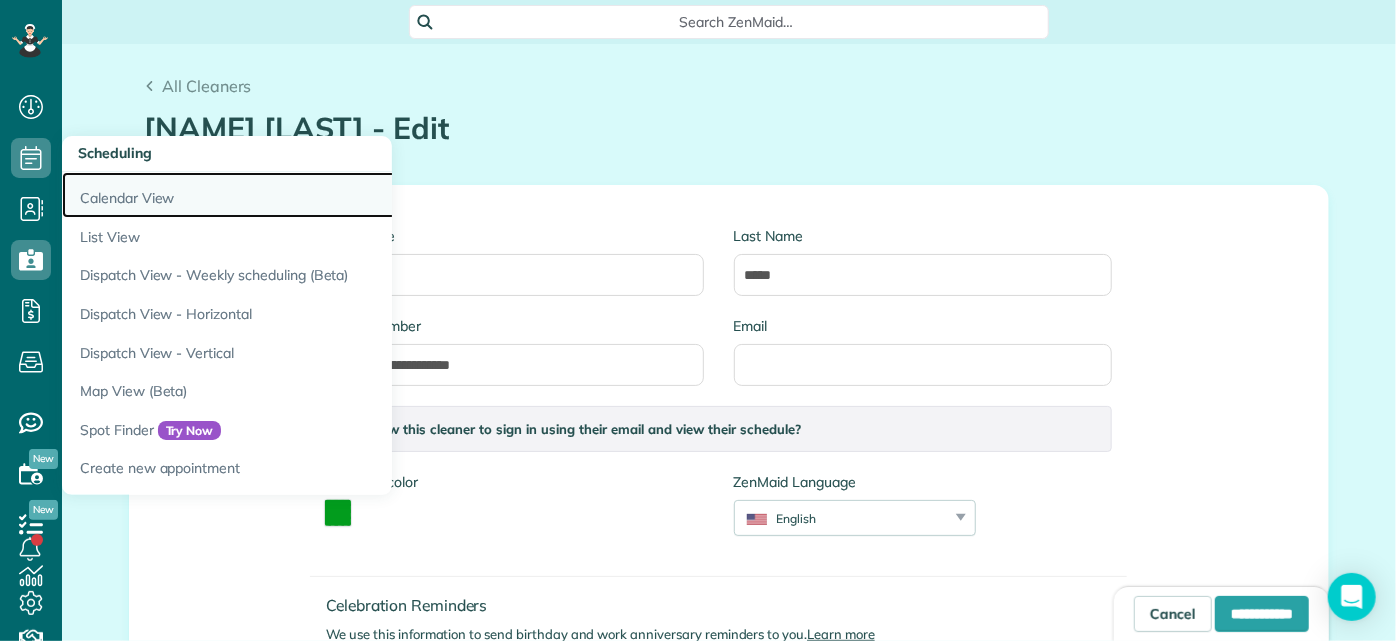 click on "Calendar View" at bounding box center [312, 195] 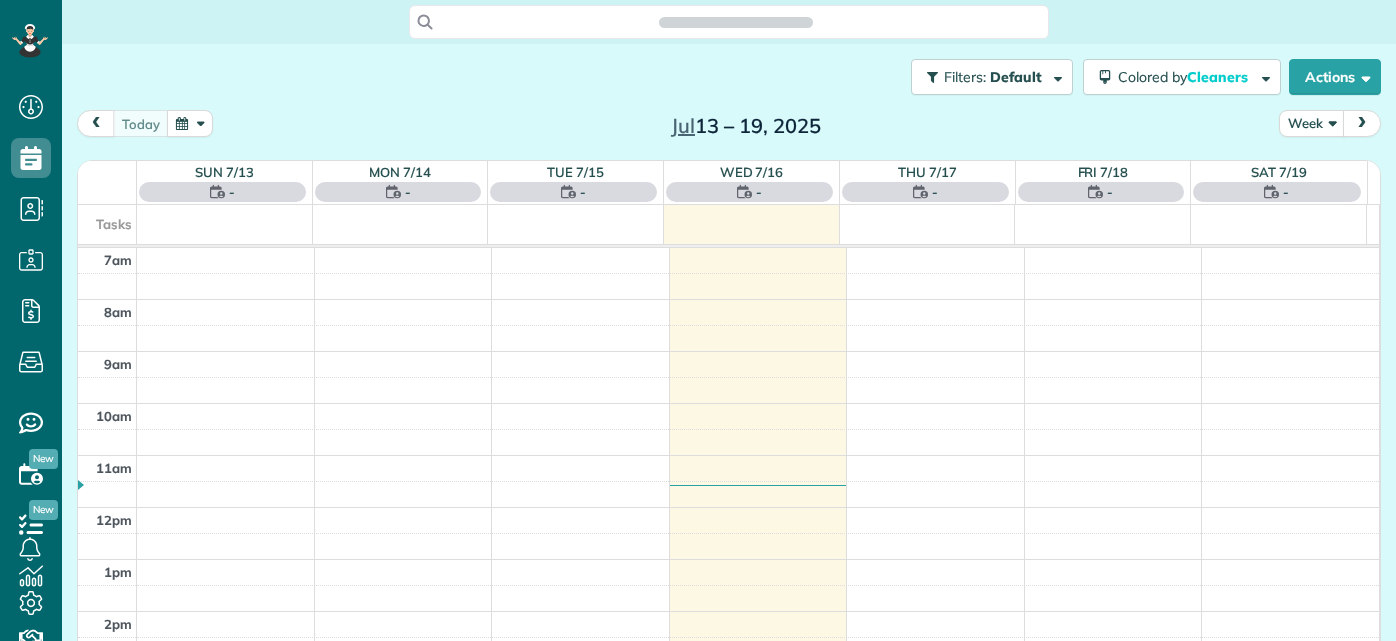 scroll, scrollTop: 0, scrollLeft: 0, axis: both 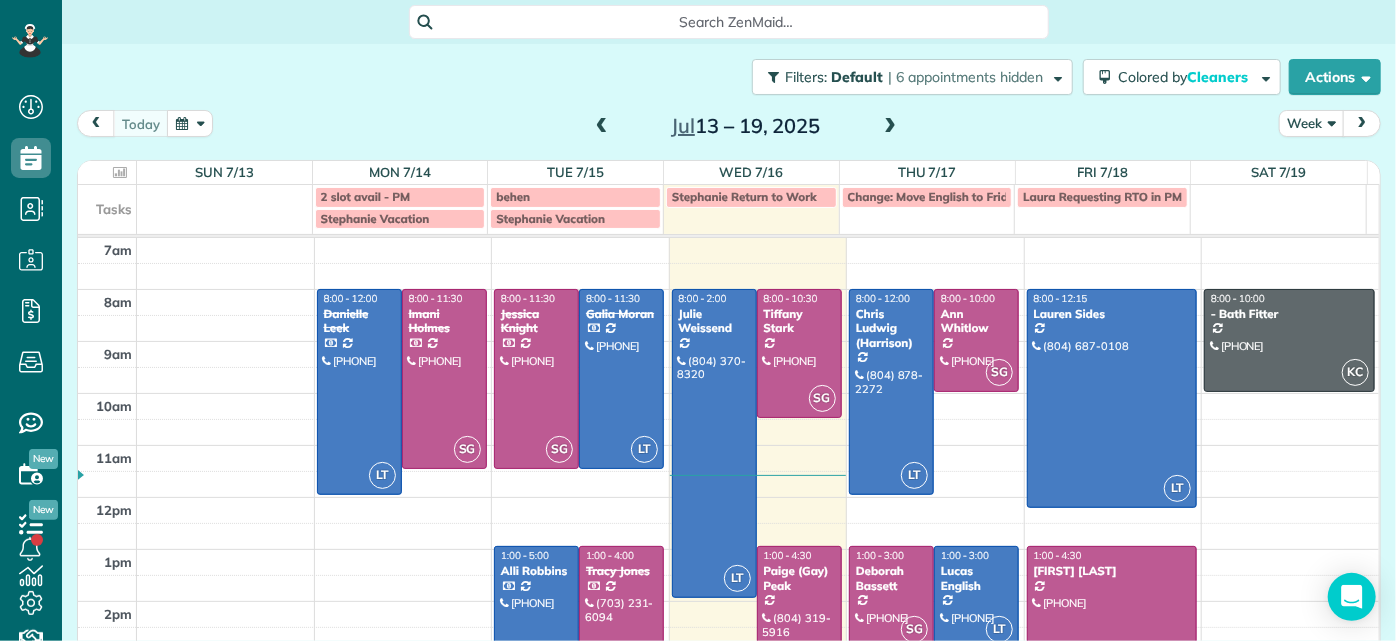 click at bounding box center [890, 127] 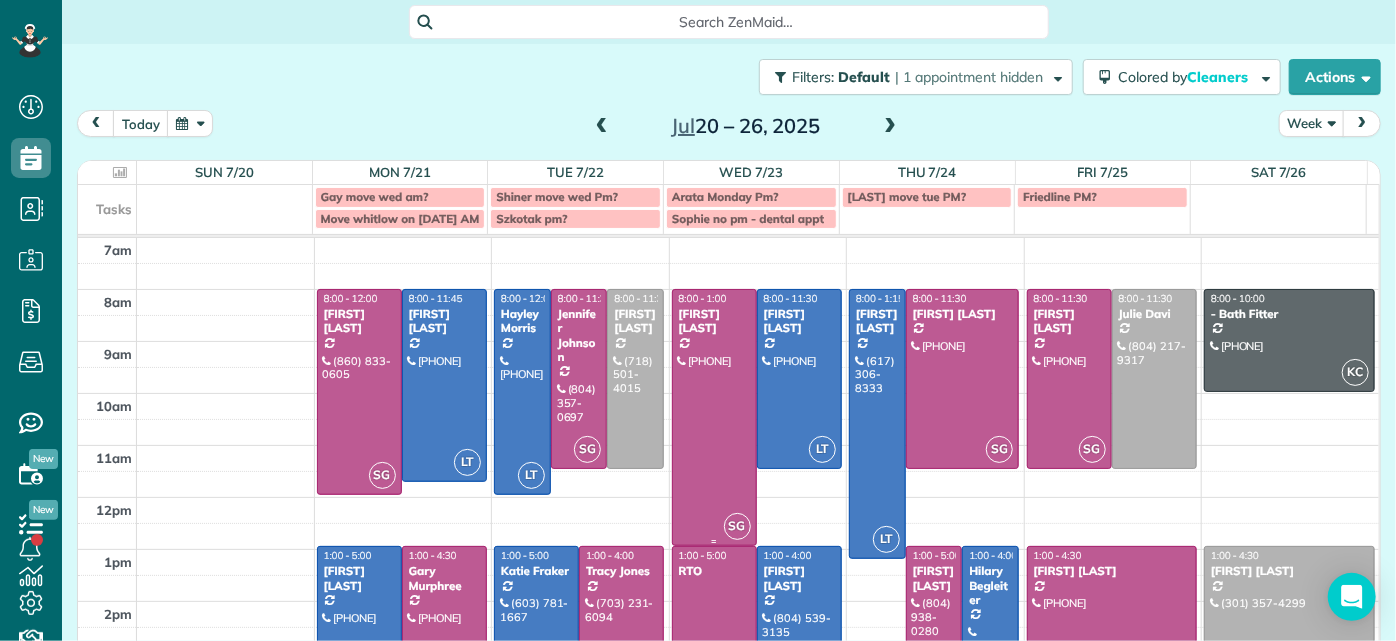 click at bounding box center [714, 417] 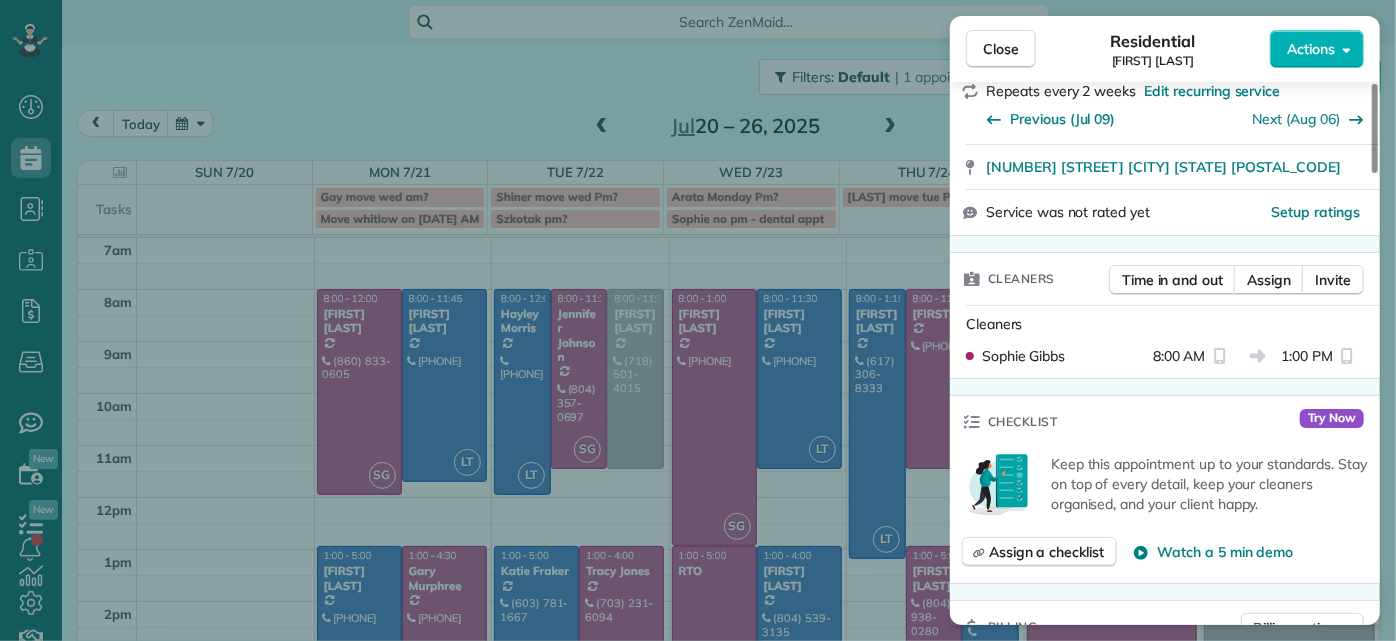 scroll, scrollTop: 363, scrollLeft: 0, axis: vertical 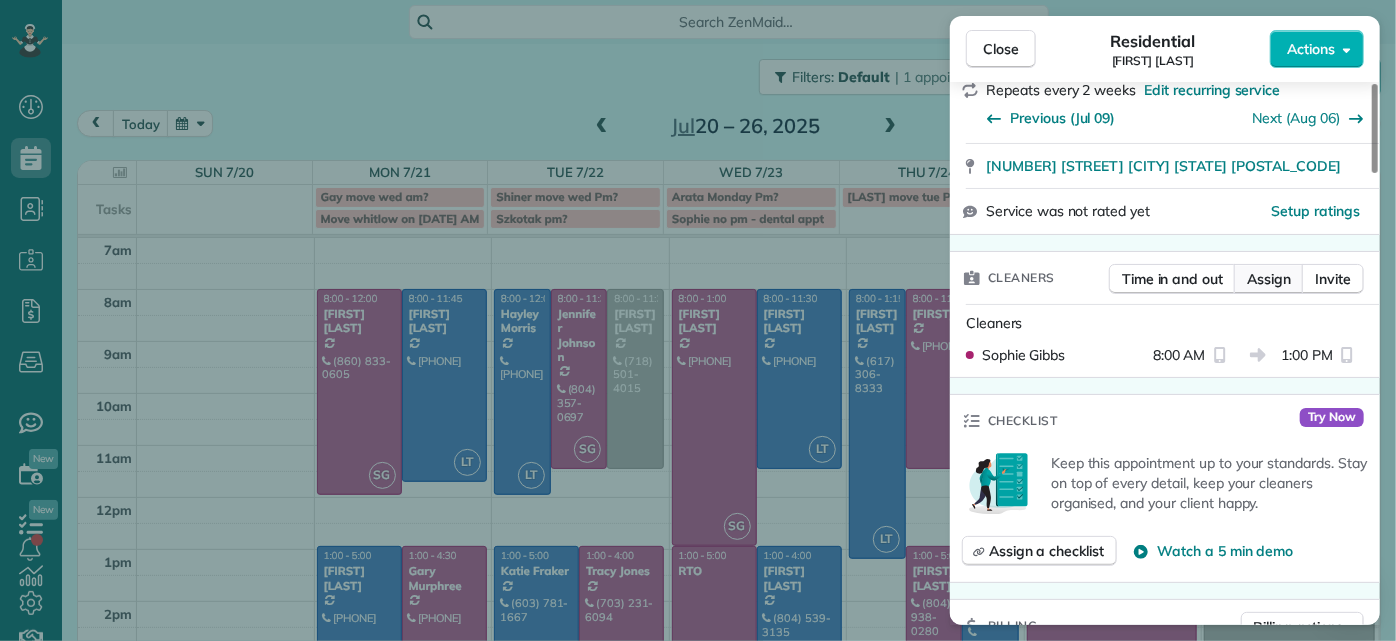 click on "Assign" at bounding box center (1269, 279) 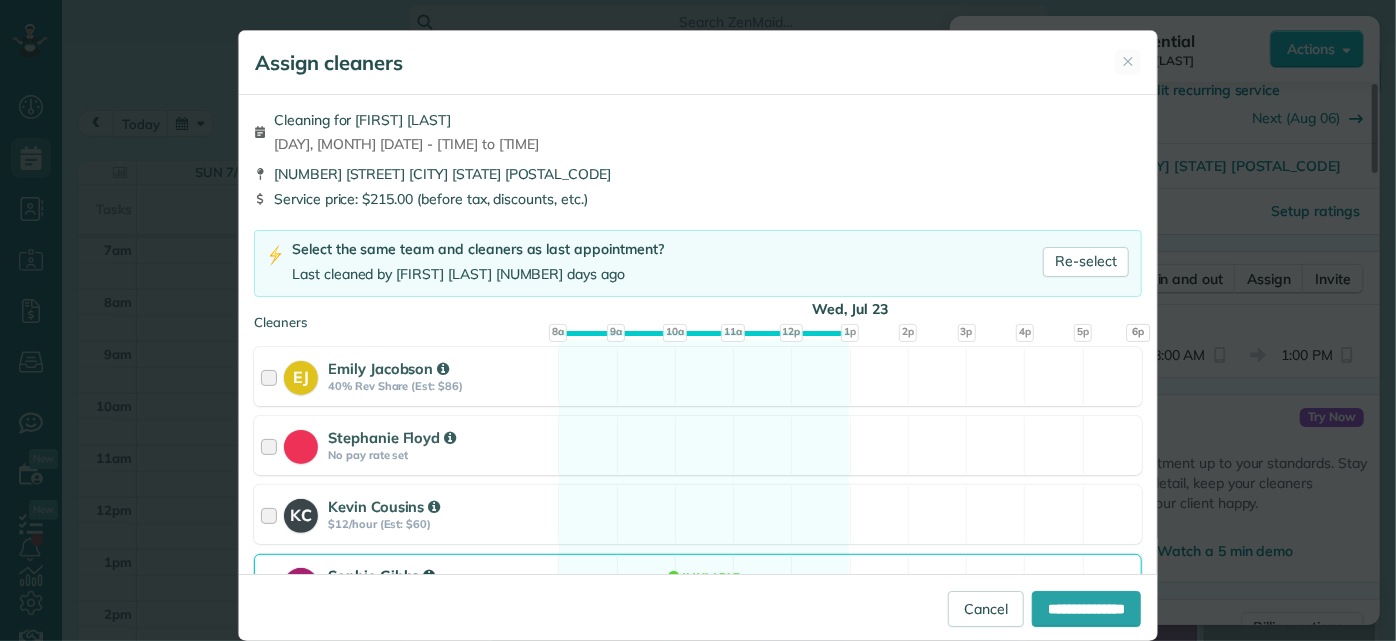 scroll, scrollTop: 363, scrollLeft: 0, axis: vertical 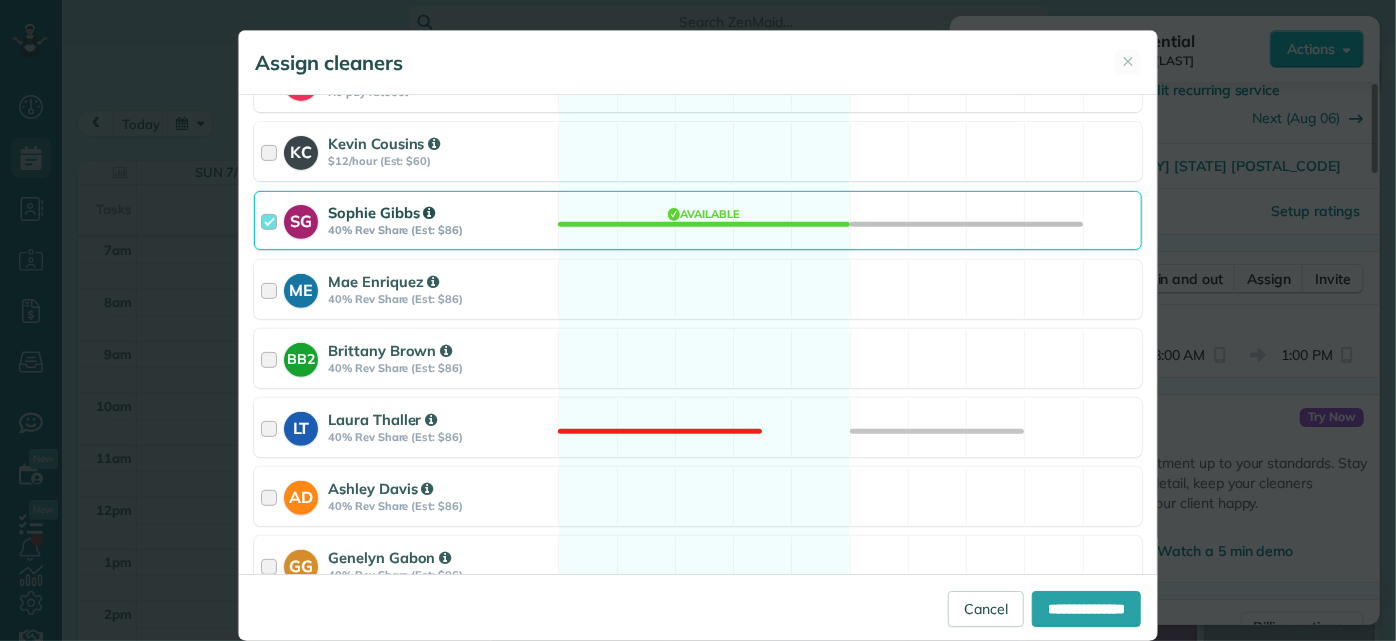 click on "SG
Sophie Gibbs
40% Rev Share (Est: $86)
Available" at bounding box center [698, 220] 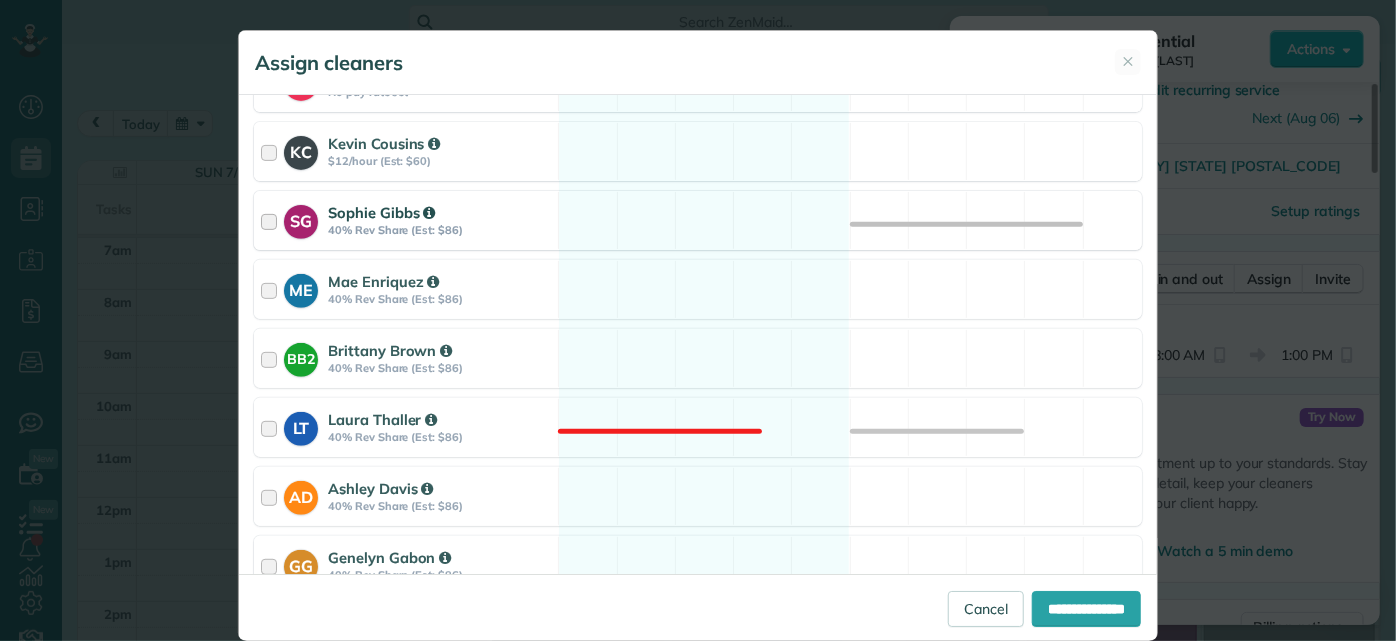 click on "SG
Sophie Gibbs
40% Rev Share (Est: $86)
Available" at bounding box center [698, 220] 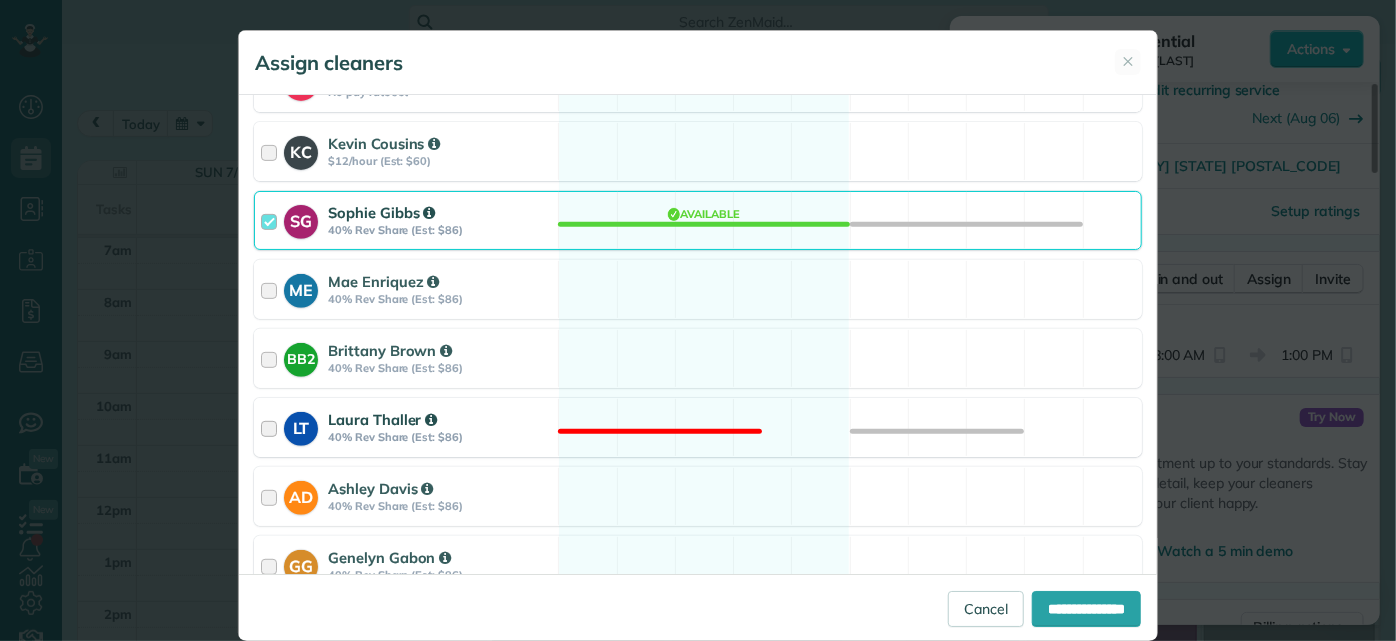 scroll, scrollTop: 449, scrollLeft: 0, axis: vertical 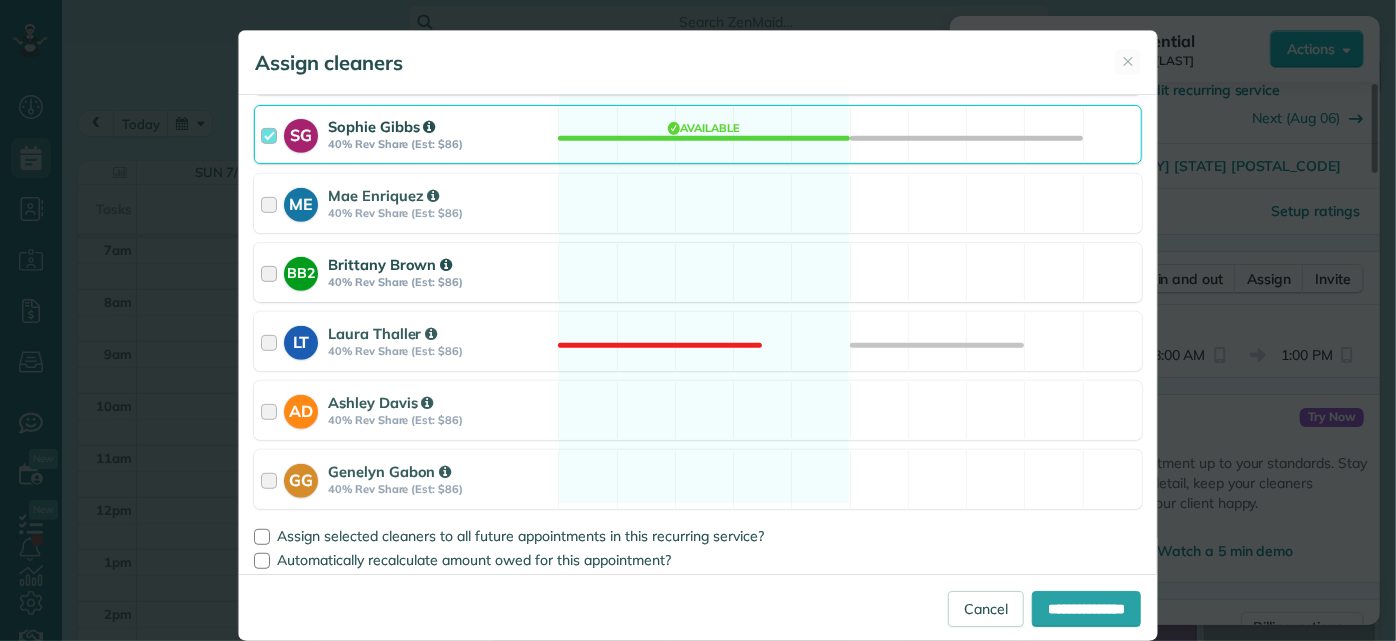 click on "BB2
Brittany Brown
40% Rev Share (Est: $86)
Available" at bounding box center [698, 272] 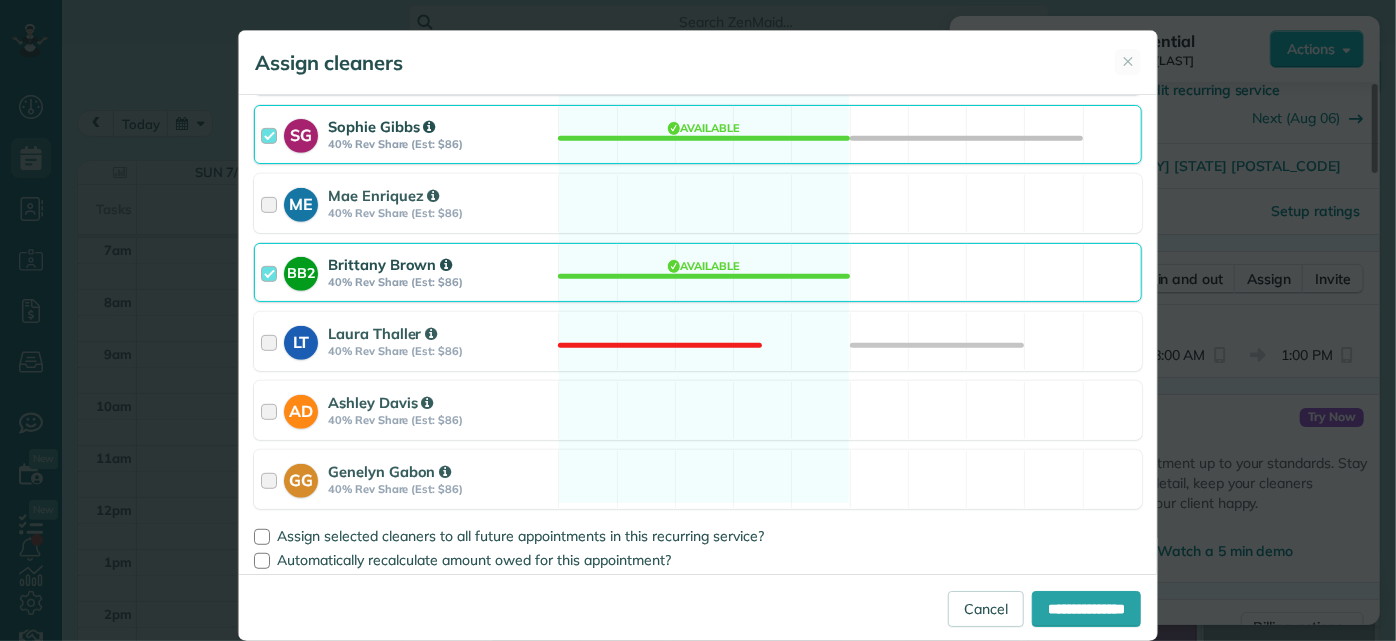 scroll, scrollTop: 358, scrollLeft: 0, axis: vertical 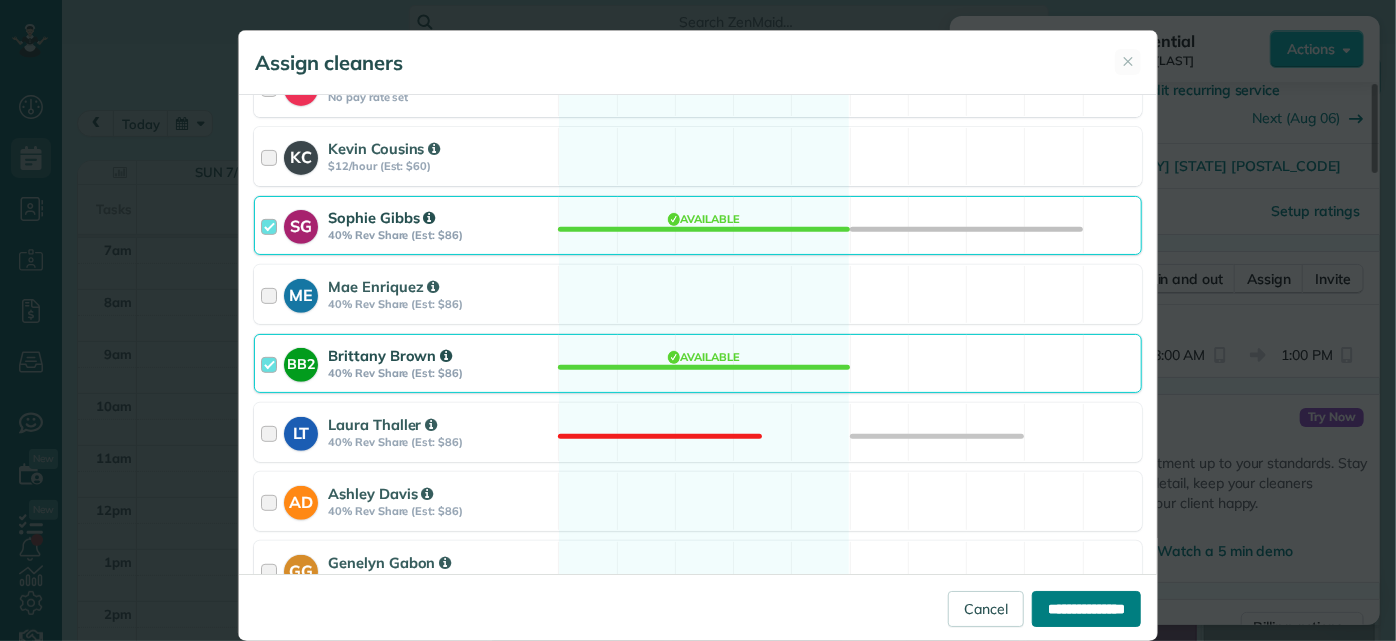 click on "**********" at bounding box center [1086, 609] 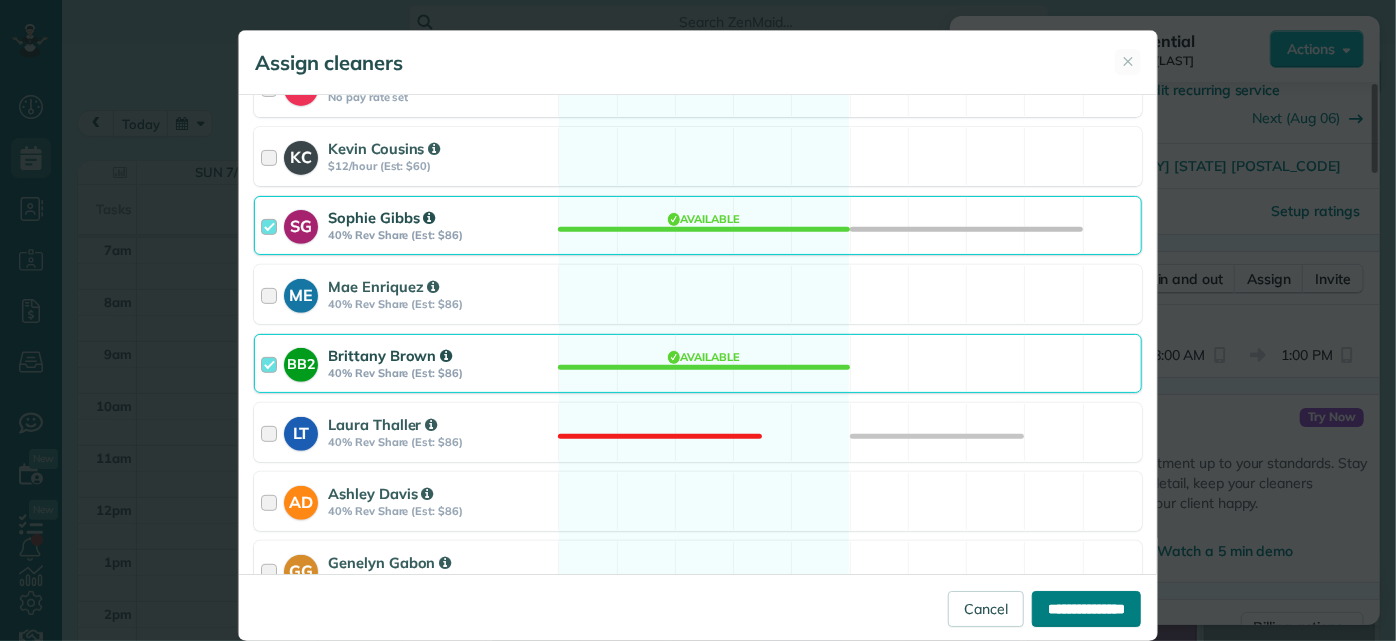 type on "**********" 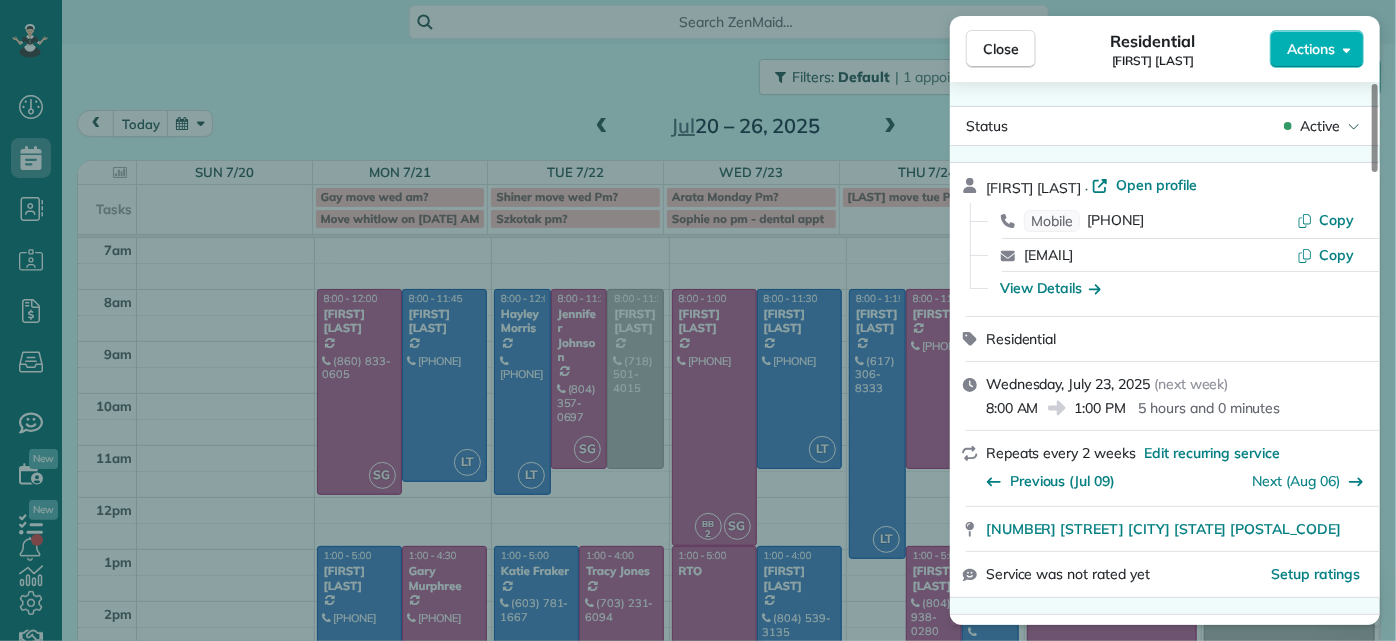 drag, startPoint x: 197, startPoint y: 215, endPoint x: 173, endPoint y: 232, distance: 29.410883 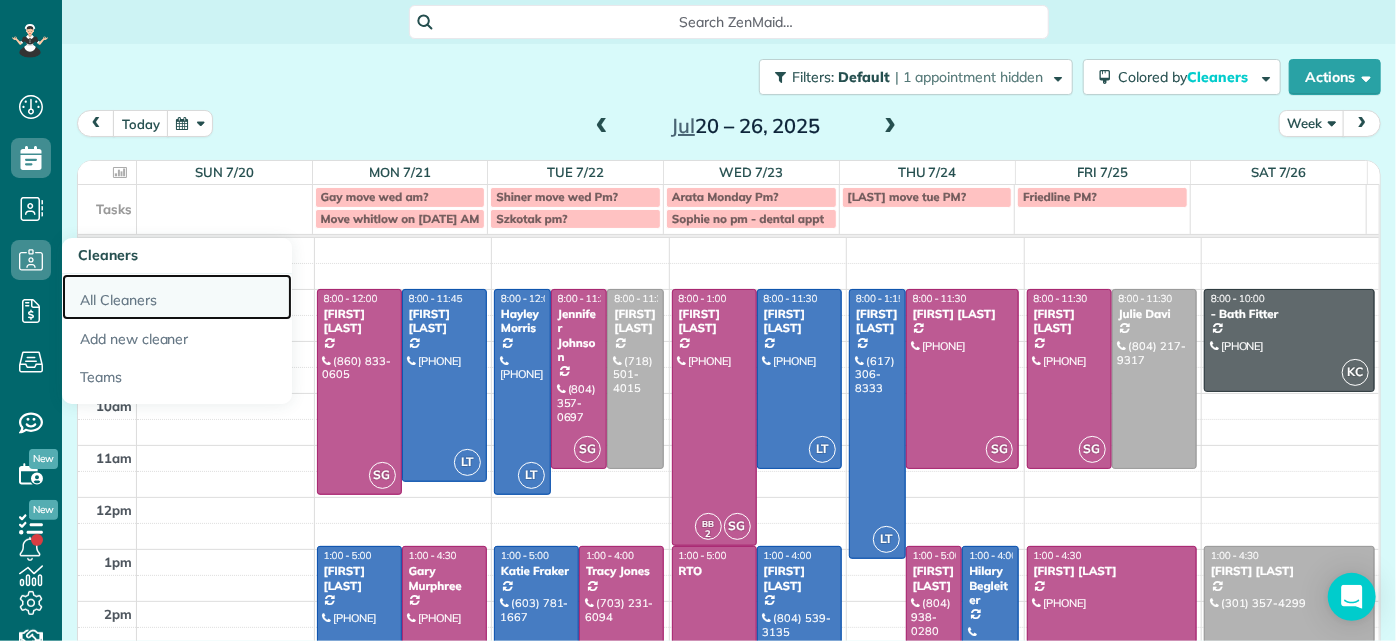 click on "All Cleaners" at bounding box center [177, 297] 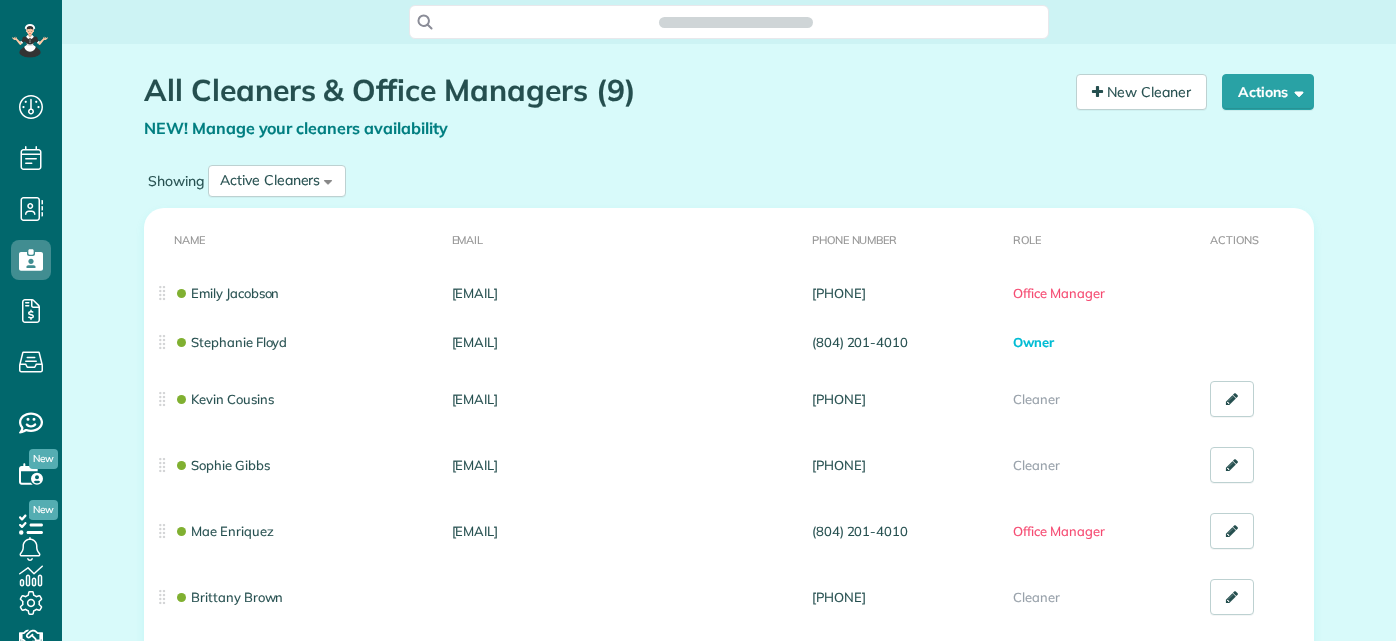 scroll, scrollTop: 0, scrollLeft: 0, axis: both 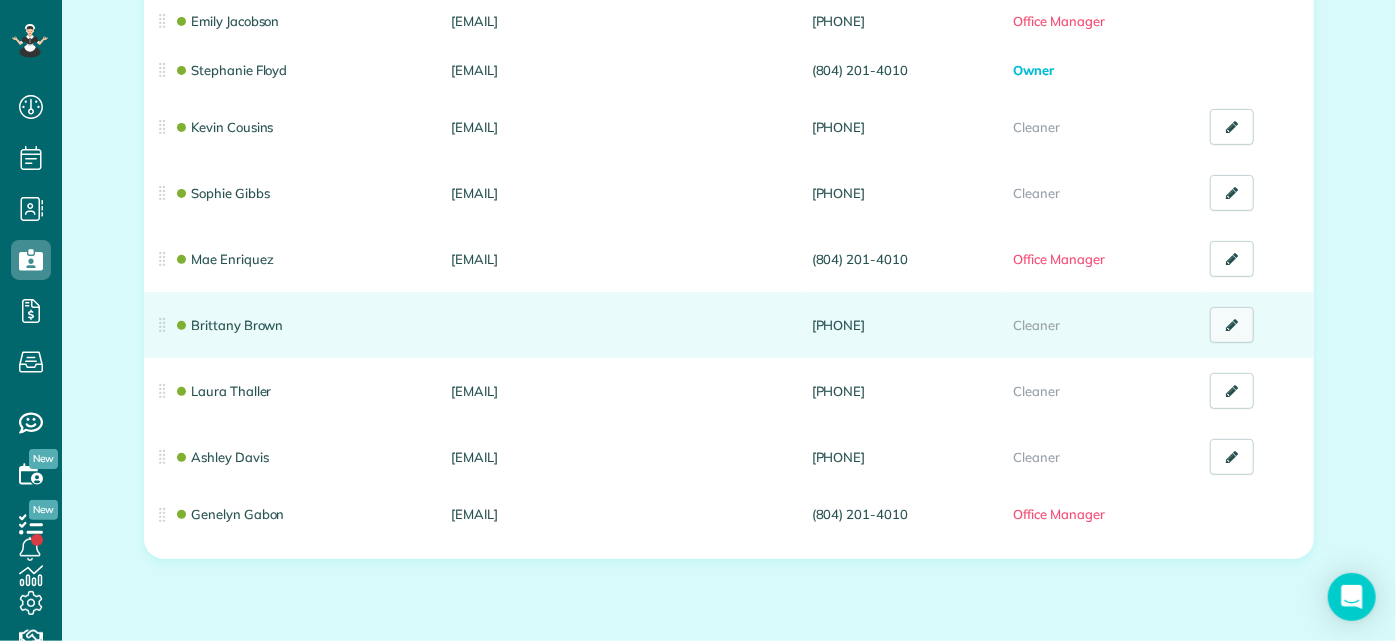 click at bounding box center [1232, 325] 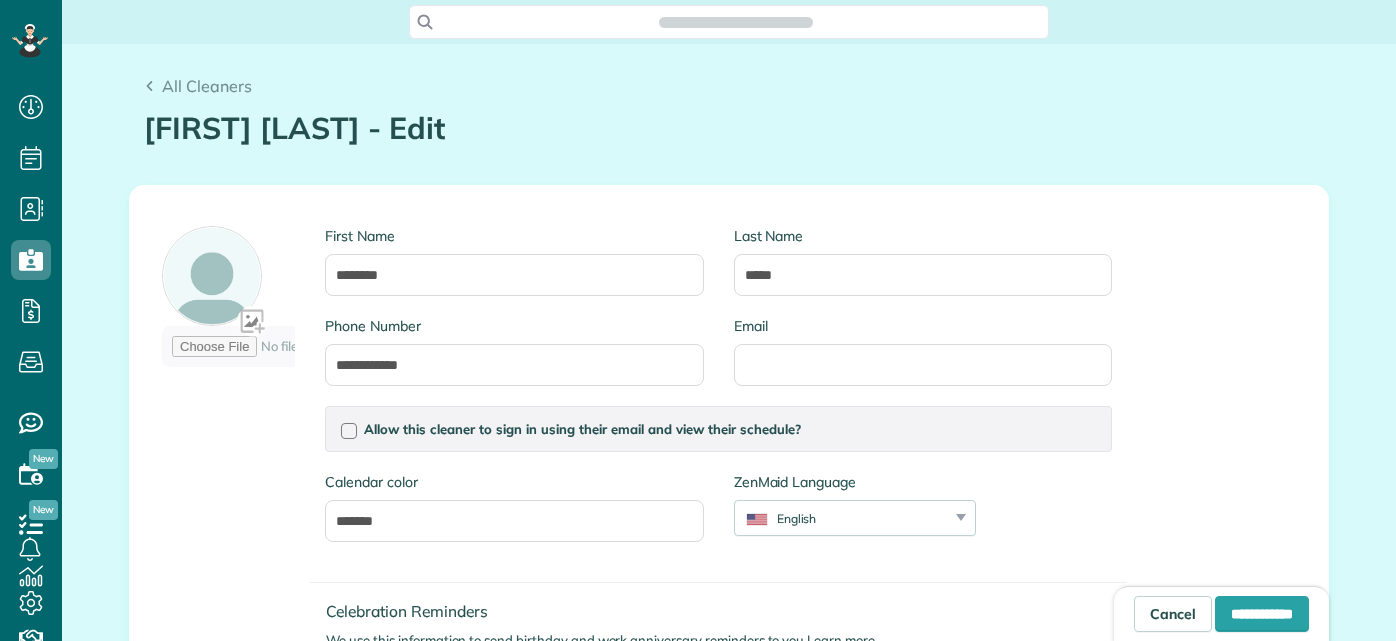 scroll, scrollTop: 0, scrollLeft: 0, axis: both 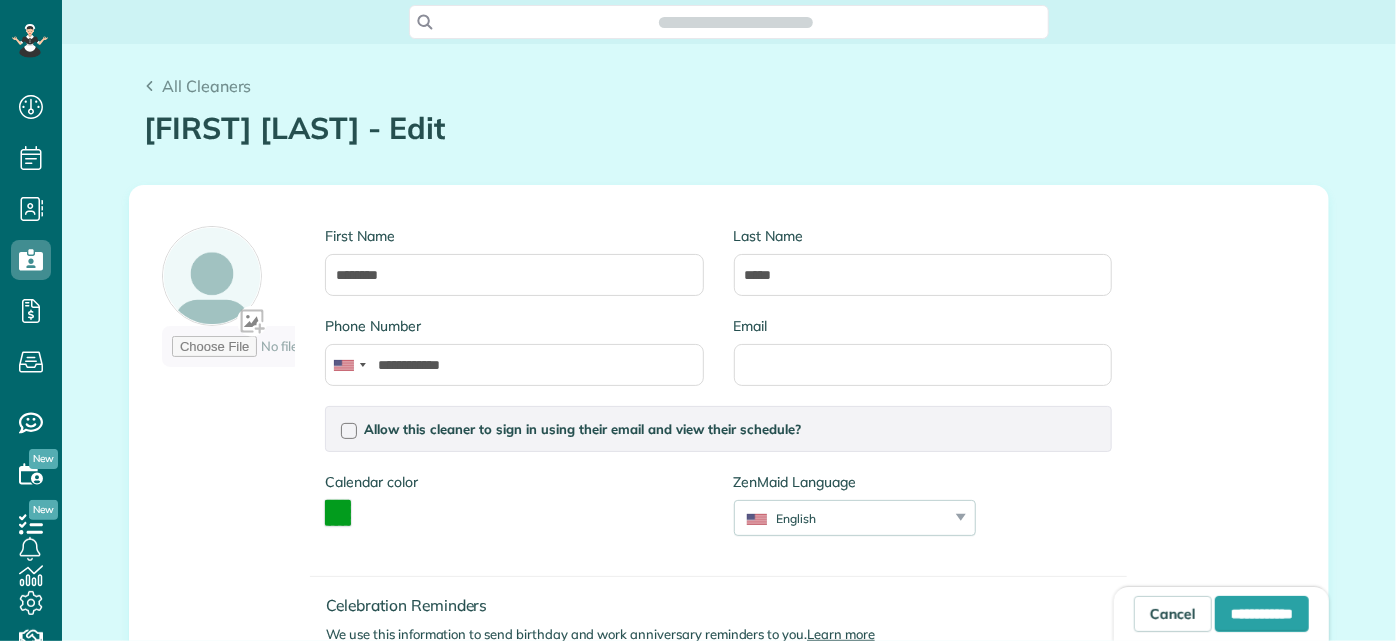 type on "**********" 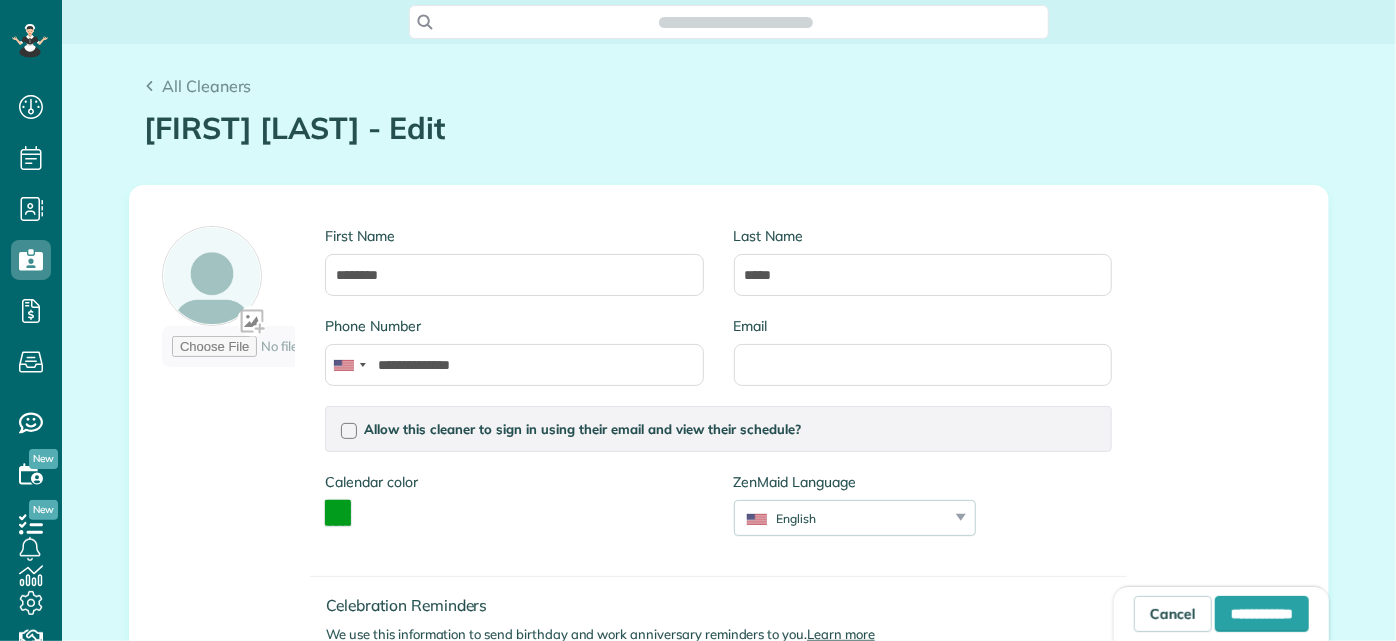 scroll, scrollTop: 641, scrollLeft: 62, axis: both 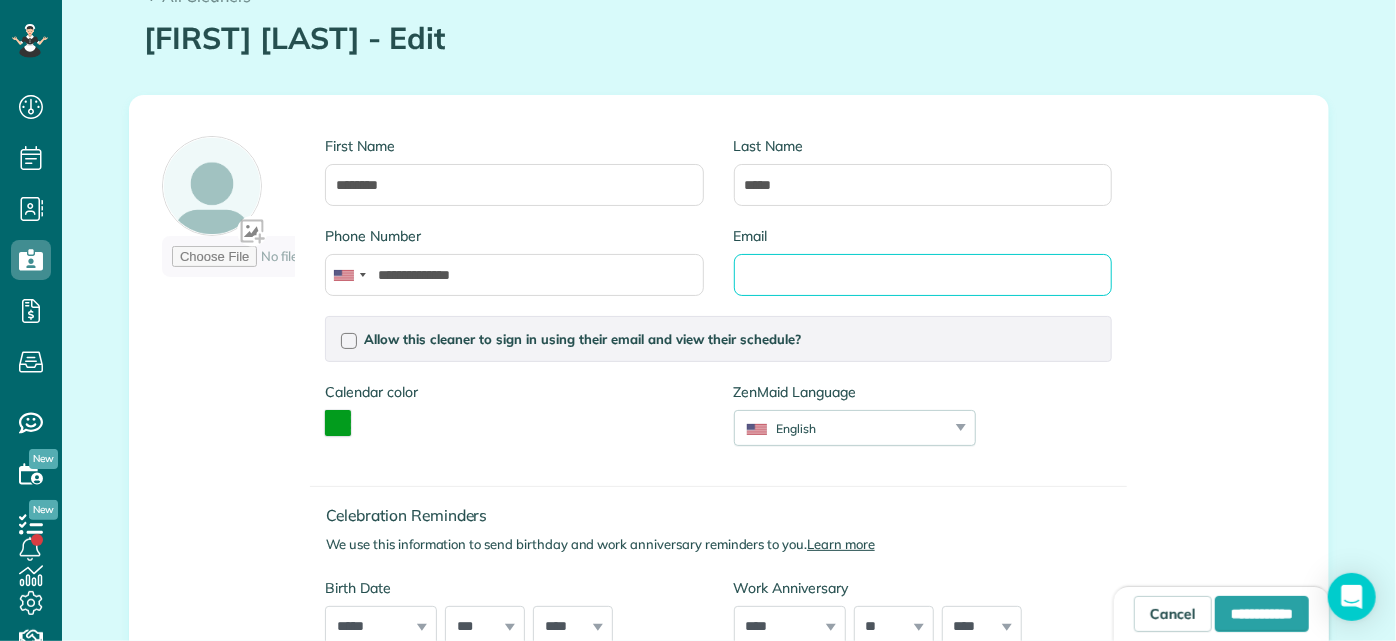 click on "Email" at bounding box center [923, 275] 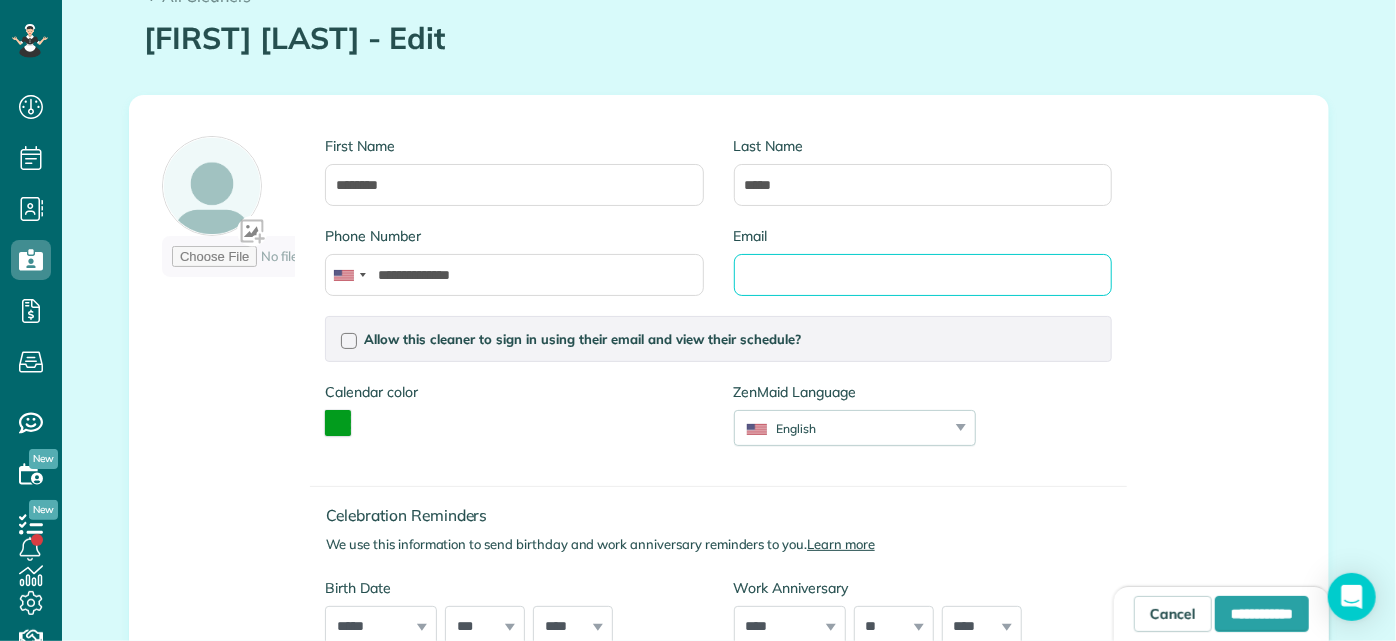 paste on "**********" 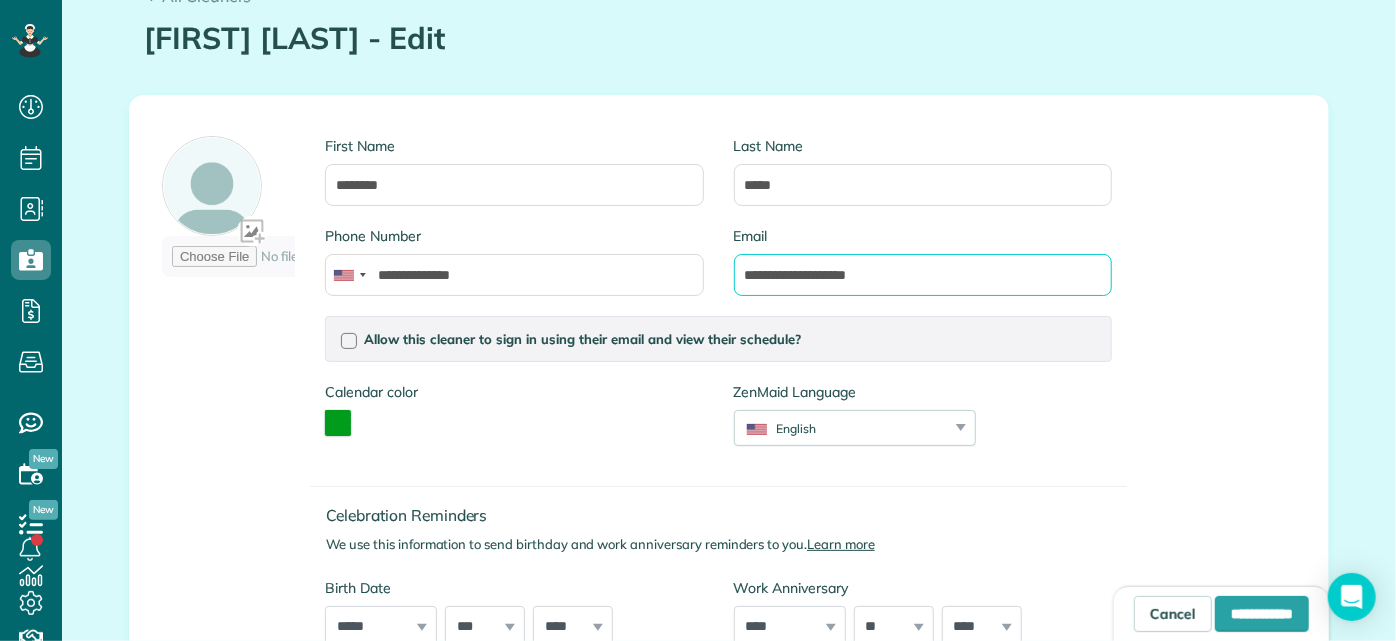 type on "**********" 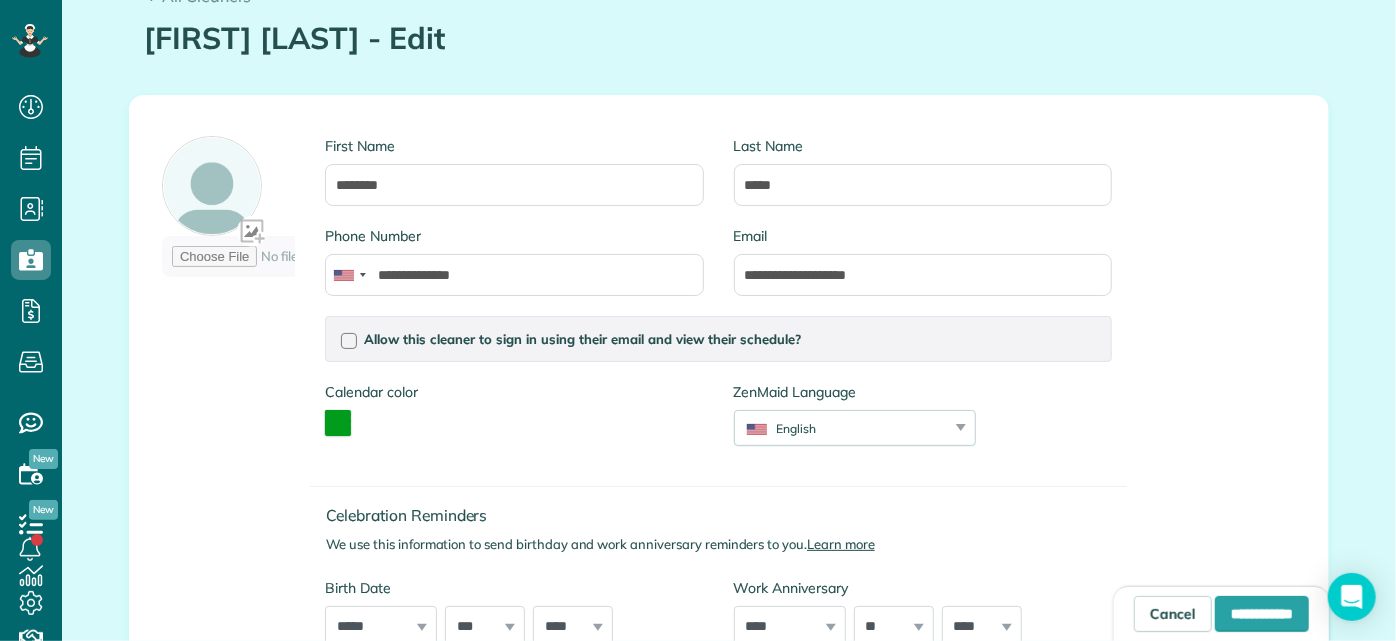 click on "First Name ********
Last Name *****
Phone Number [PHONE]
Email [EMAIL]
Allow this cleaner to sign in using their email and view their schedule?
Password
Password Confirmation
Password Password should contain letters and numbers only and be at least 8 characters long
Password Confirmation
Is this cleaner an office manager? Office managers can create, view, and edit customers, appointments, and cleaners
Is this cleaner a contractor?
Allow this cleaner to log their time in the system?" at bounding box center (729, 389) 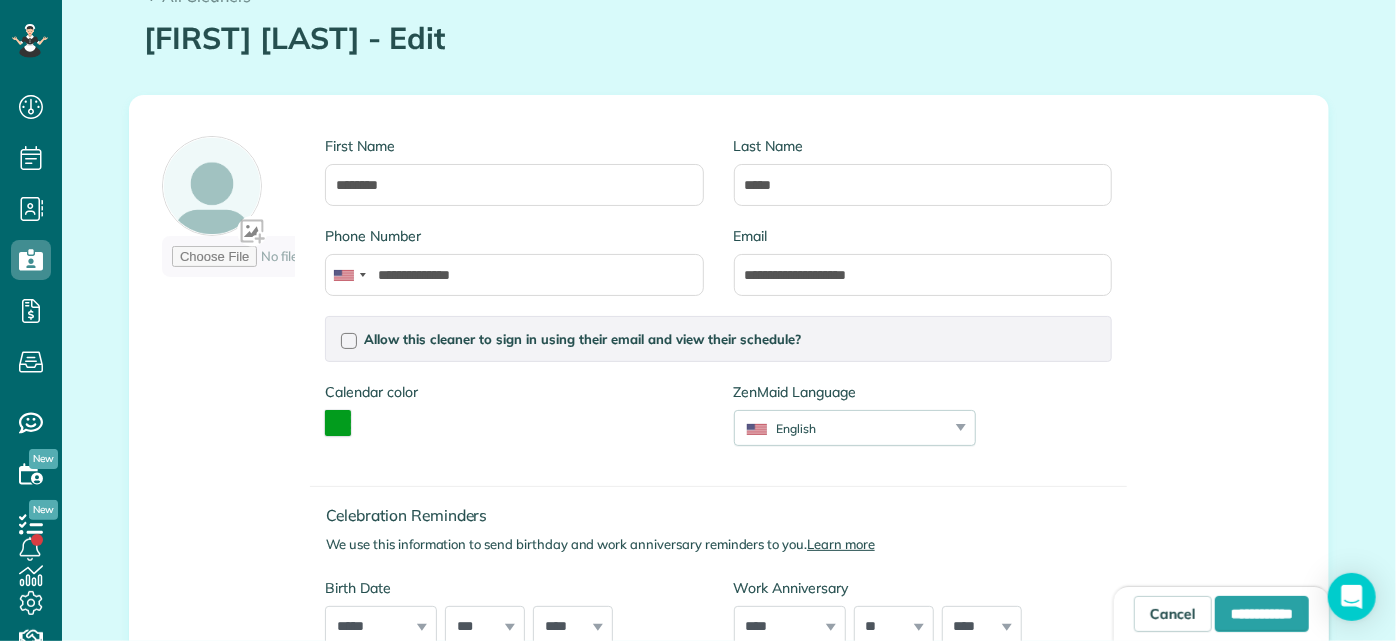 scroll, scrollTop: 181, scrollLeft: 0, axis: vertical 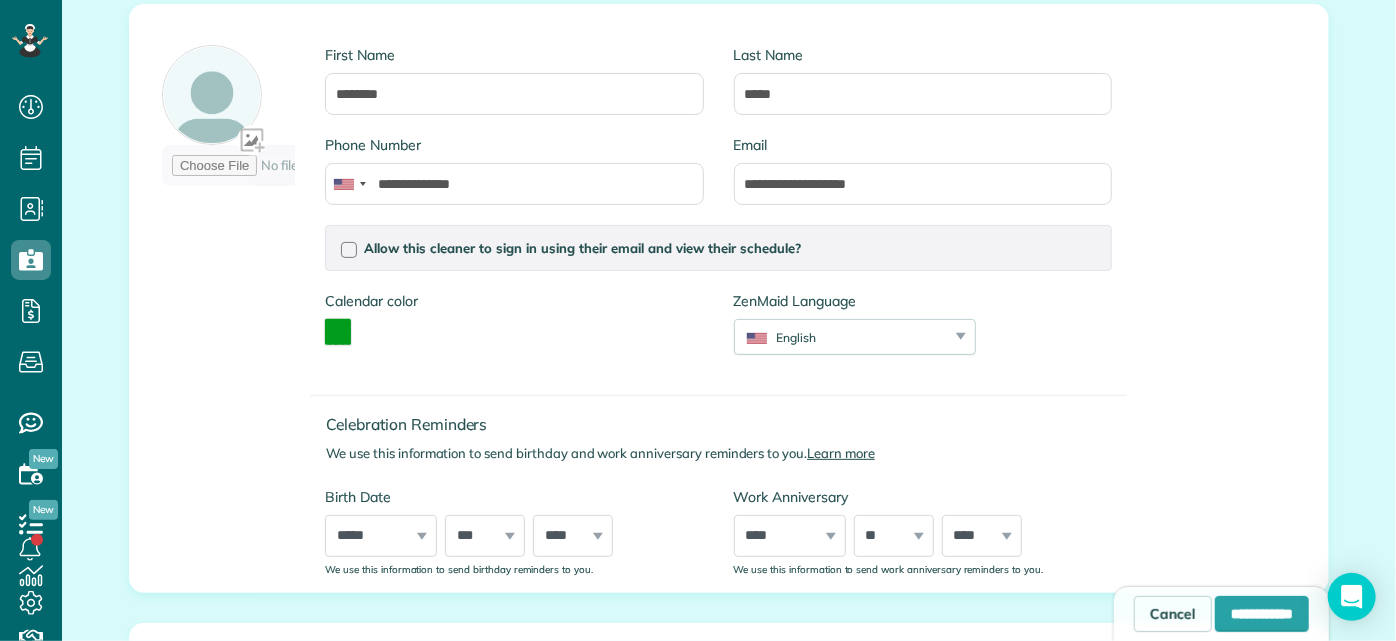 click on "Calendar color
*******" at bounding box center [514, 328] 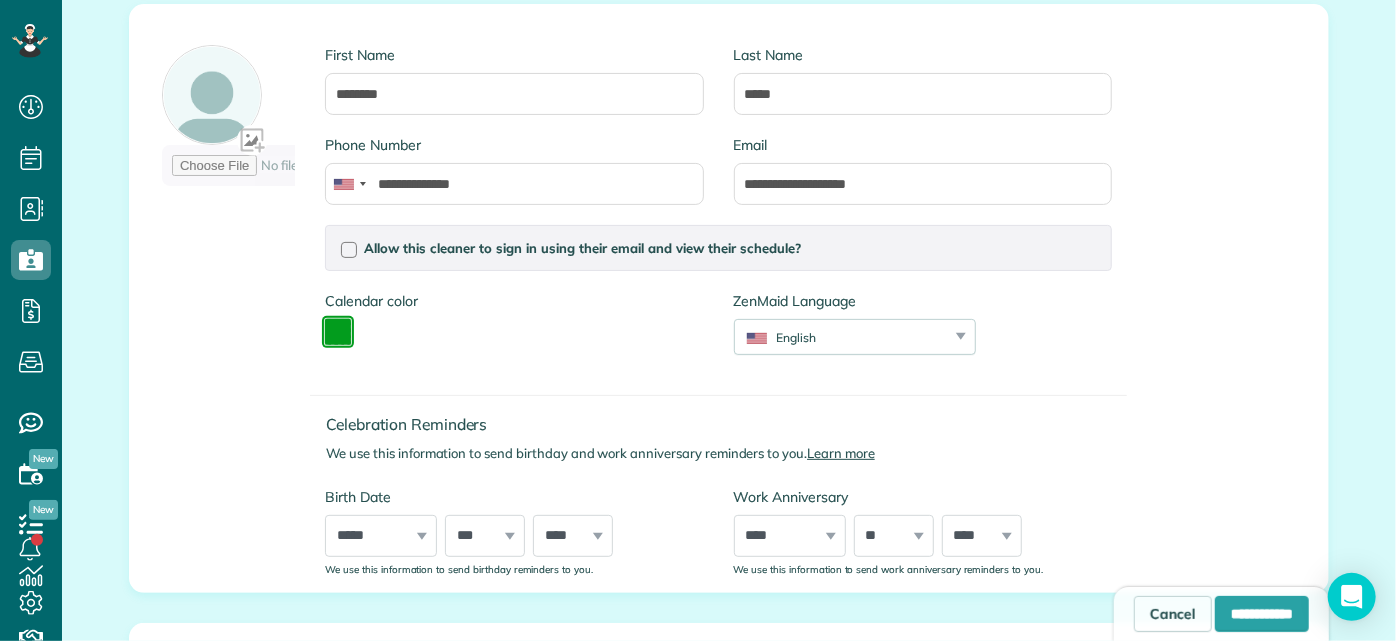 click at bounding box center [338, 332] 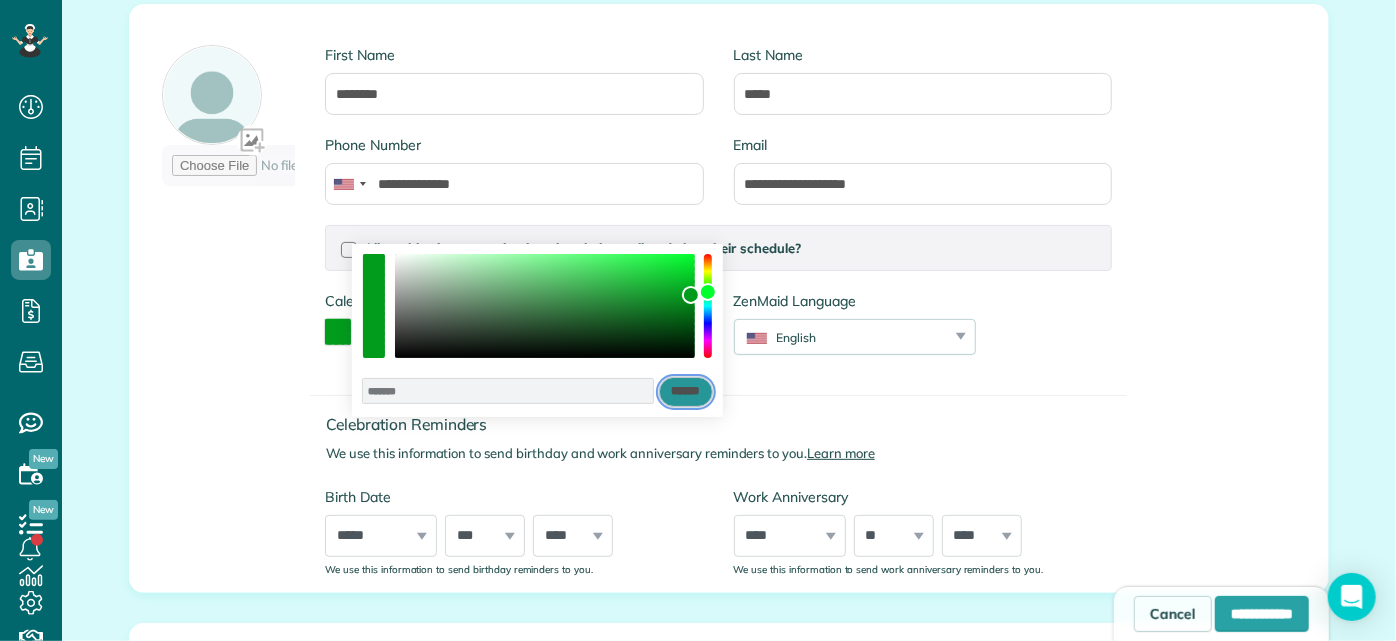 click on "******" at bounding box center [686, 392] 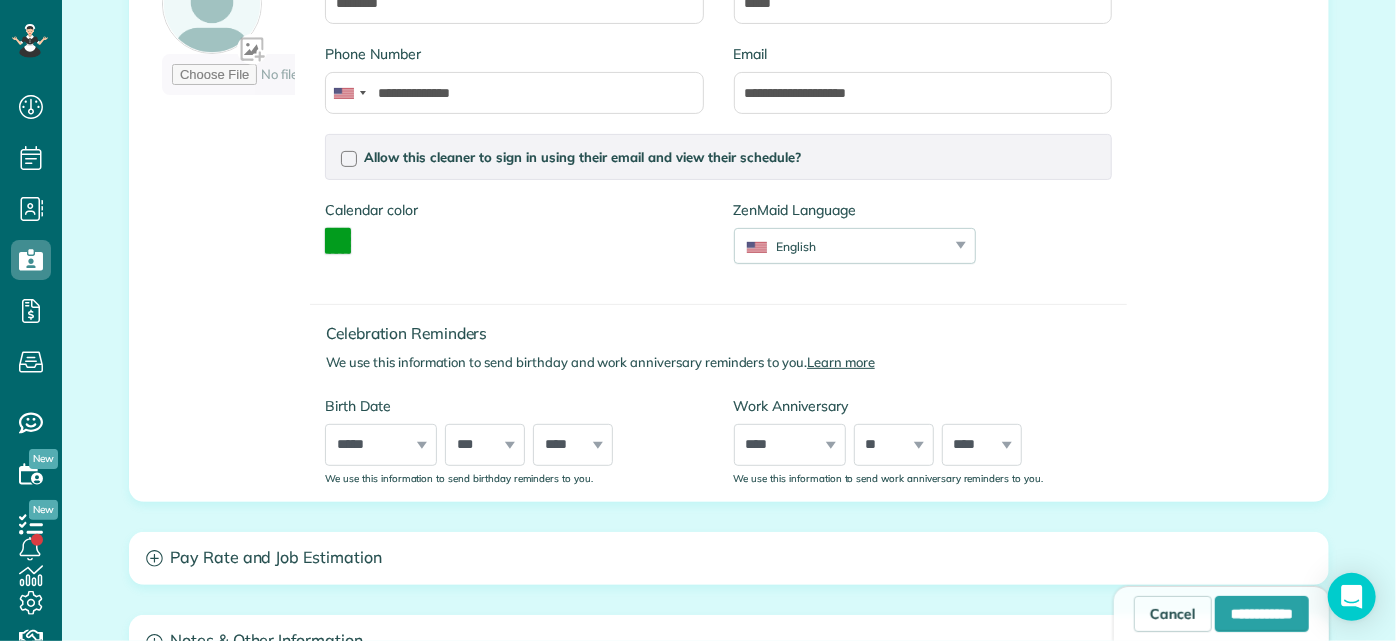 scroll, scrollTop: 0, scrollLeft: 0, axis: both 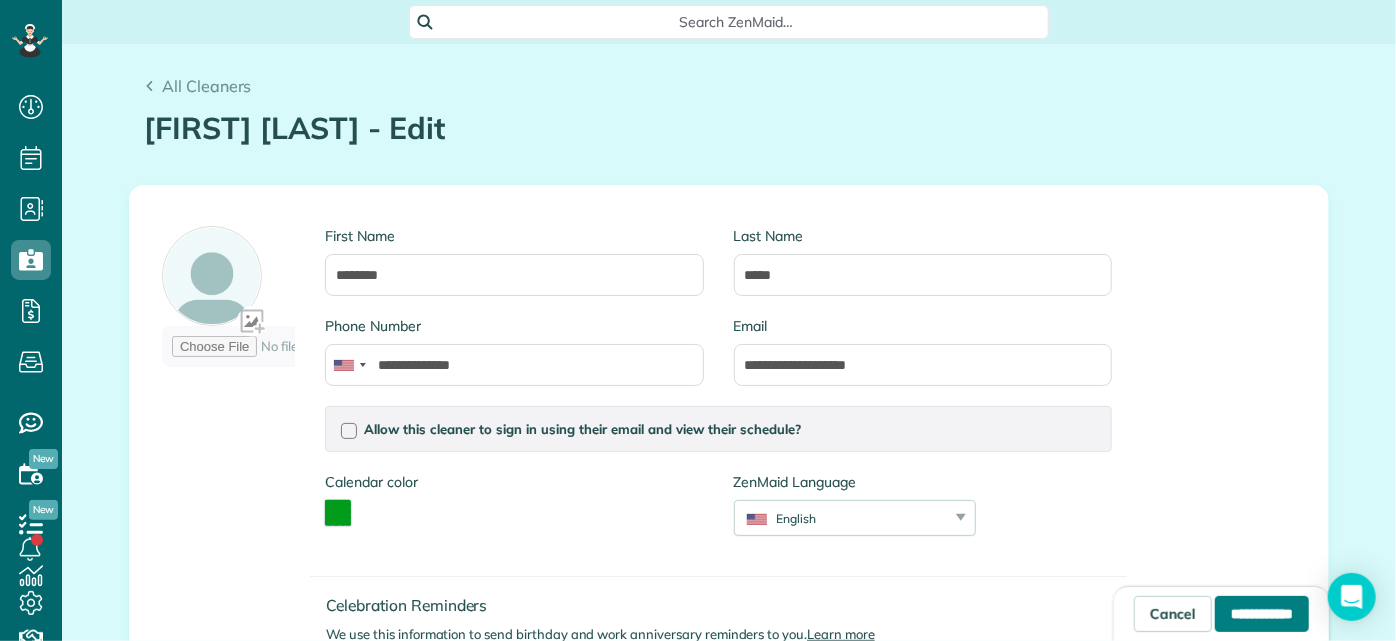 click on "**********" at bounding box center [1262, 614] 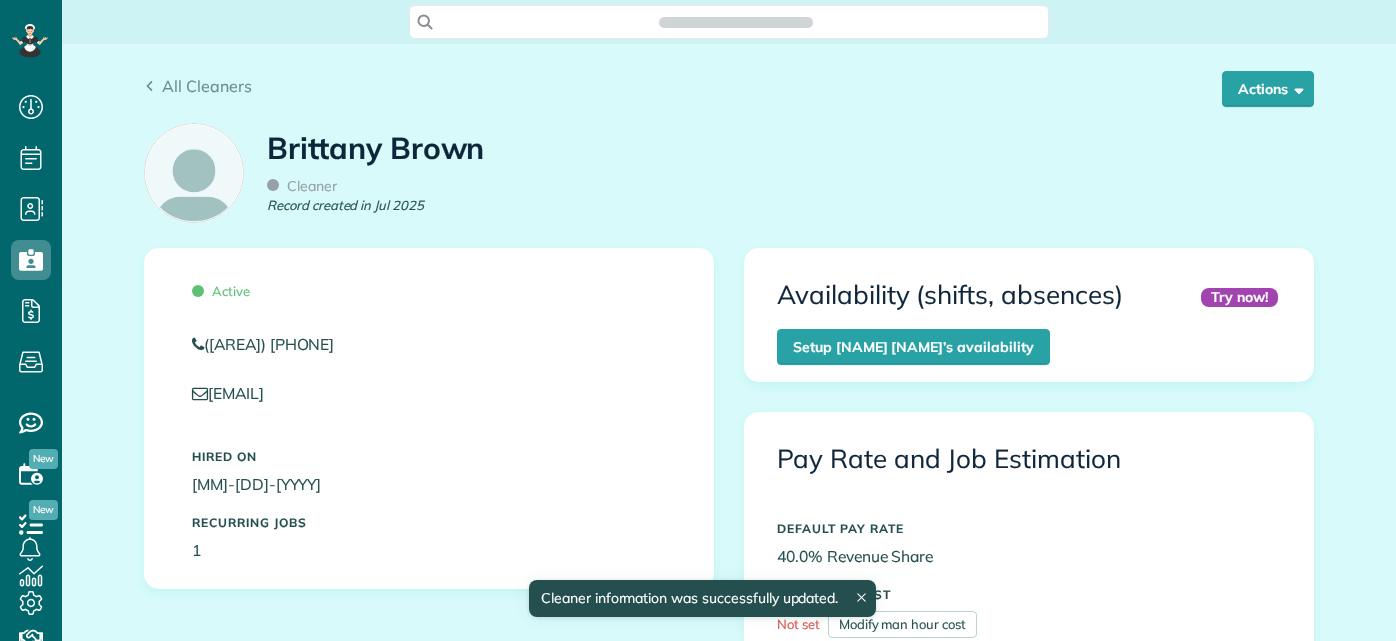 scroll, scrollTop: 0, scrollLeft: 0, axis: both 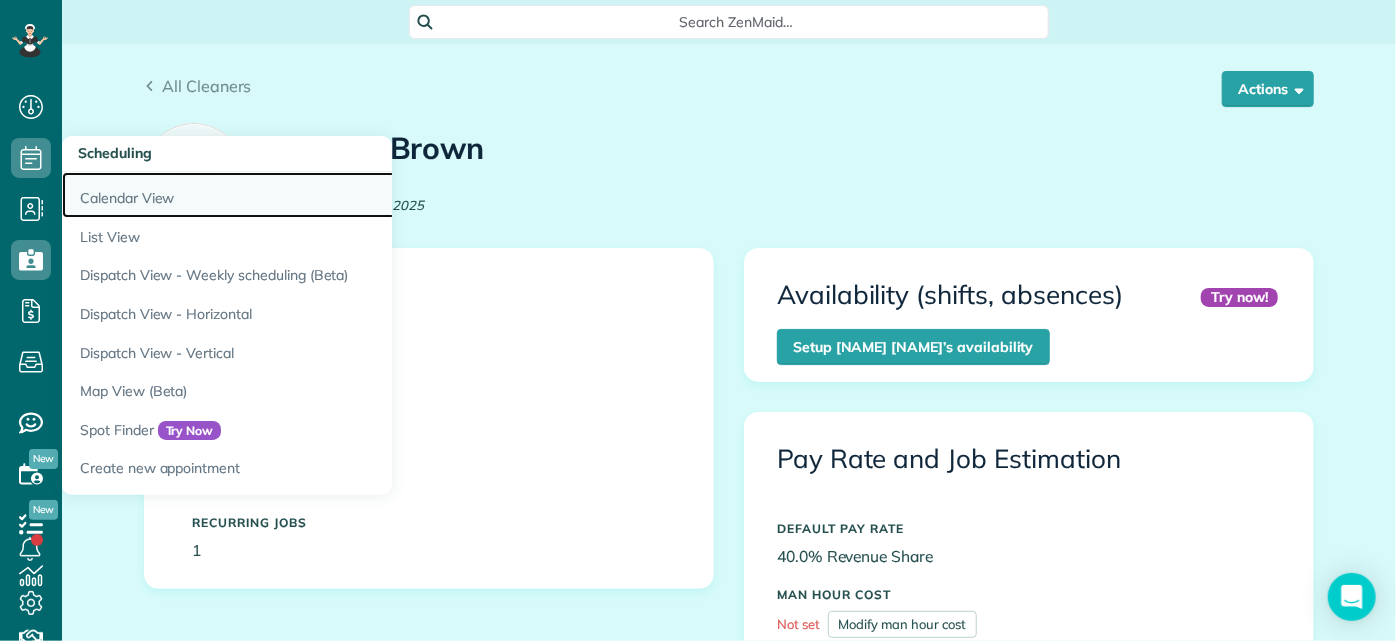 click on "Calendar View" at bounding box center (312, 195) 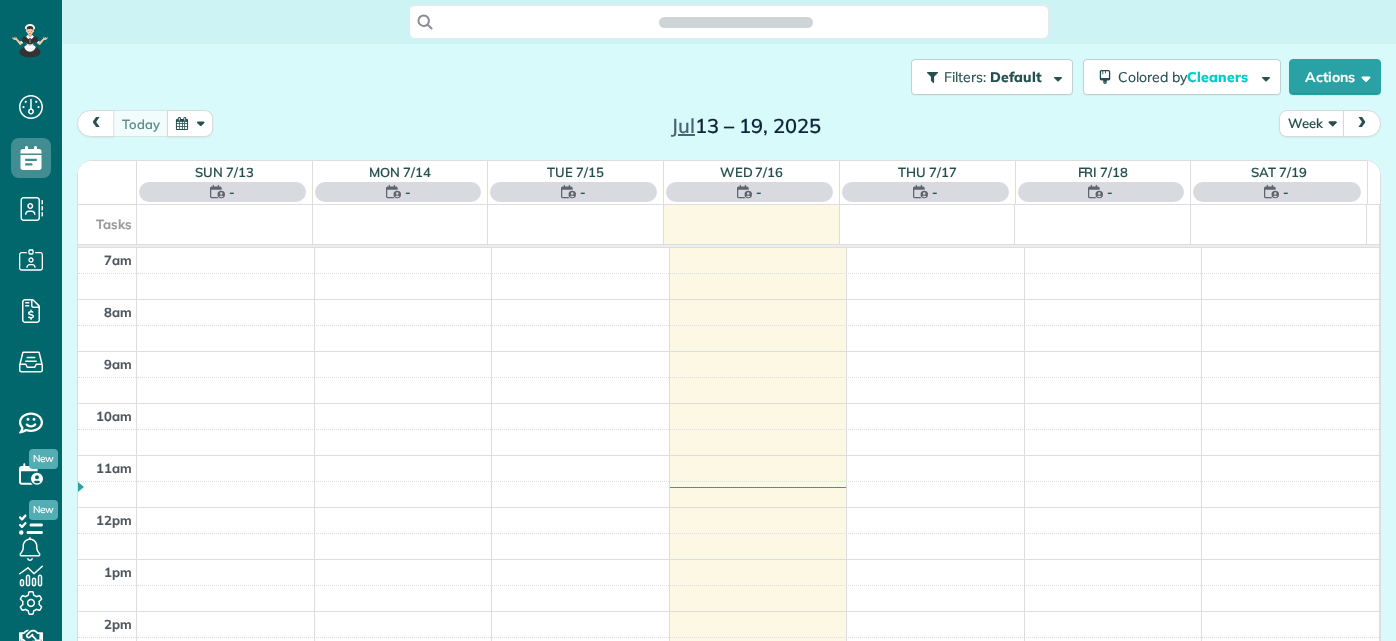 scroll, scrollTop: 0, scrollLeft: 0, axis: both 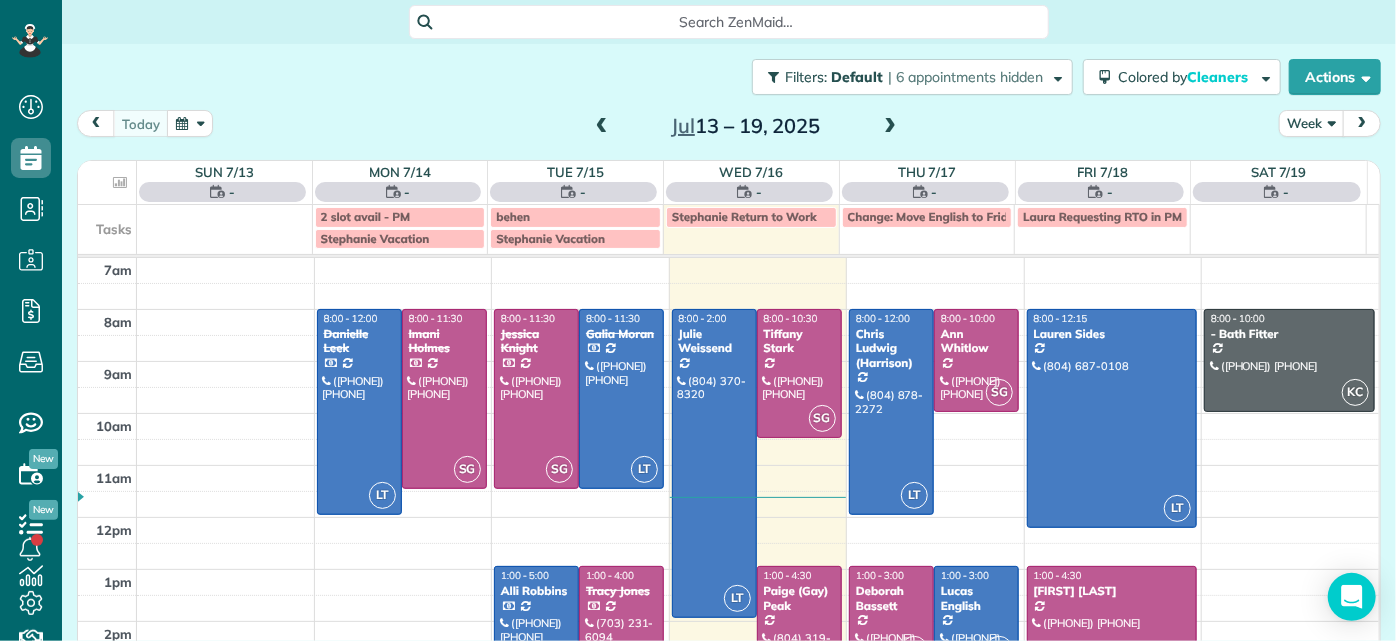 click at bounding box center (890, 127) 